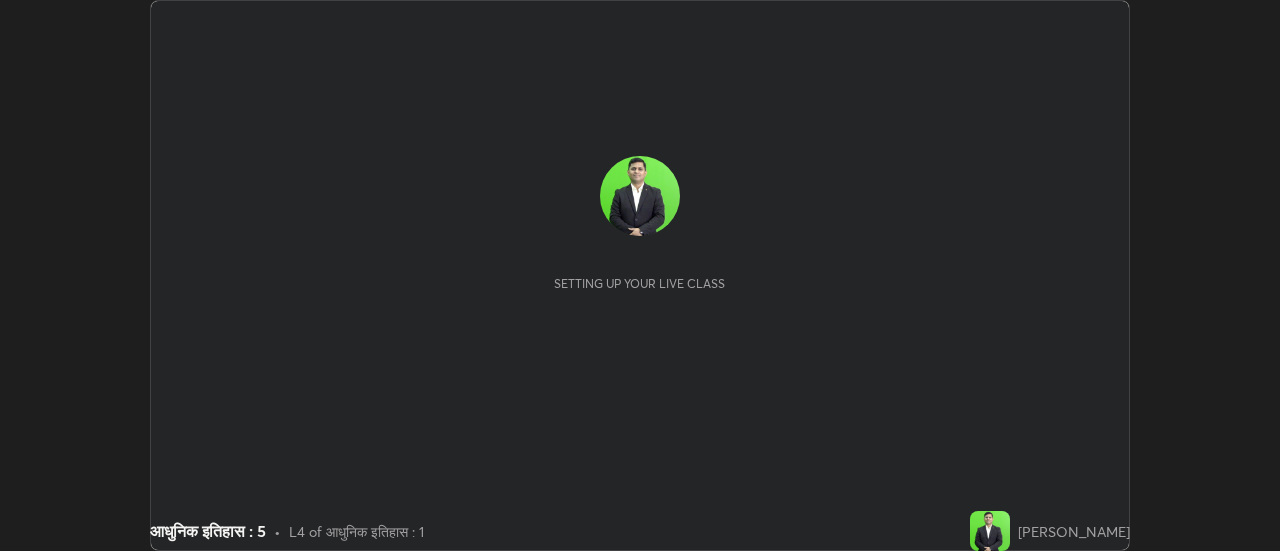 scroll, scrollTop: 0, scrollLeft: 0, axis: both 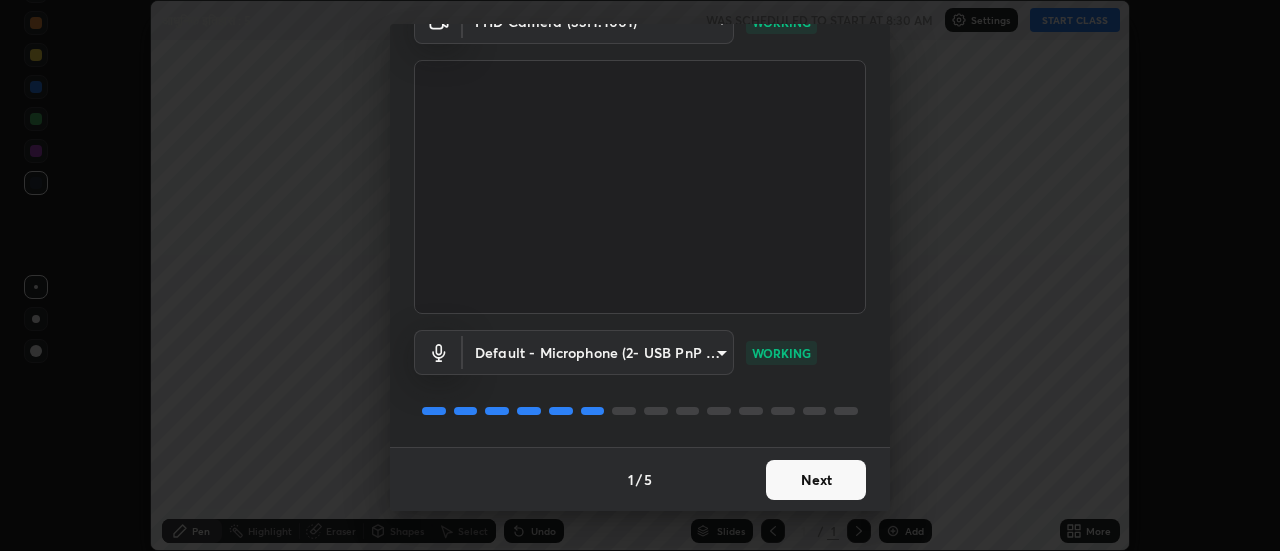 click on "Next" at bounding box center (816, 480) 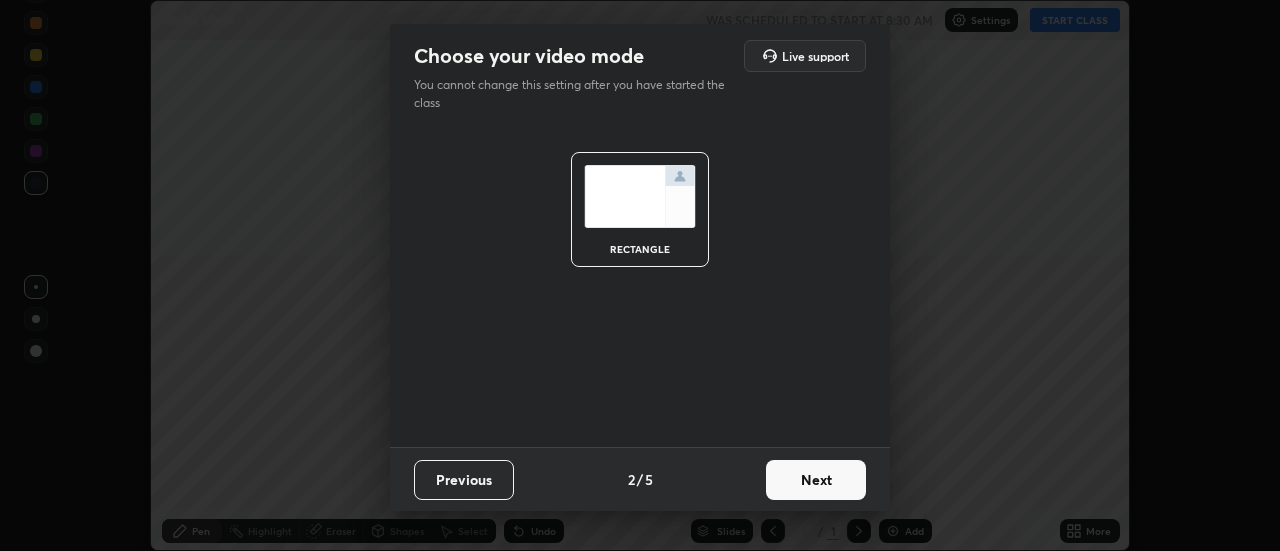 scroll, scrollTop: 0, scrollLeft: 0, axis: both 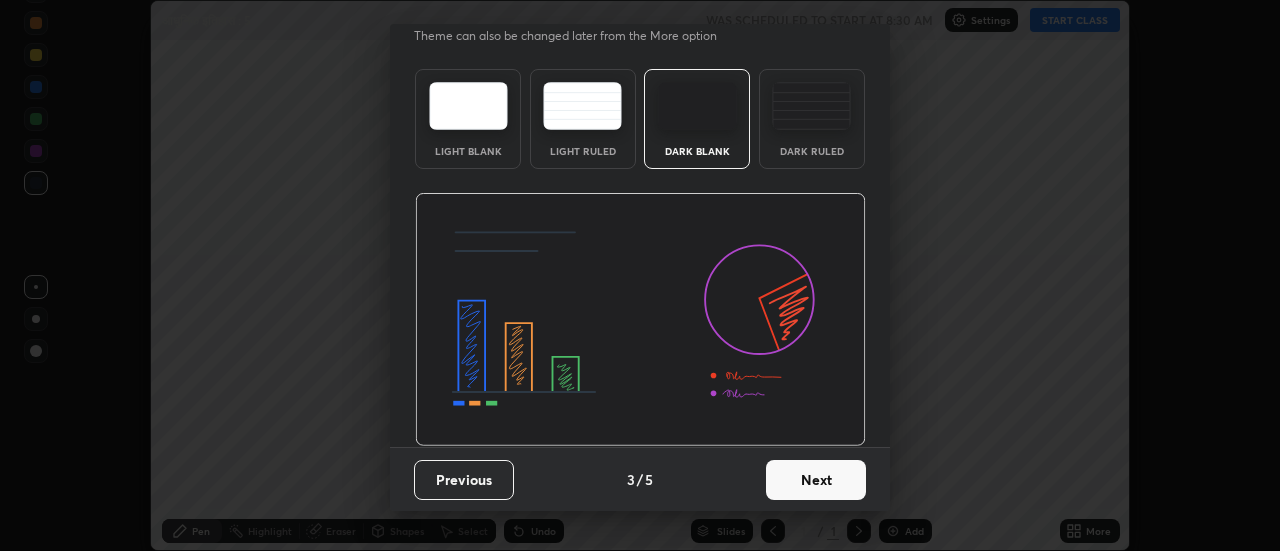 click on "Next" at bounding box center [816, 480] 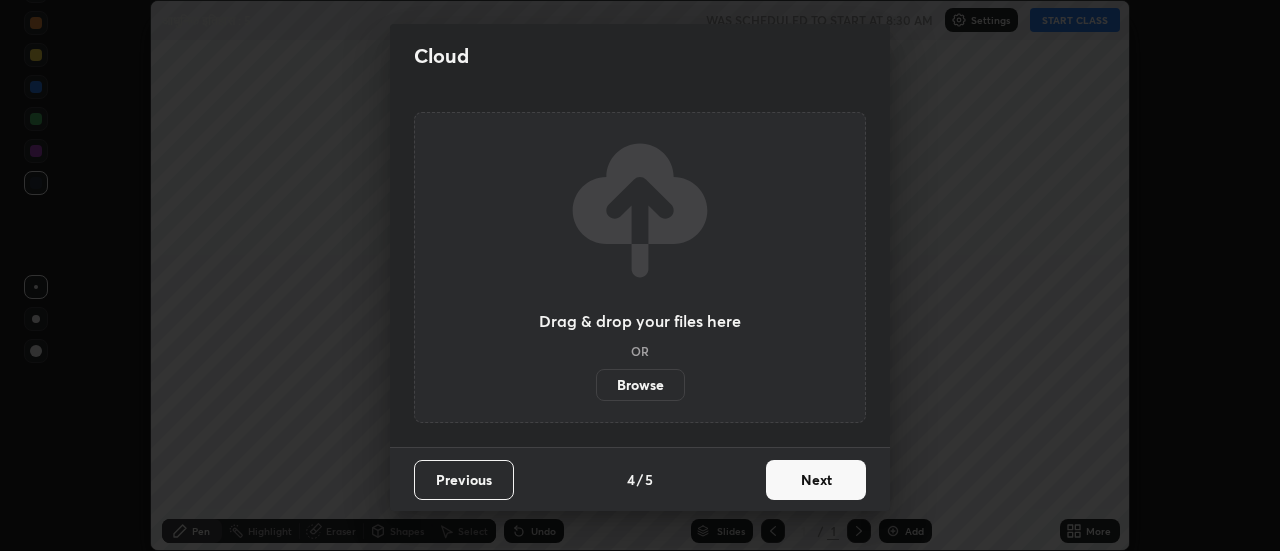 scroll, scrollTop: 0, scrollLeft: 0, axis: both 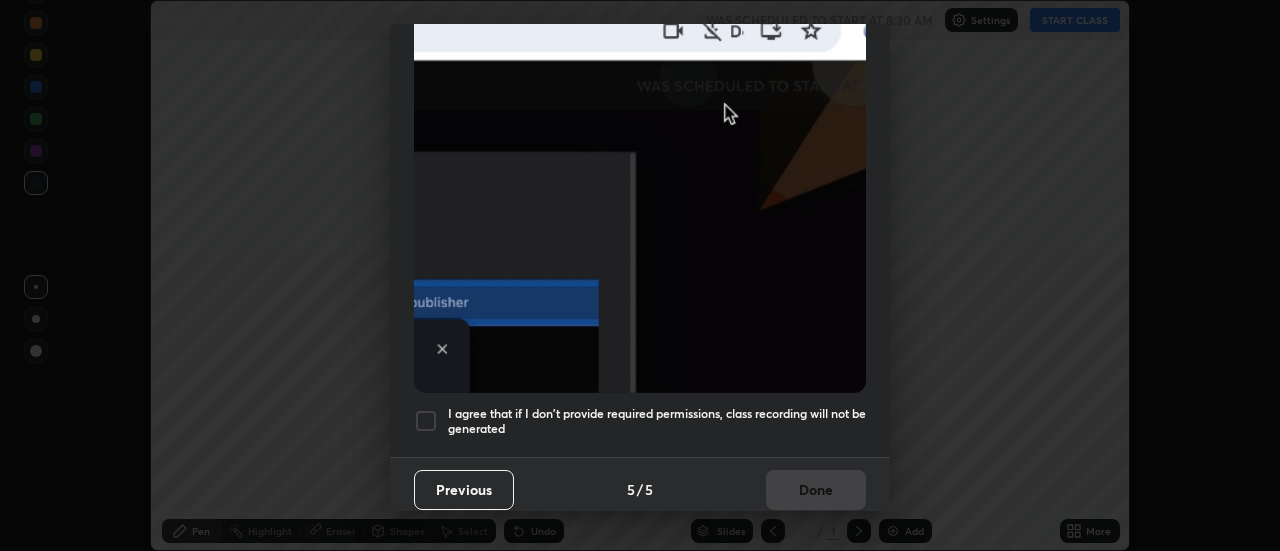 click at bounding box center (426, 421) 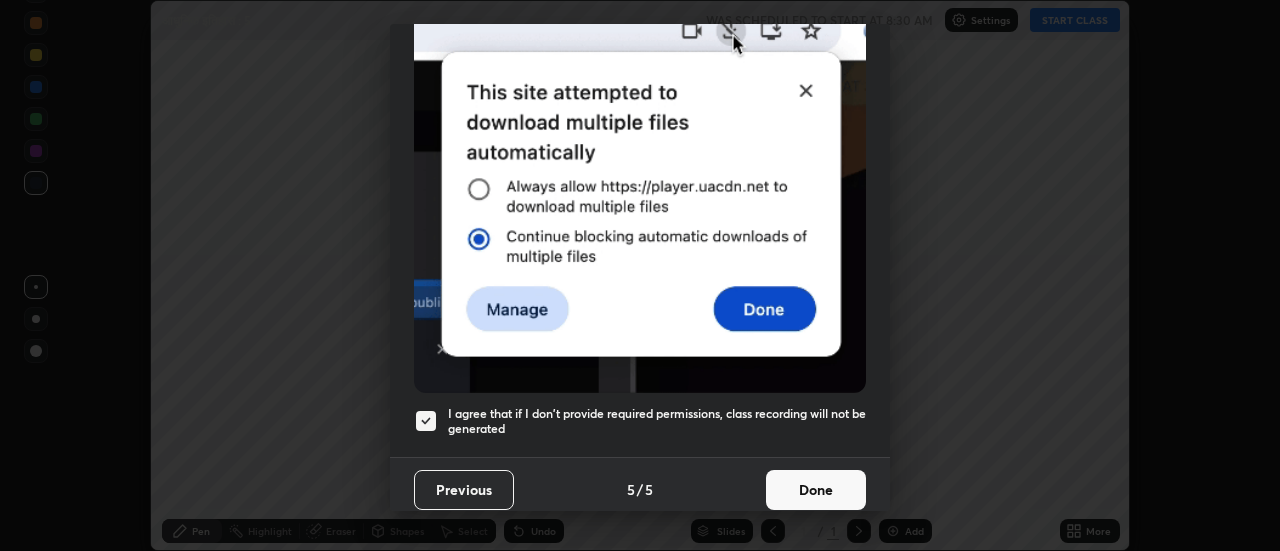 click on "Done" at bounding box center [816, 490] 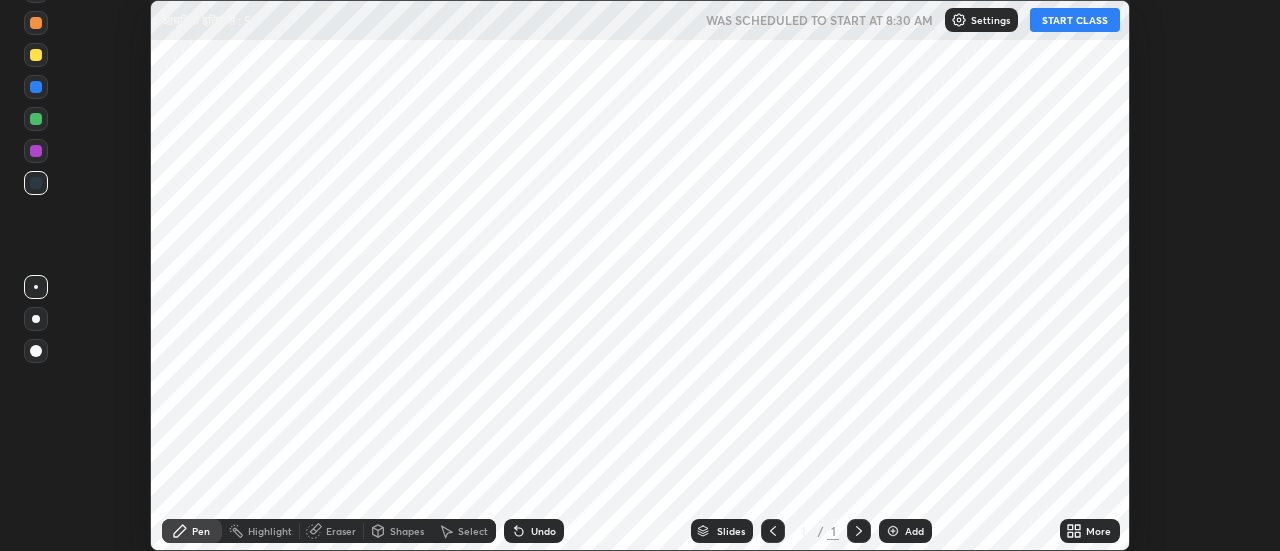 click 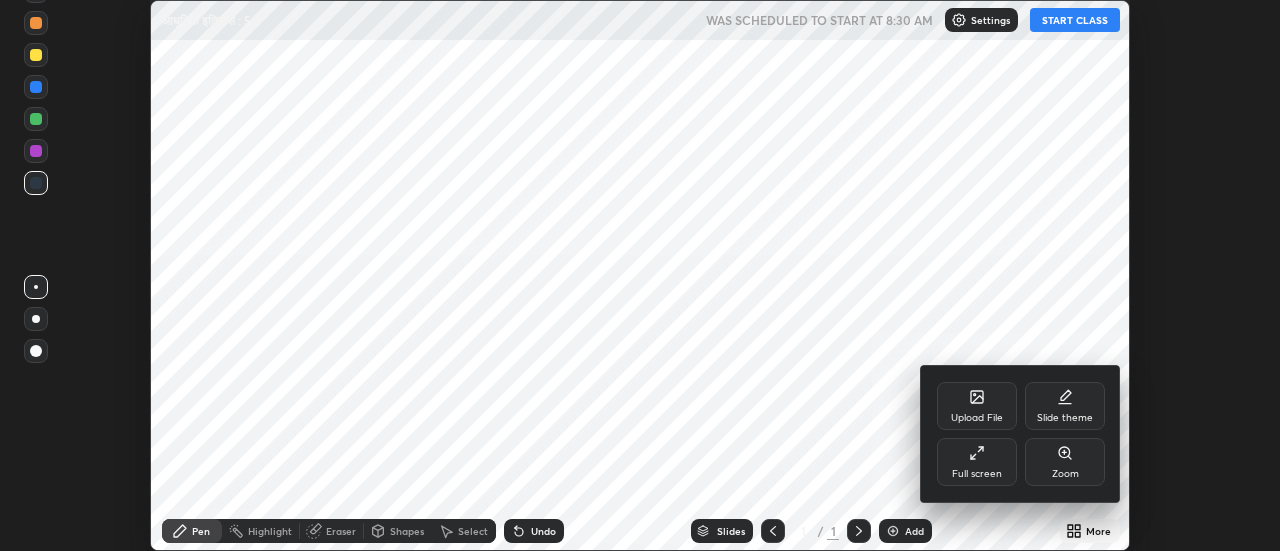 click on "Full screen" at bounding box center (977, 462) 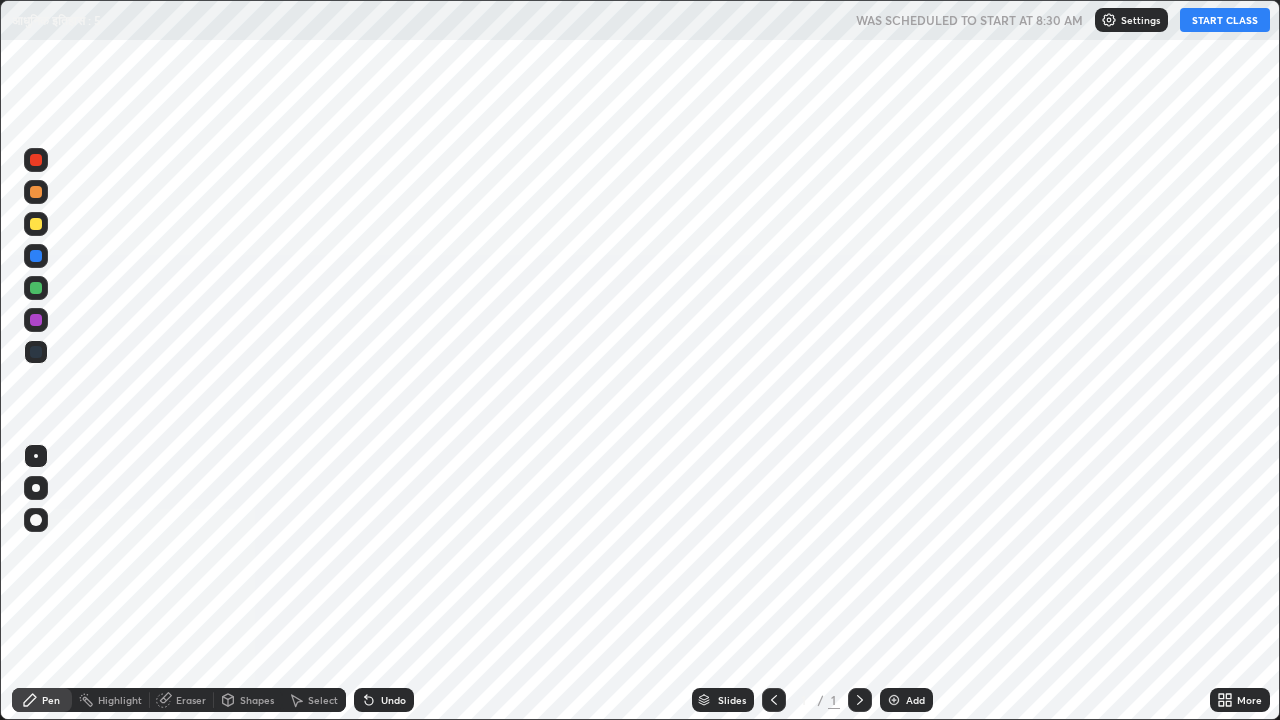 scroll, scrollTop: 99280, scrollLeft: 98720, axis: both 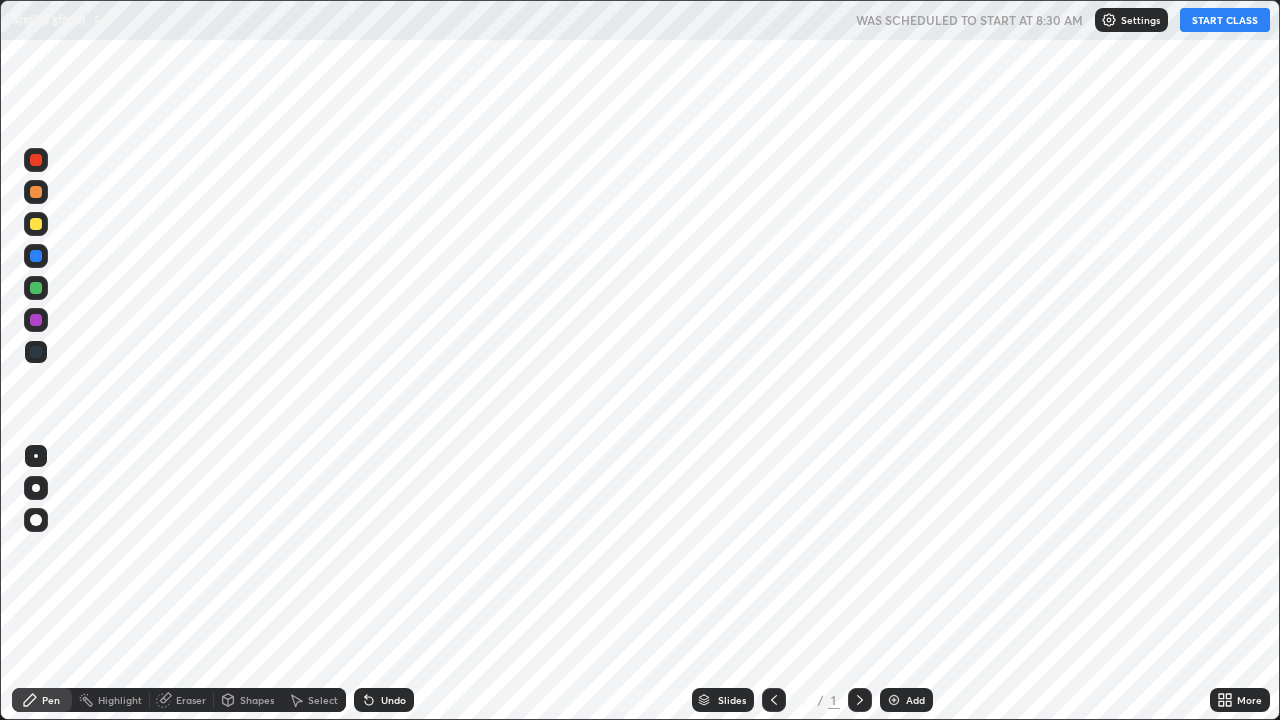 click 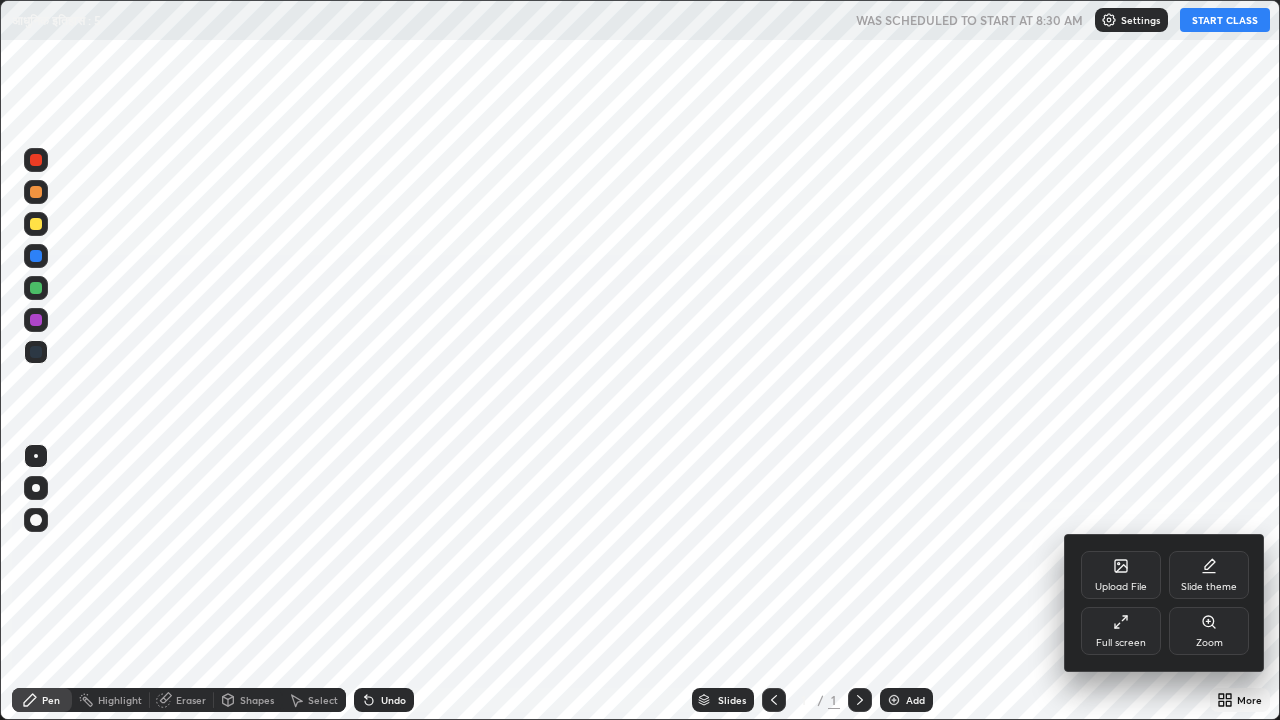 click 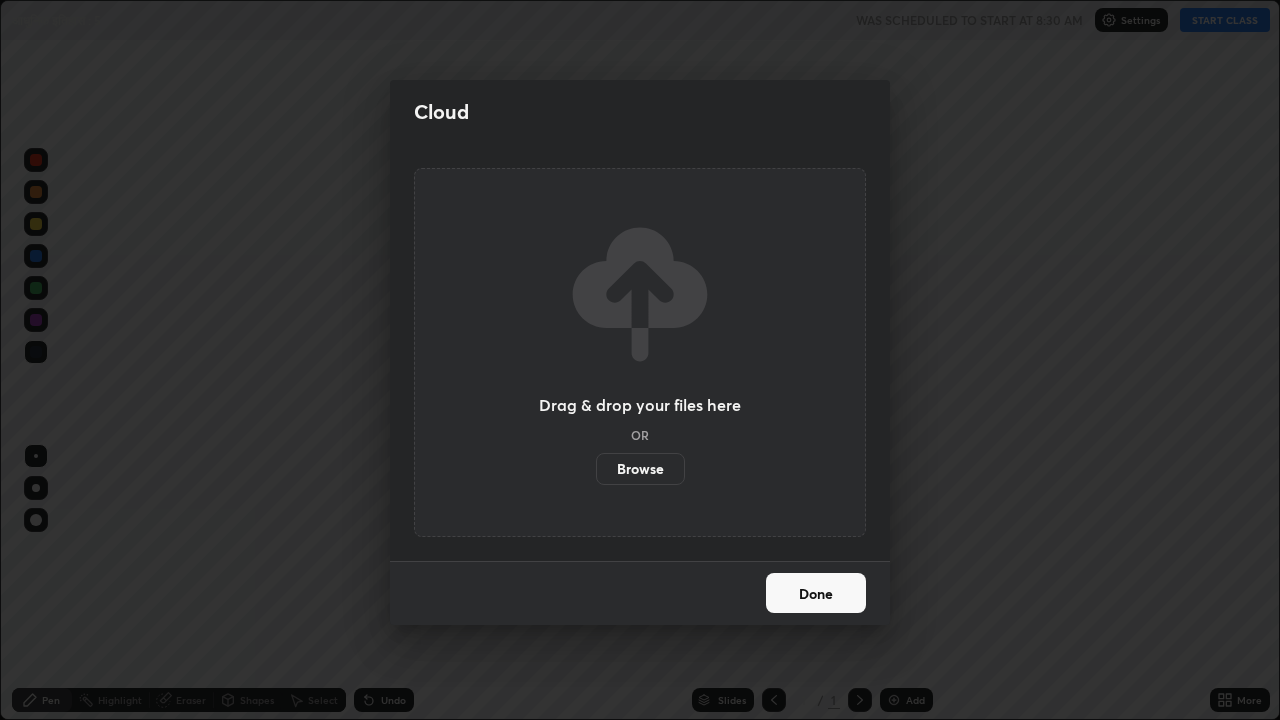 click on "Browse" at bounding box center [640, 469] 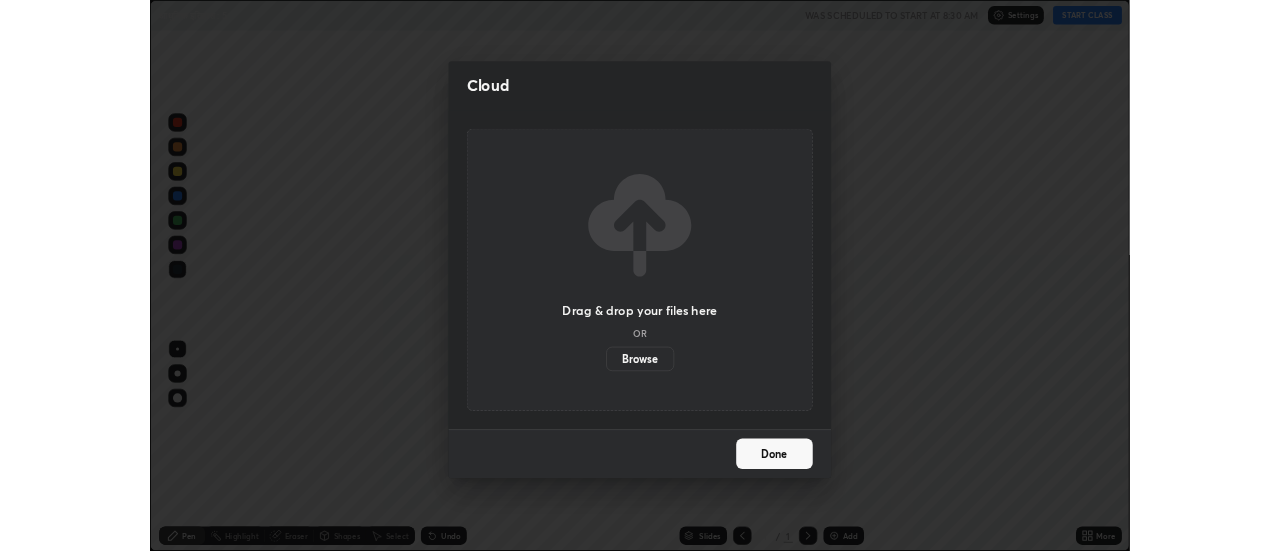 scroll, scrollTop: 551, scrollLeft: 1280, axis: both 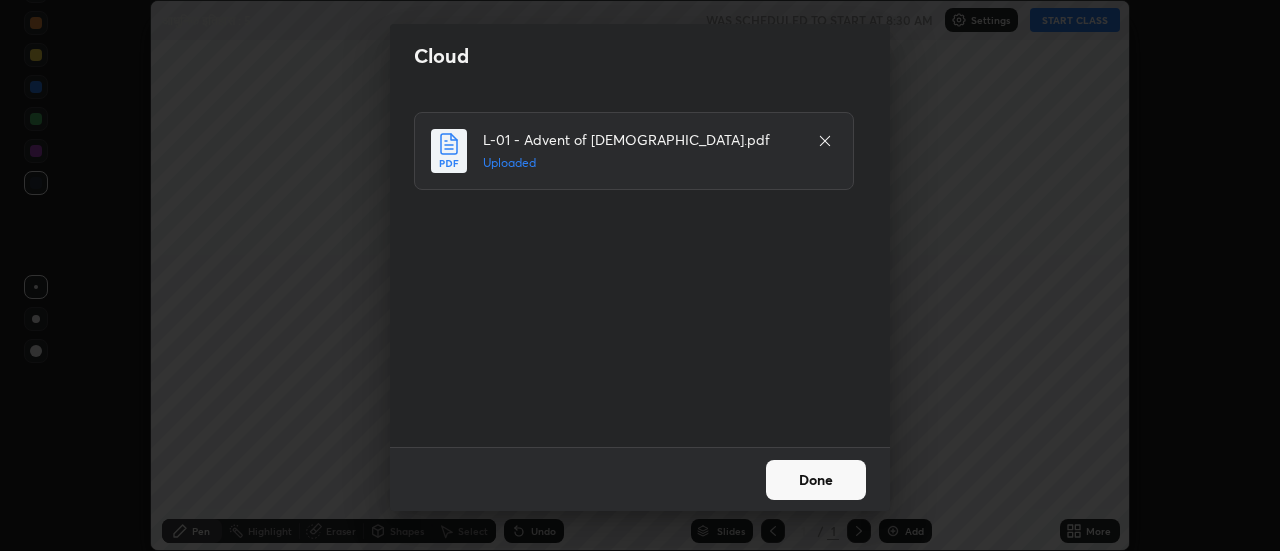 click on "Done" at bounding box center [816, 480] 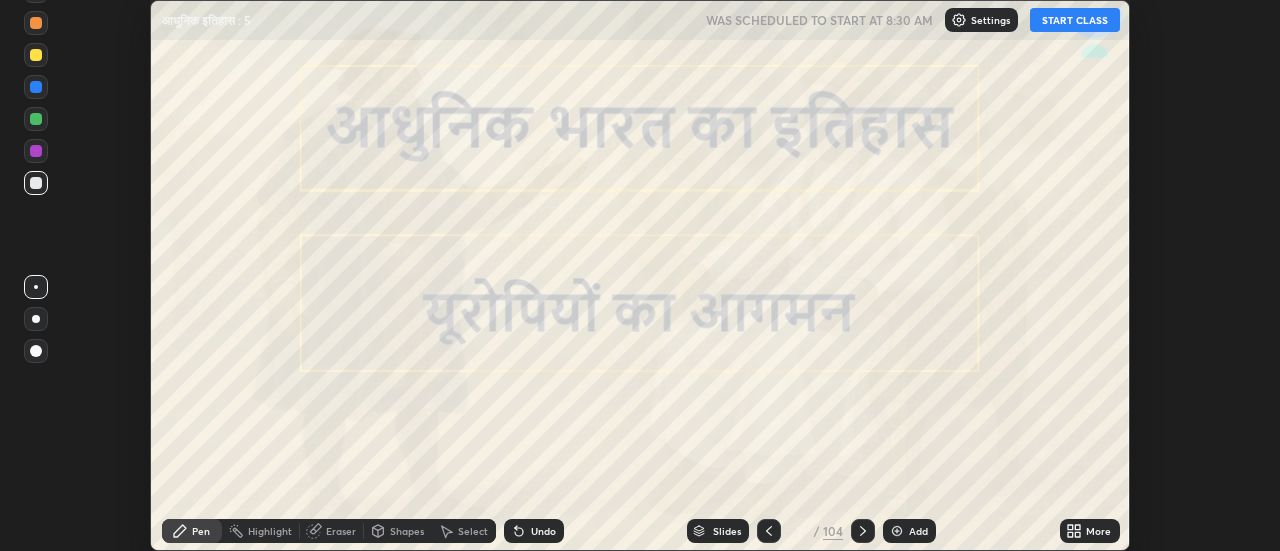 click 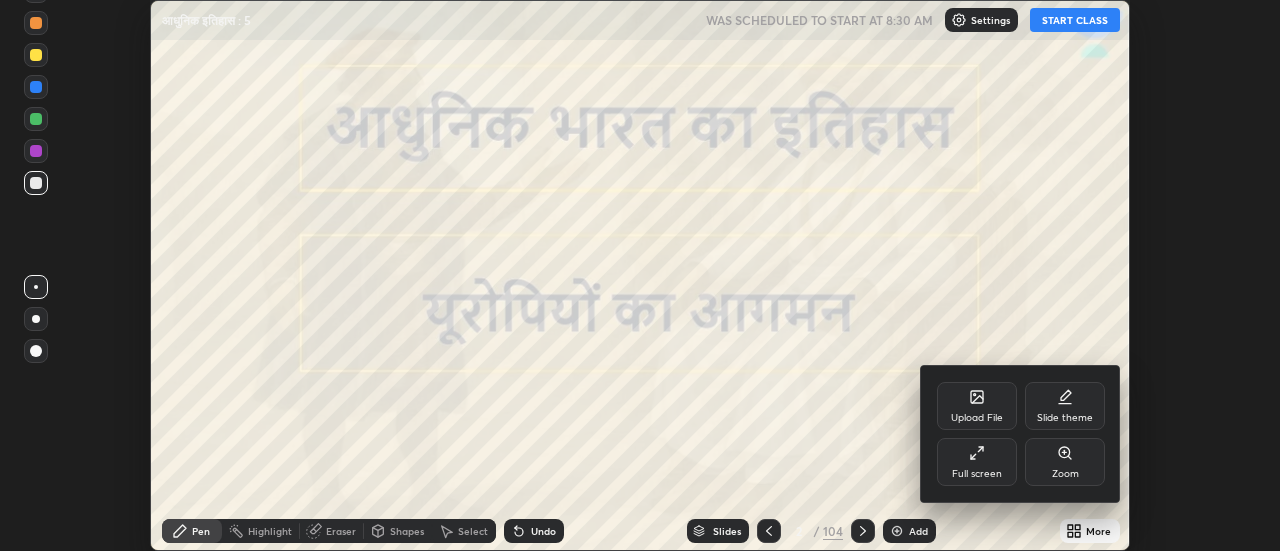 click on "Upload File" at bounding box center [977, 406] 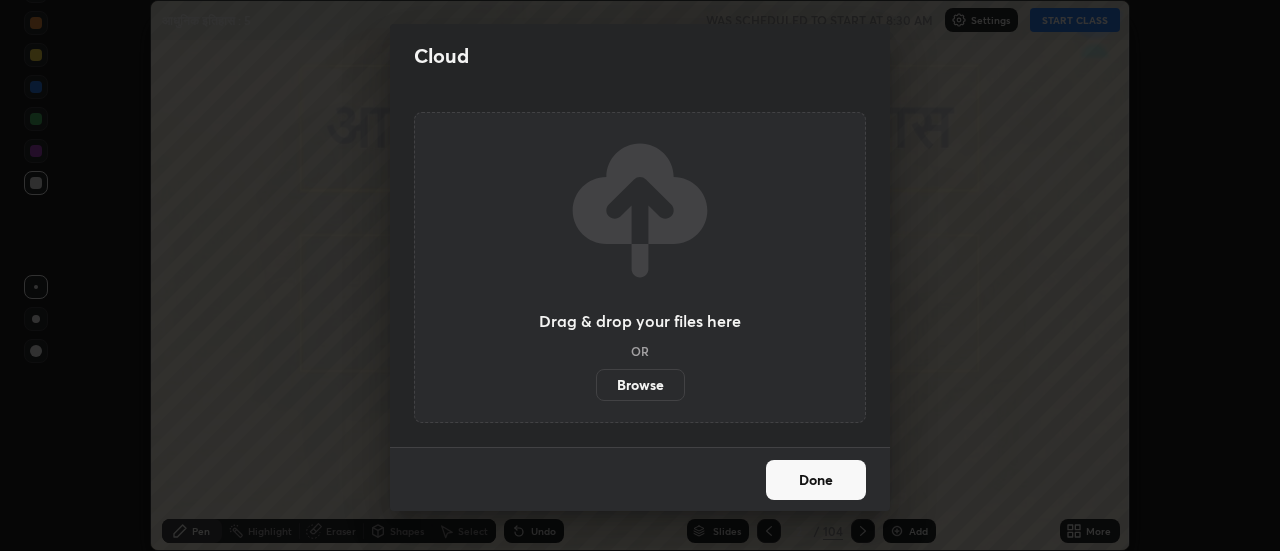 click on "Cloud Drag & drop your files here OR Browse Done" at bounding box center (640, 275) 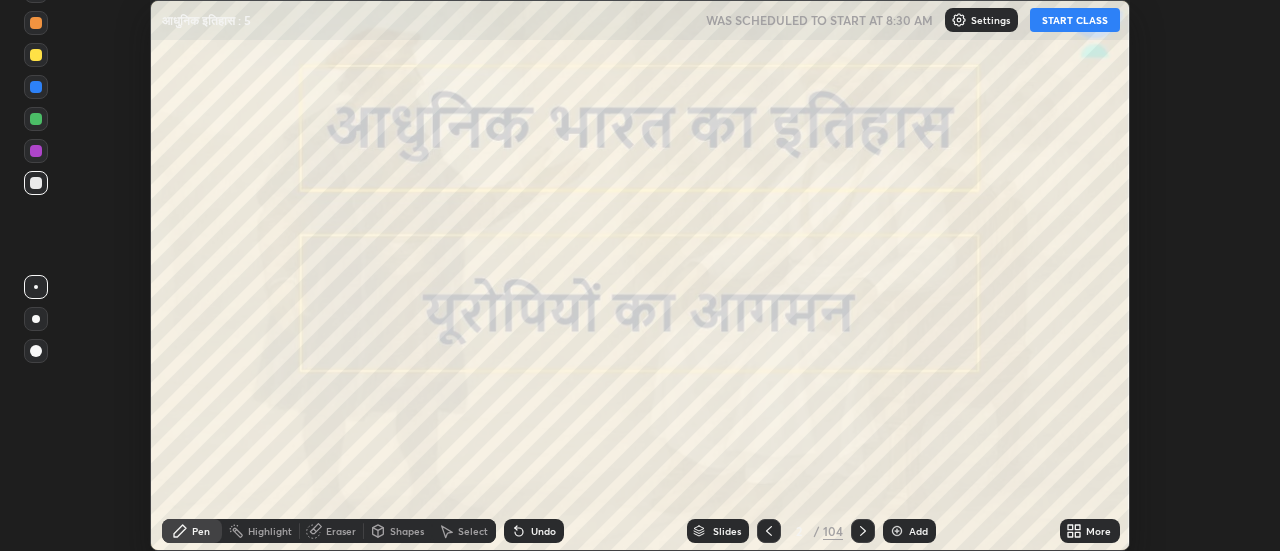 click 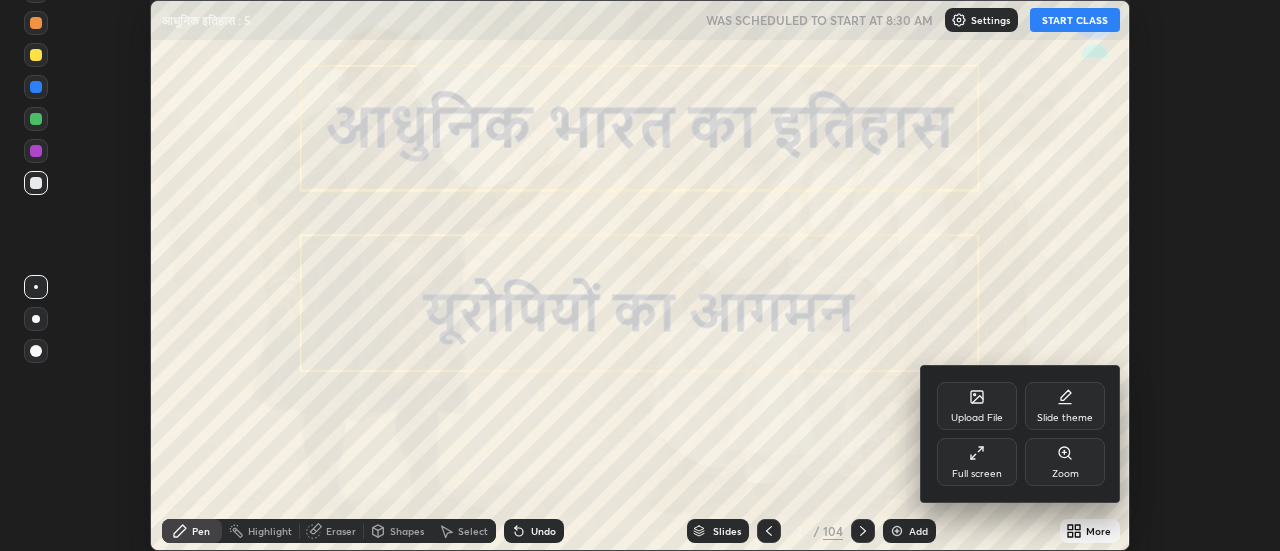 click at bounding box center (640, 275) 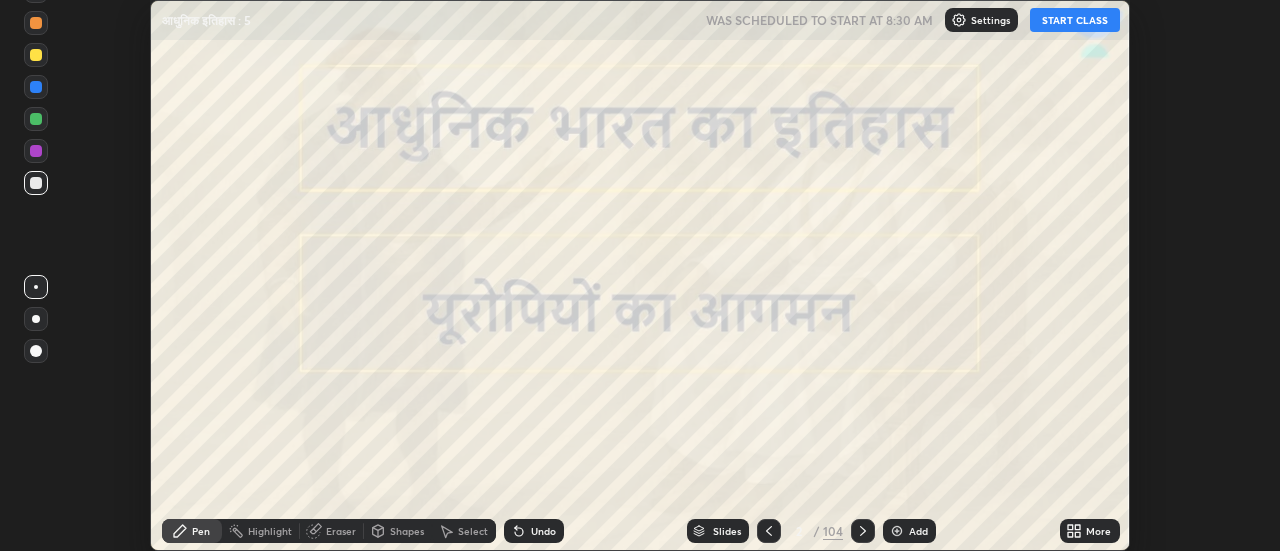 click on "Slides" at bounding box center (727, 531) 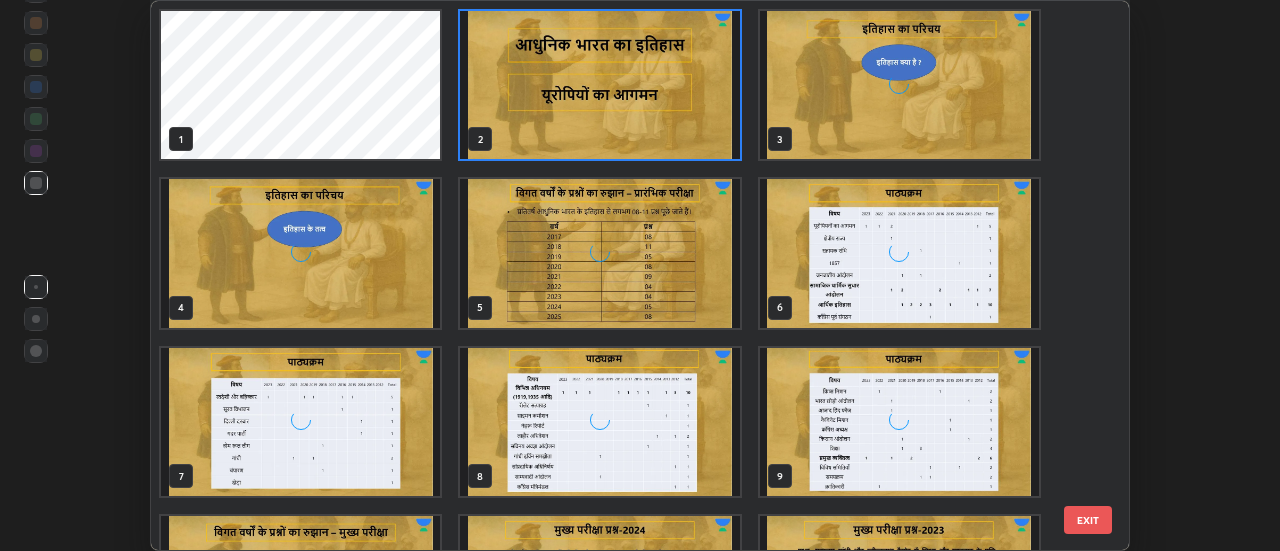 scroll, scrollTop: 7, scrollLeft: 11, axis: both 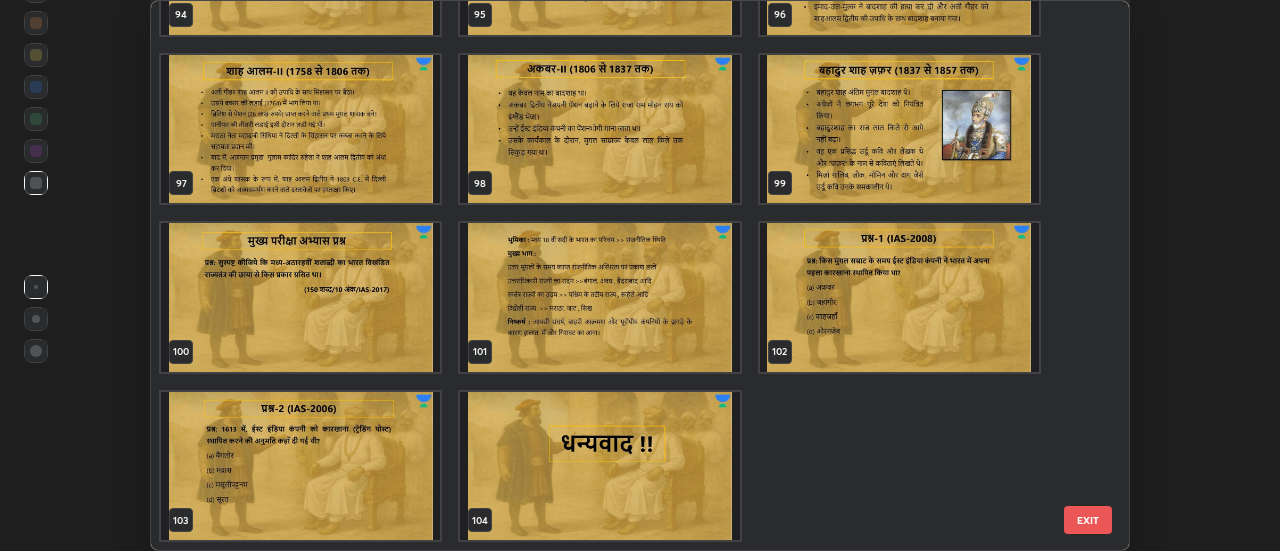 click at bounding box center [600, 466] 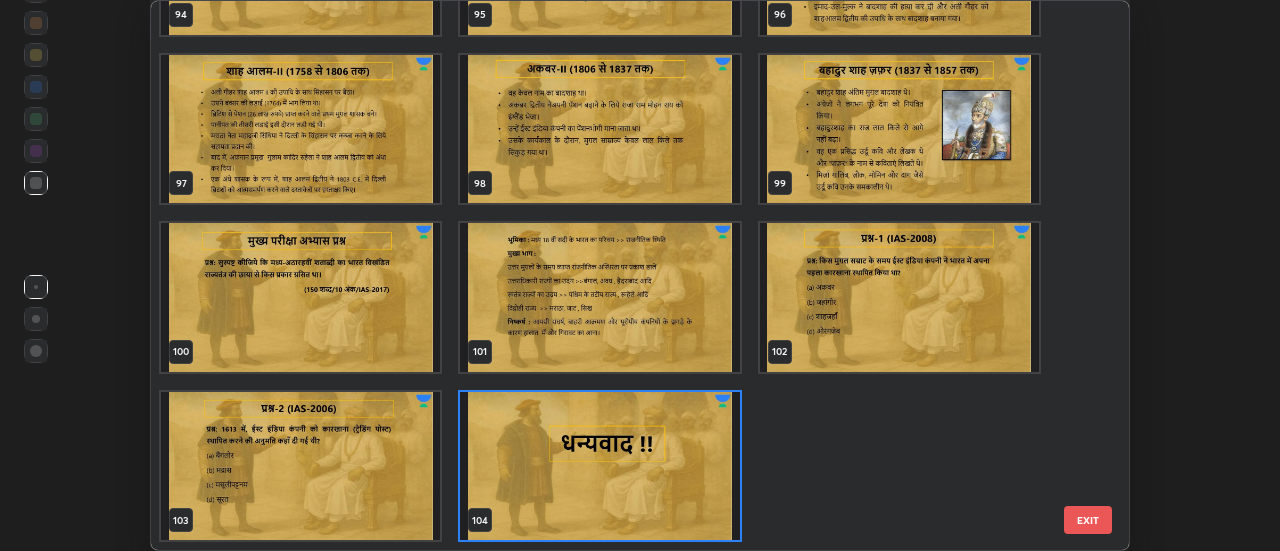 click at bounding box center [600, 466] 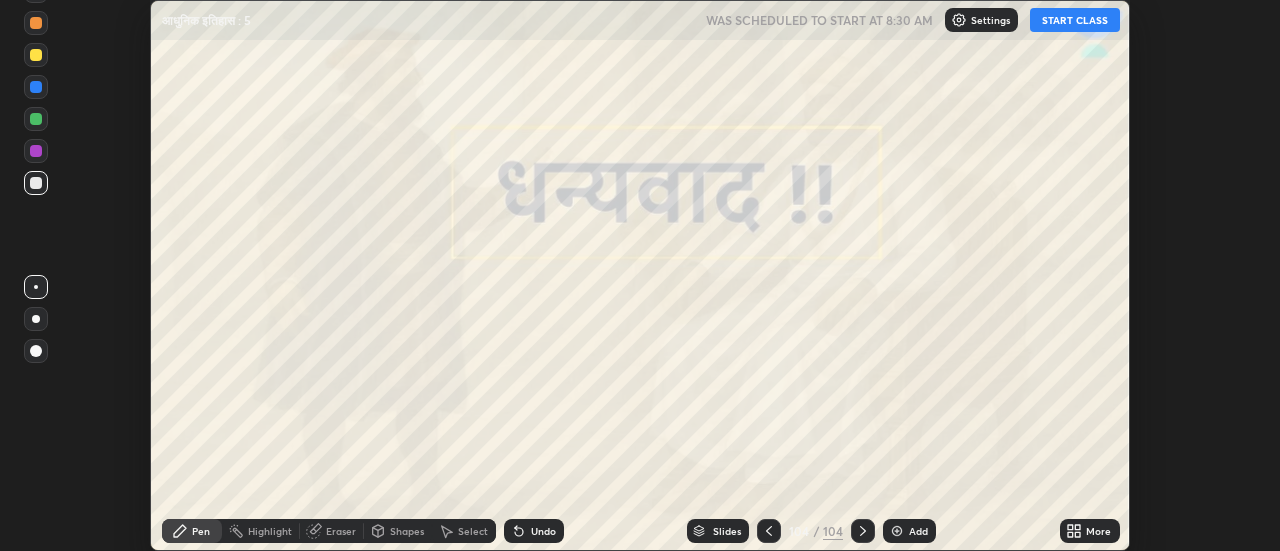 click 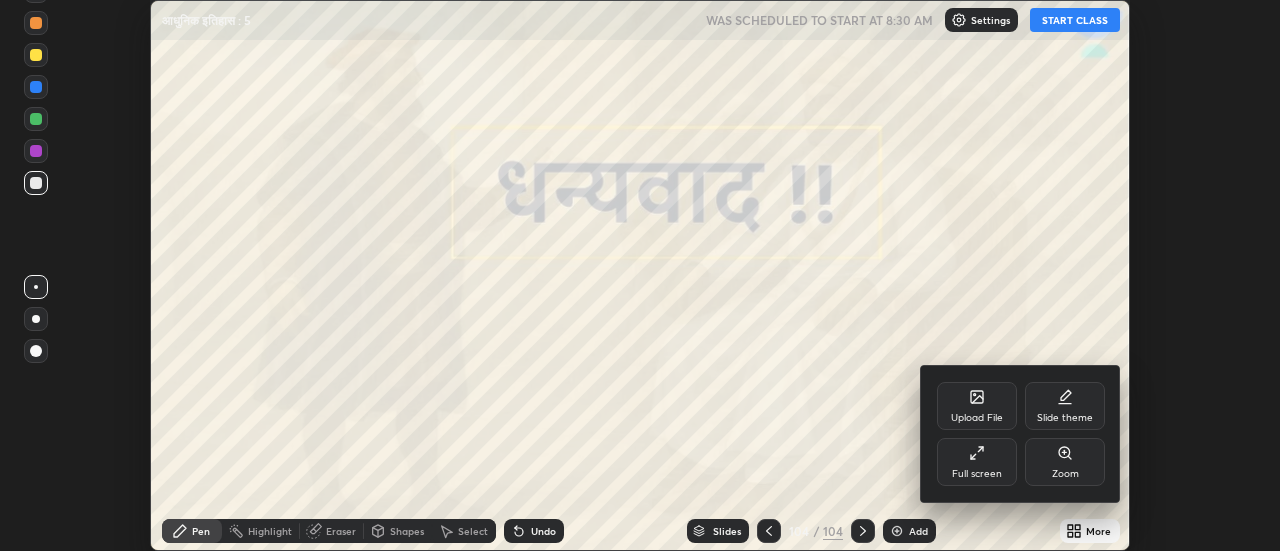 click on "Upload File" at bounding box center [977, 406] 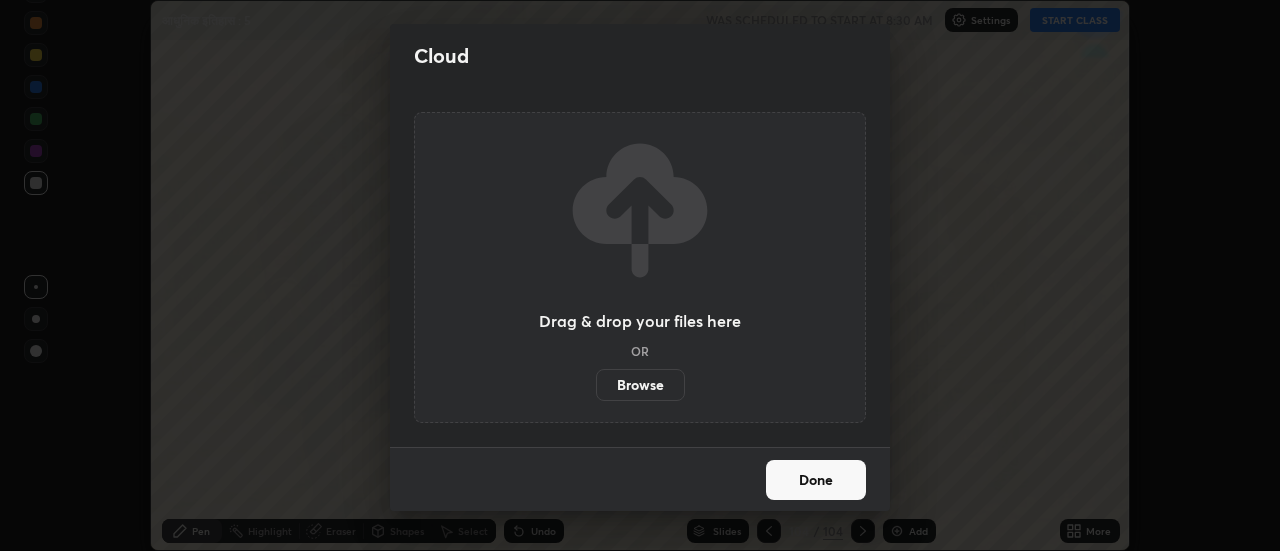 click on "Done" at bounding box center (816, 480) 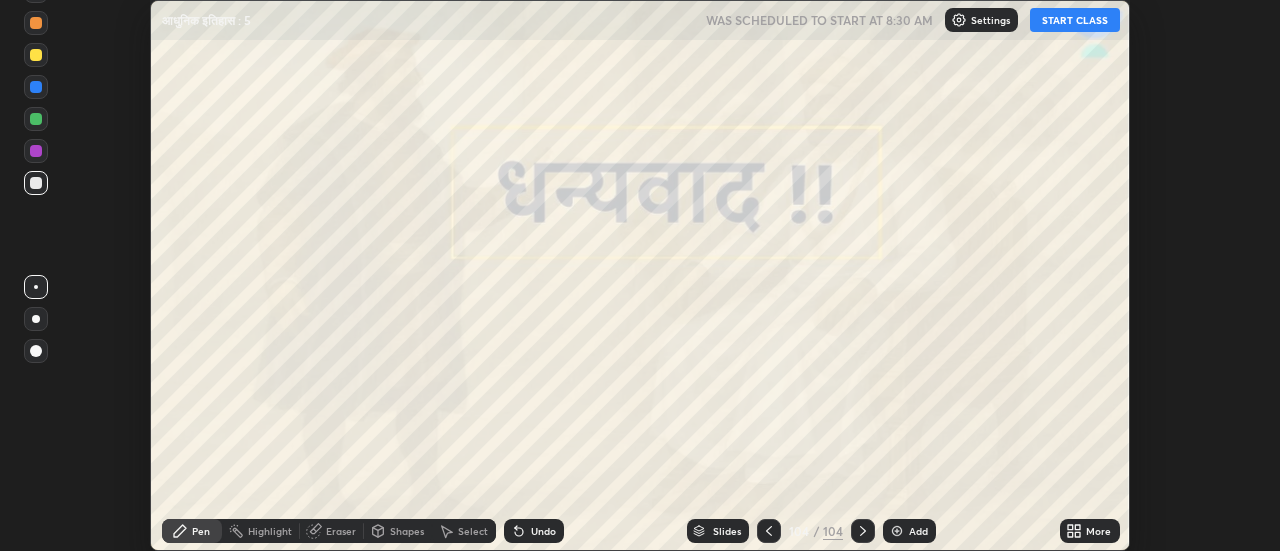 click 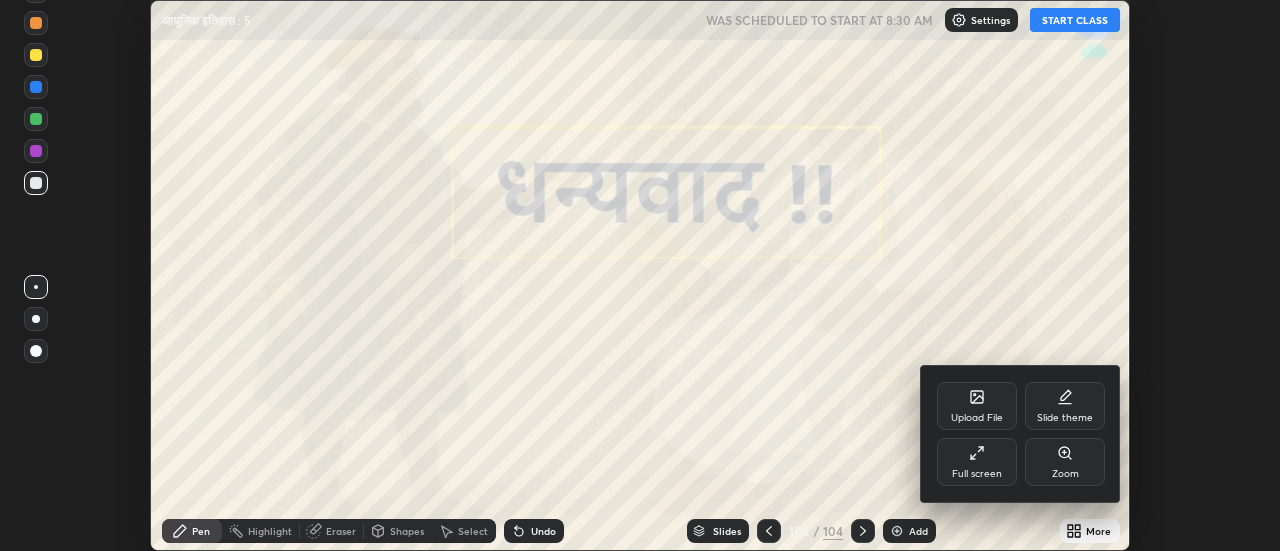click on "Upload File" at bounding box center (977, 406) 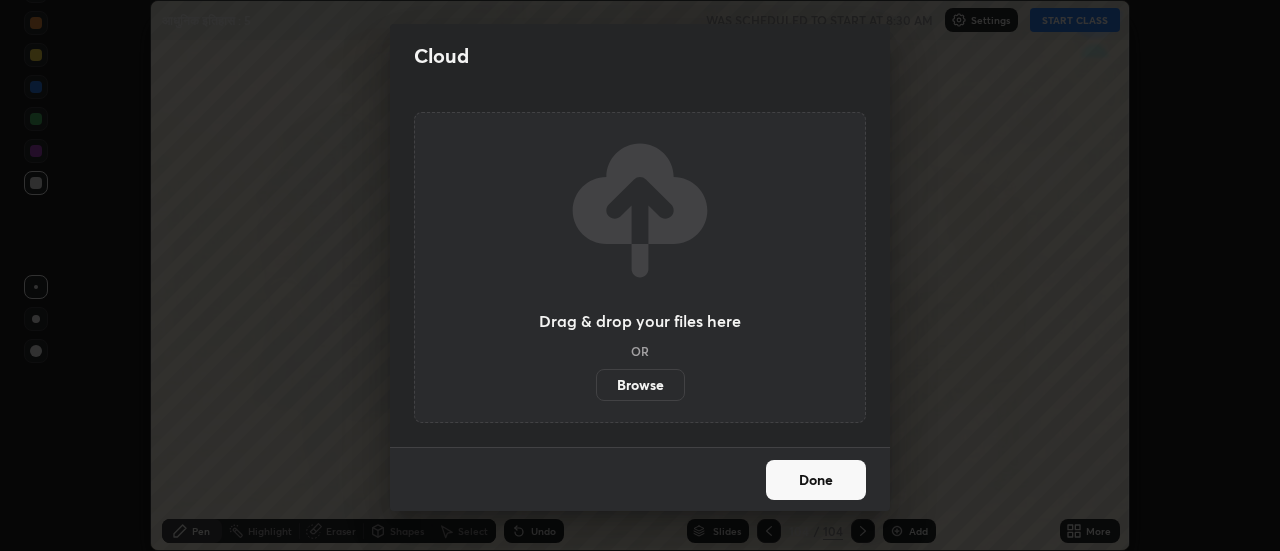click on "Browse" at bounding box center (640, 385) 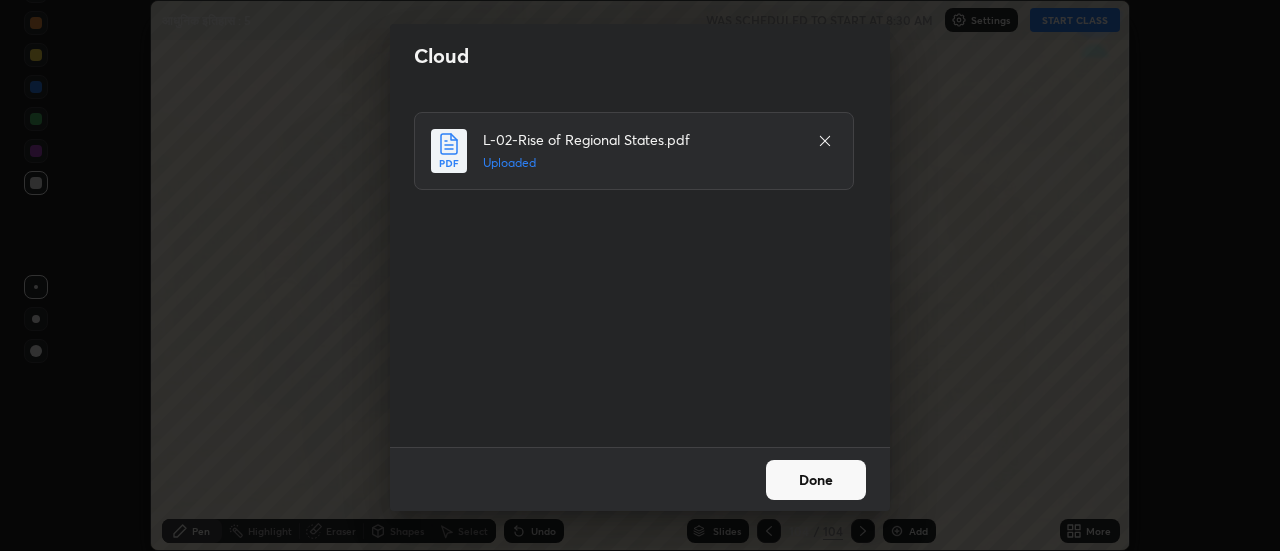 click on "Done" at bounding box center [816, 480] 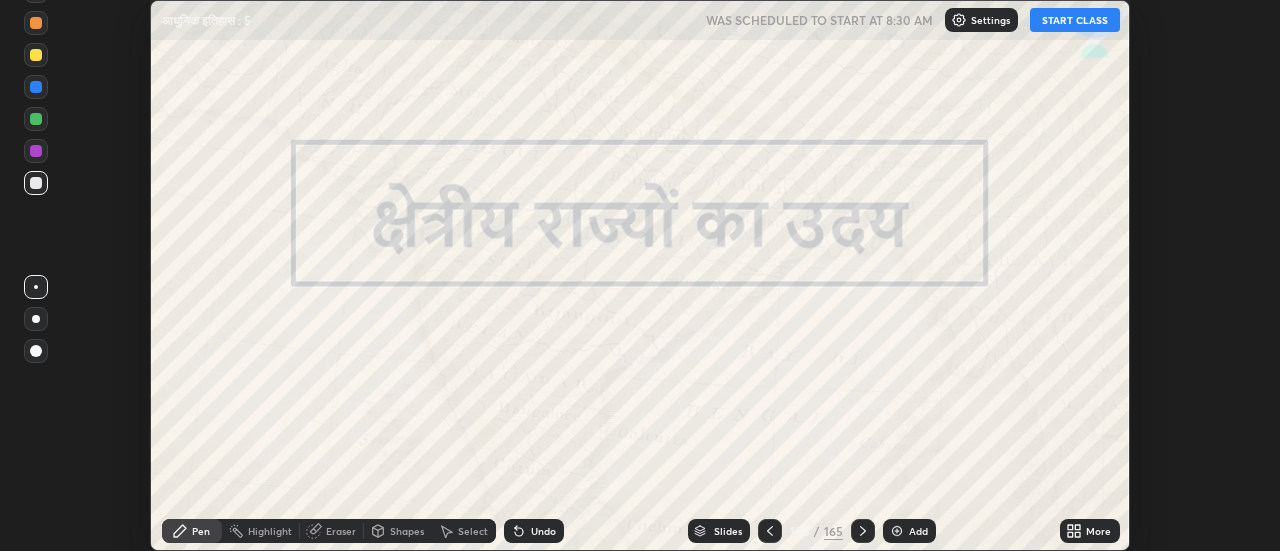 click 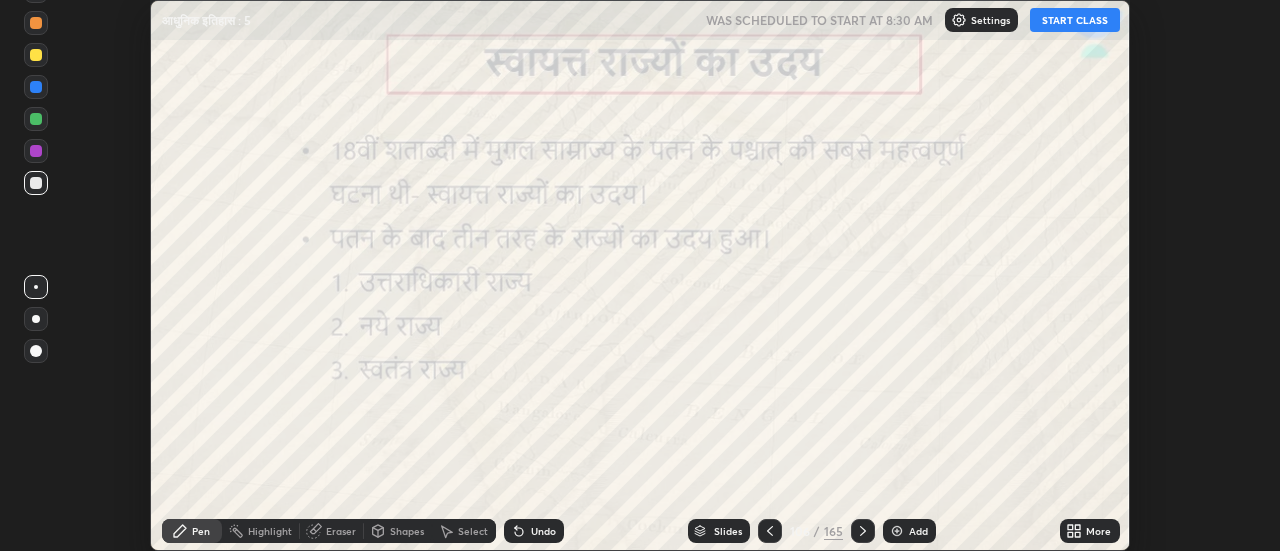 click 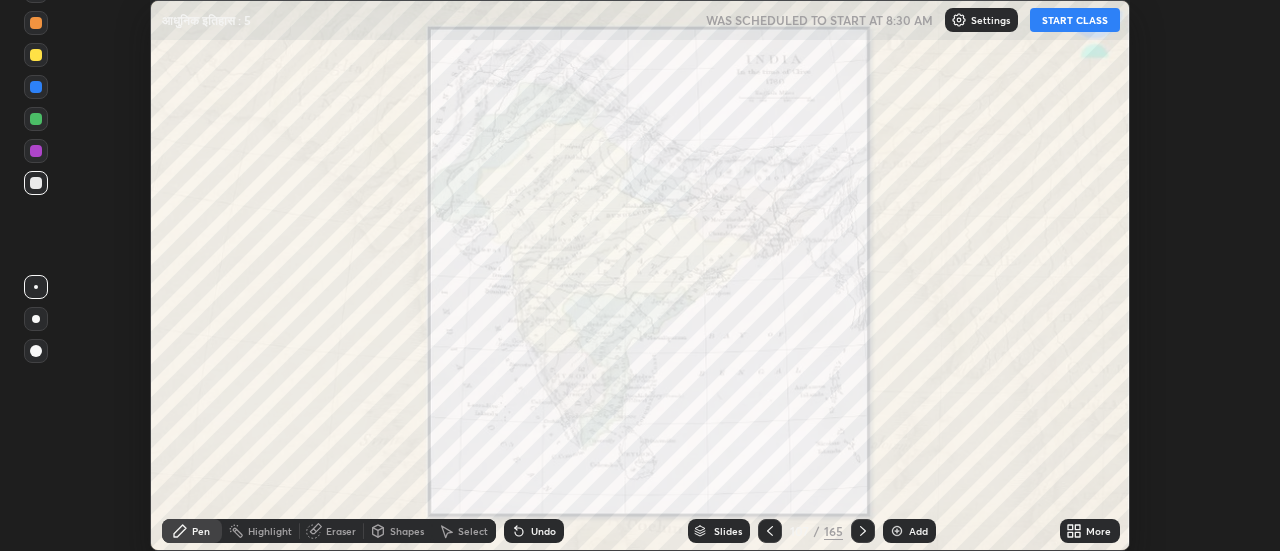 click 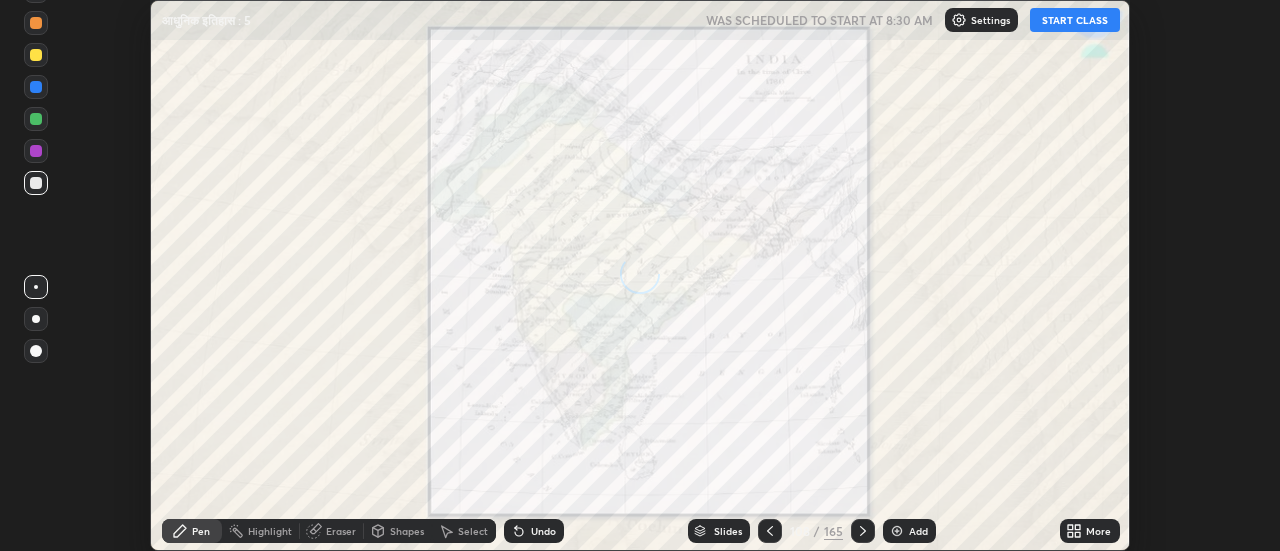 click 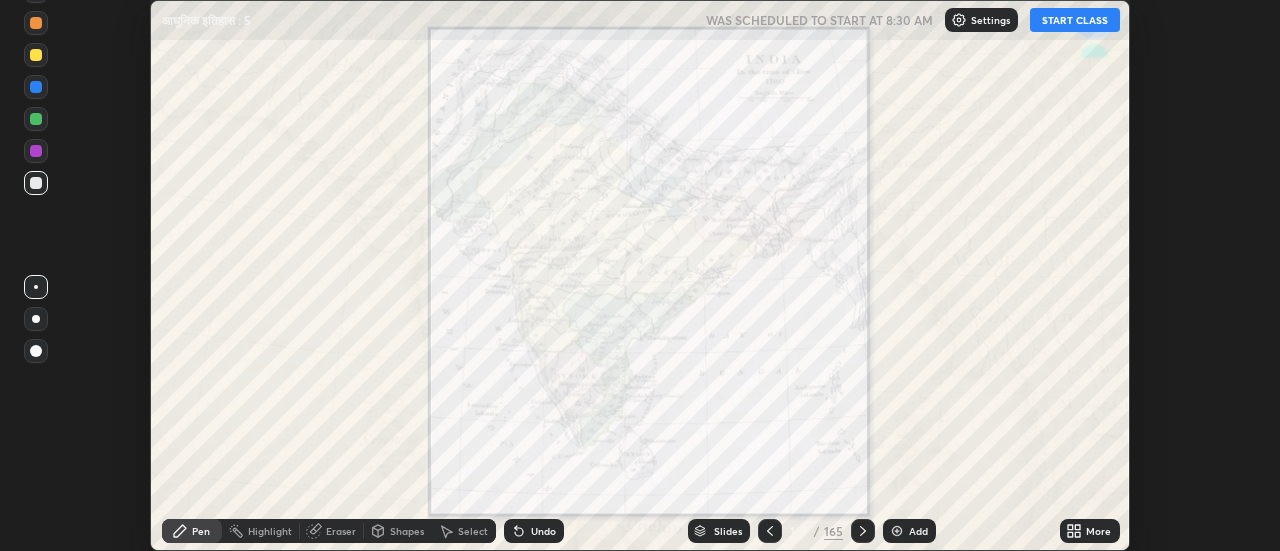 click 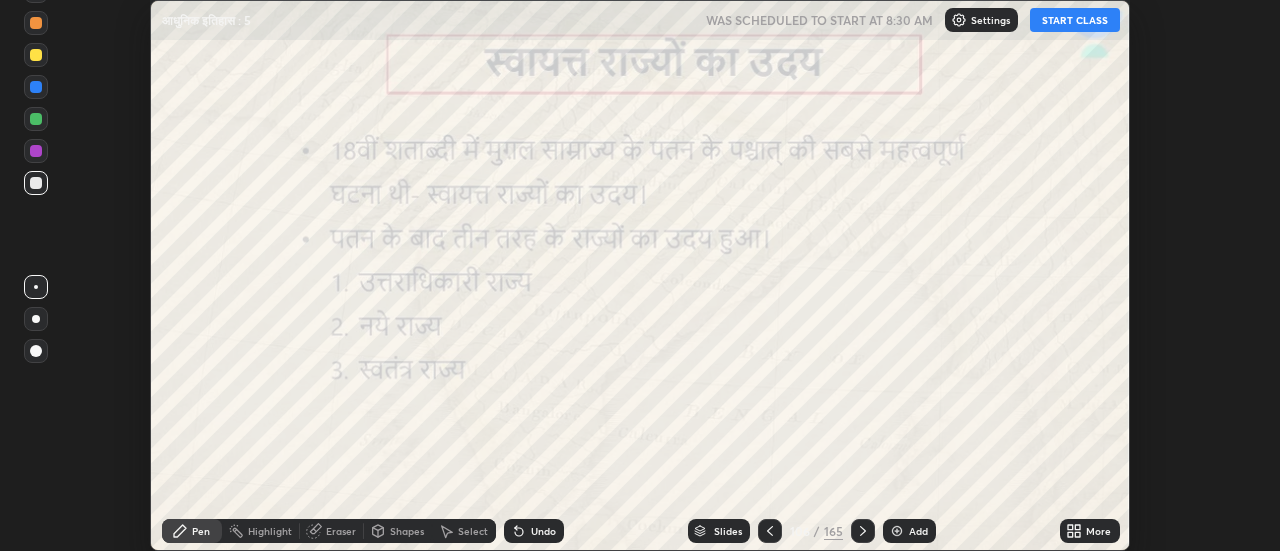 click 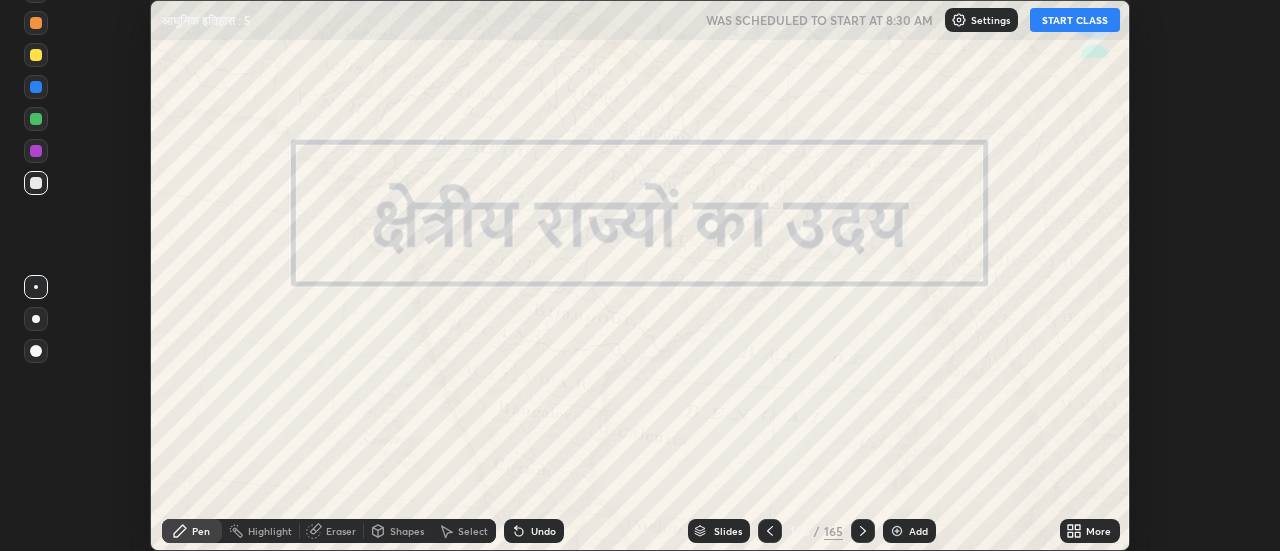 click 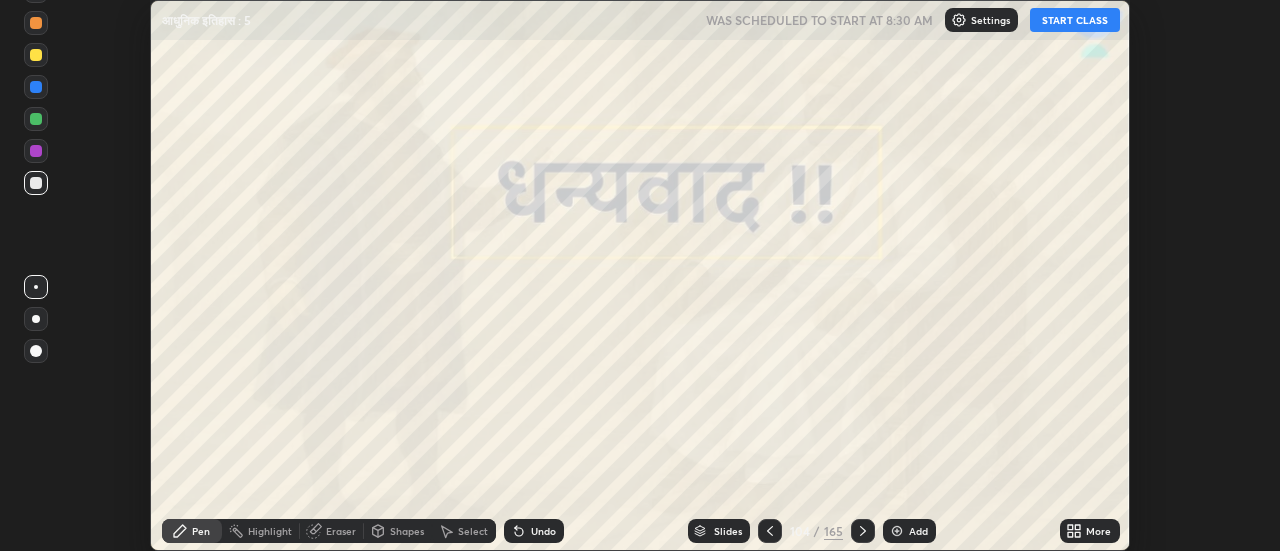 click 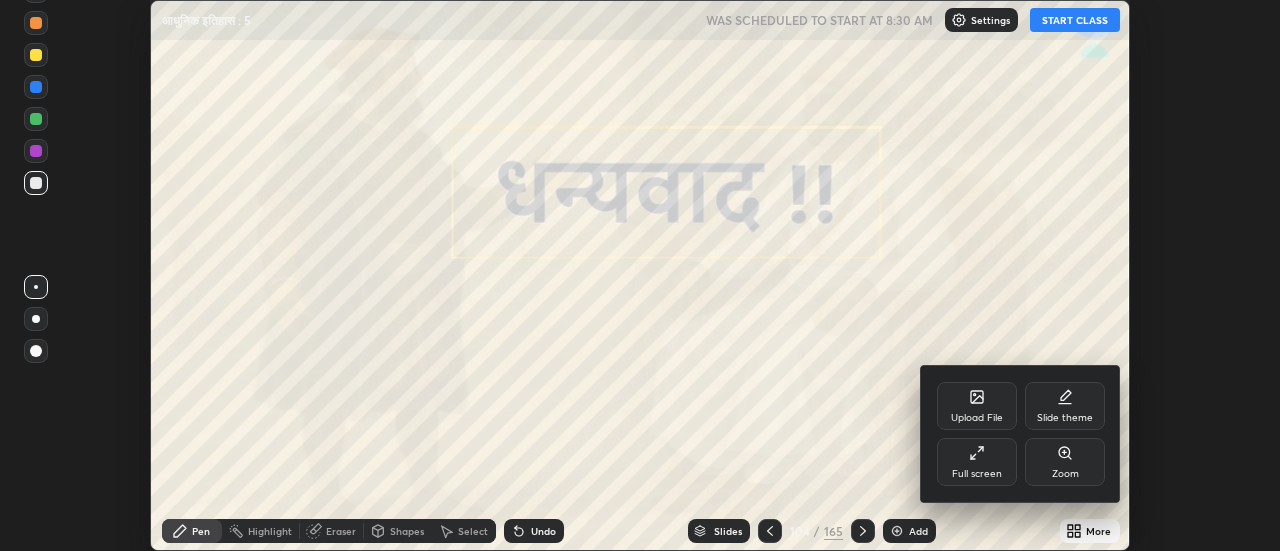 click on "Full screen" at bounding box center [977, 462] 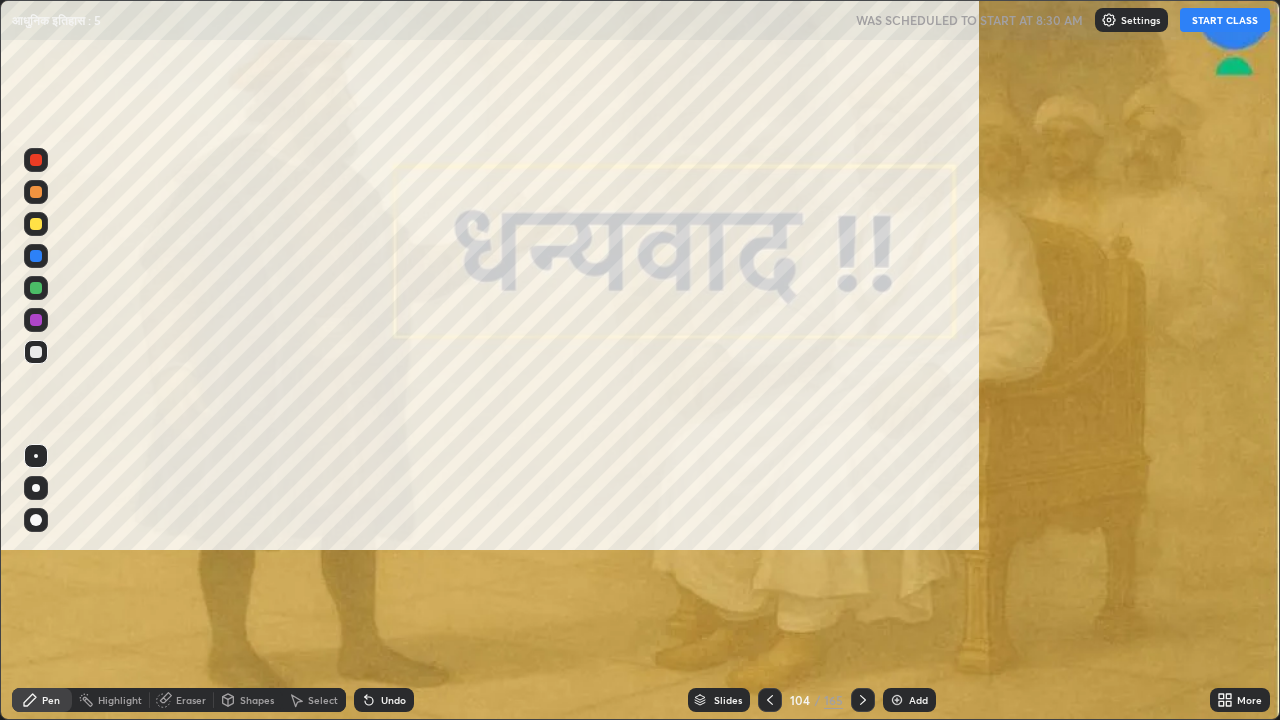 scroll, scrollTop: 99280, scrollLeft: 98720, axis: both 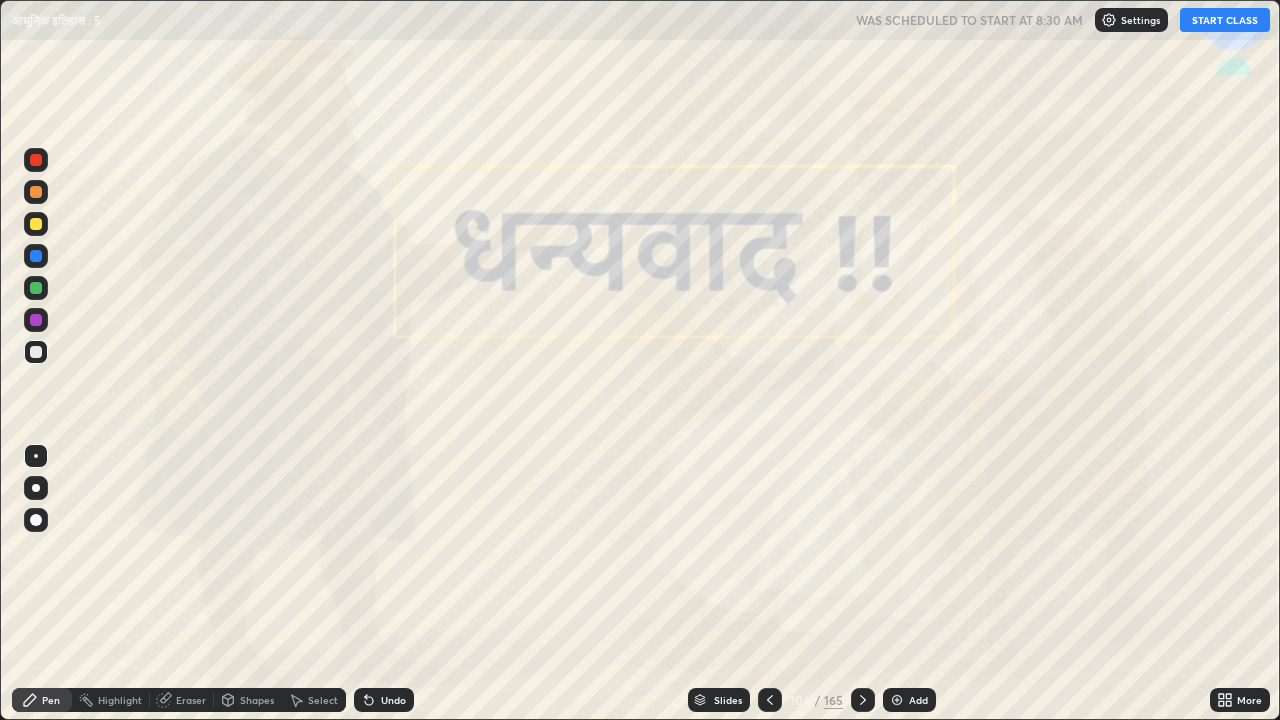 click on "Slides" at bounding box center [728, 700] 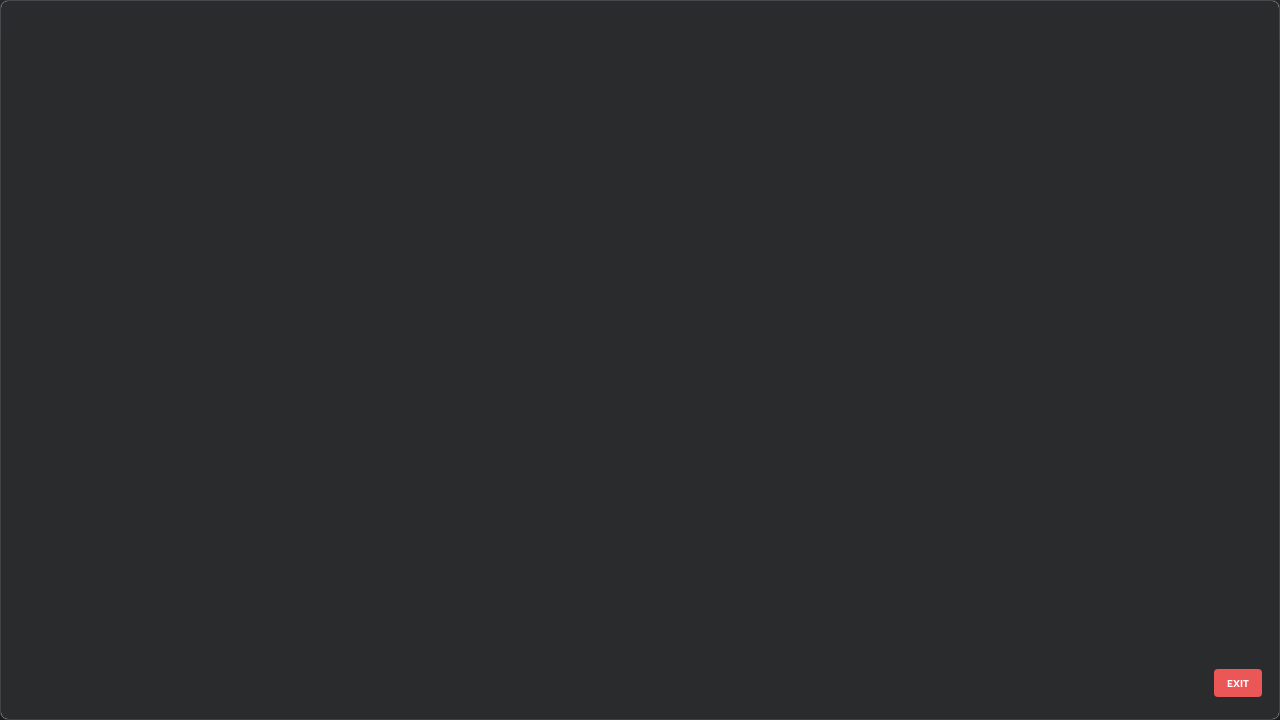 scroll, scrollTop: 7144, scrollLeft: 0, axis: vertical 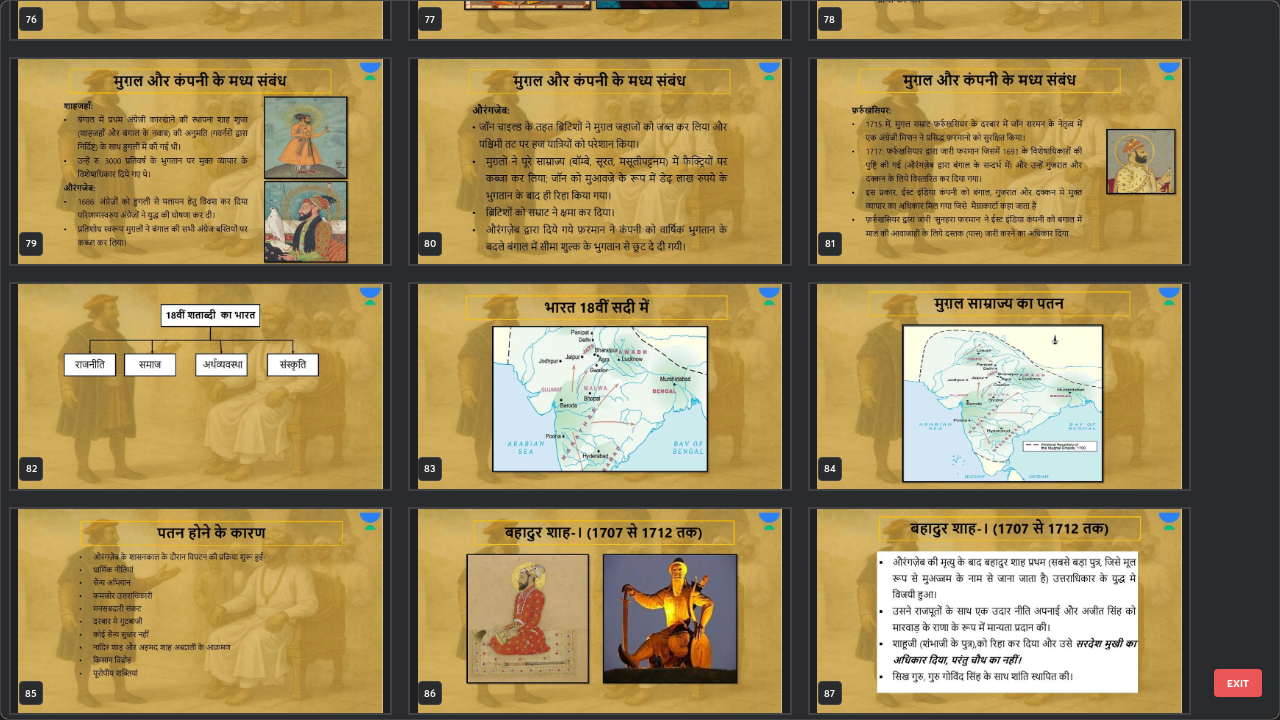 click at bounding box center (200, 386) 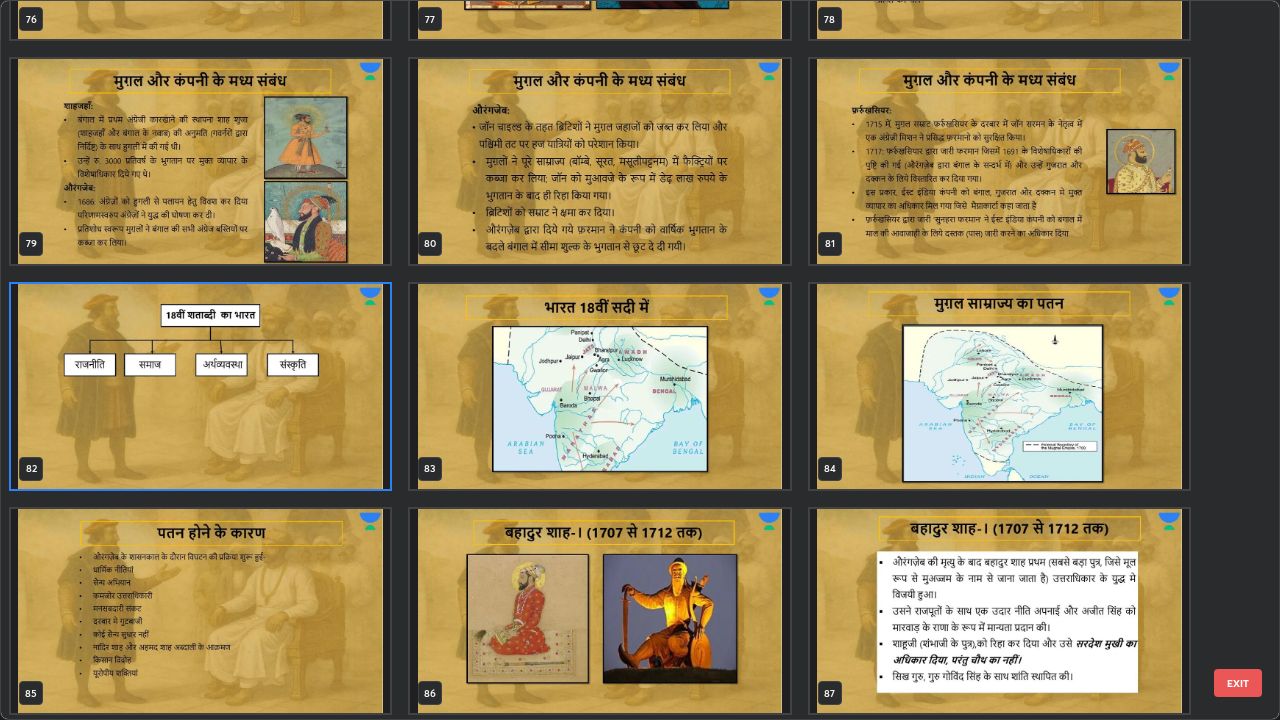 click at bounding box center [200, 386] 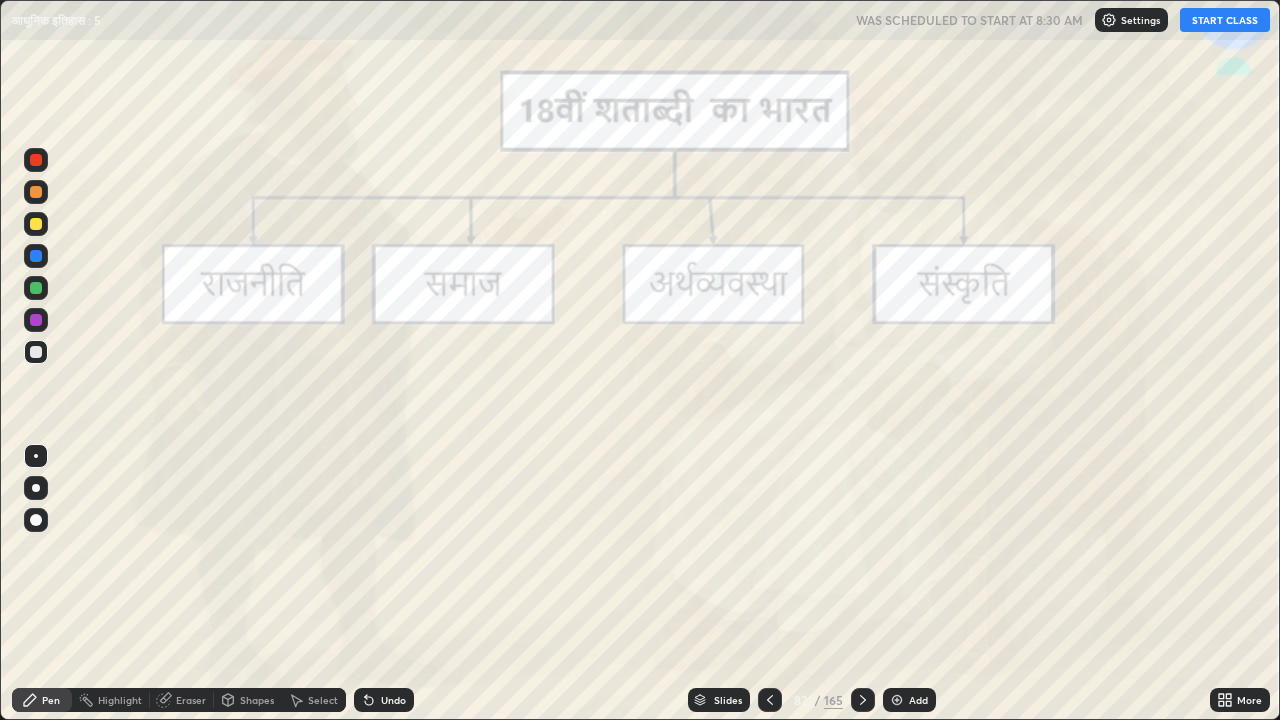 click on "START CLASS" at bounding box center [1225, 20] 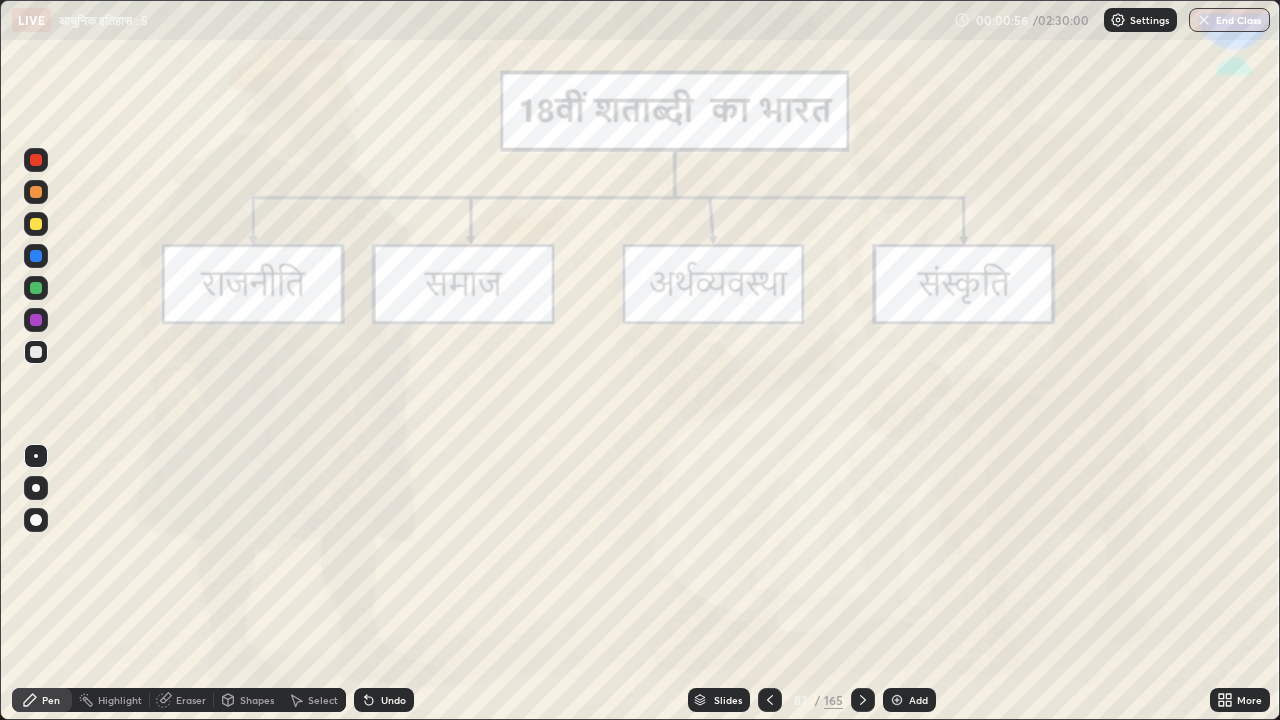 click 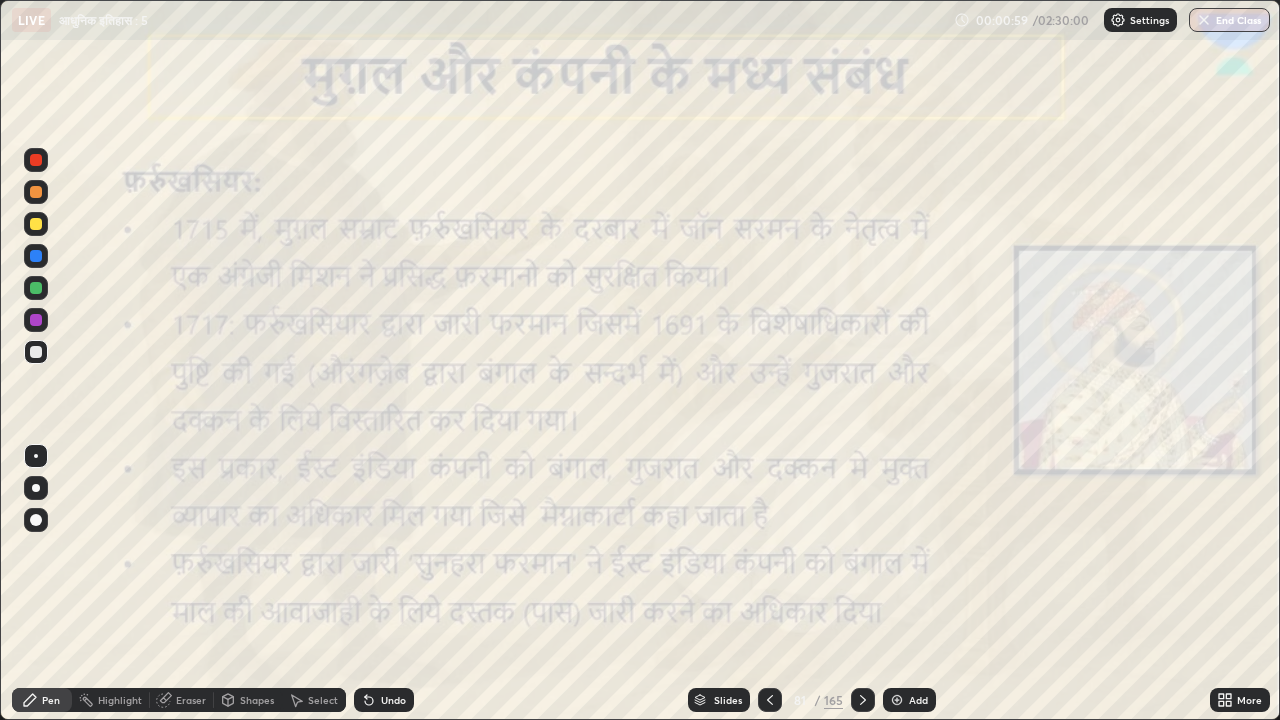 click 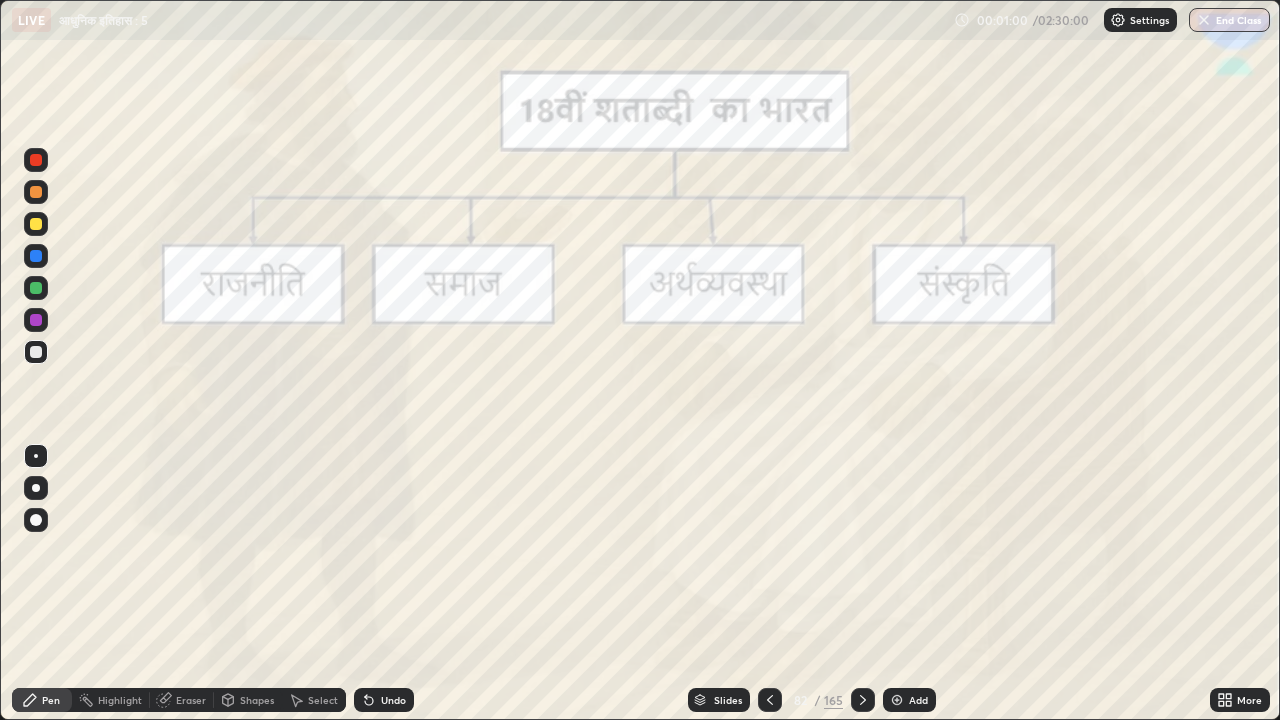 click 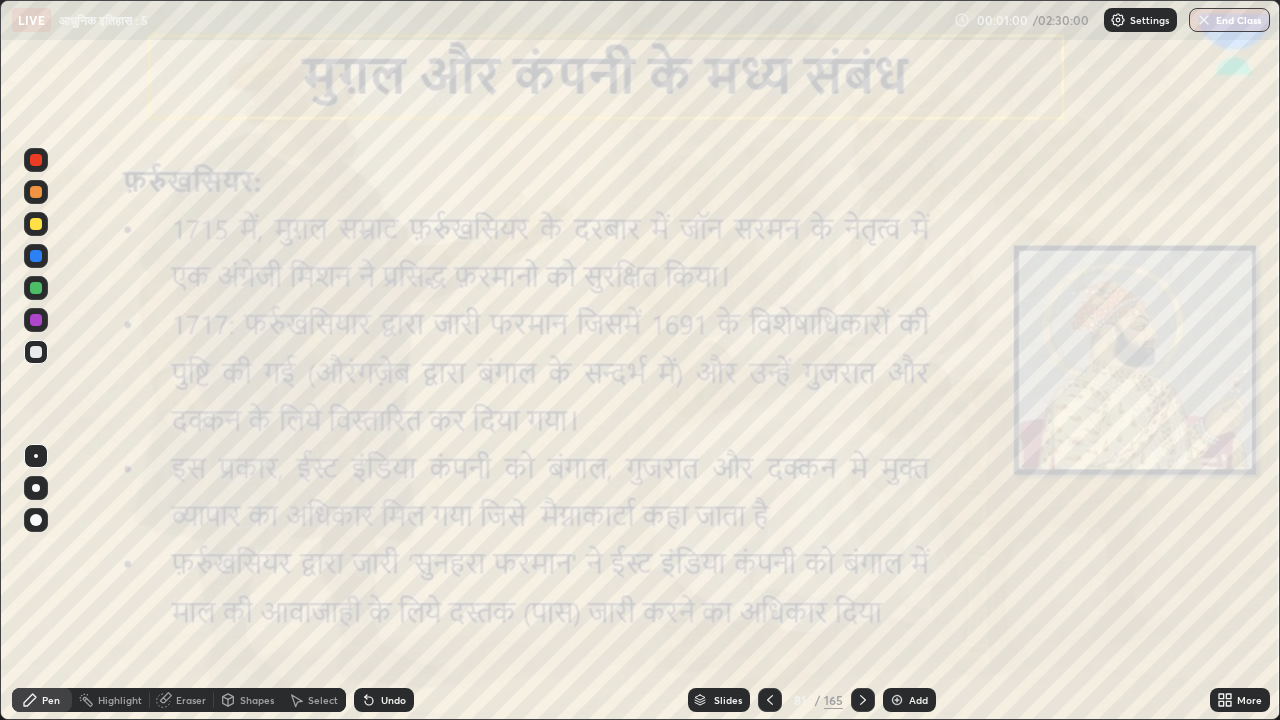 click at bounding box center (897, 700) 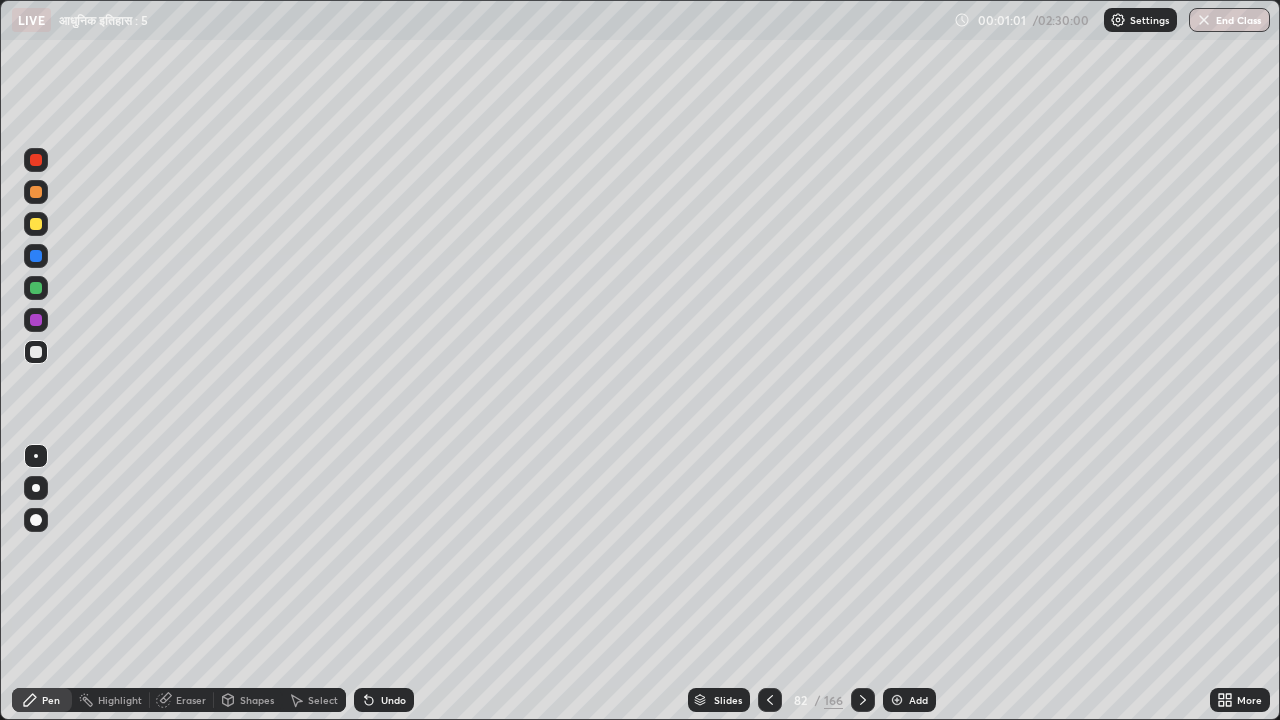 click at bounding box center (897, 700) 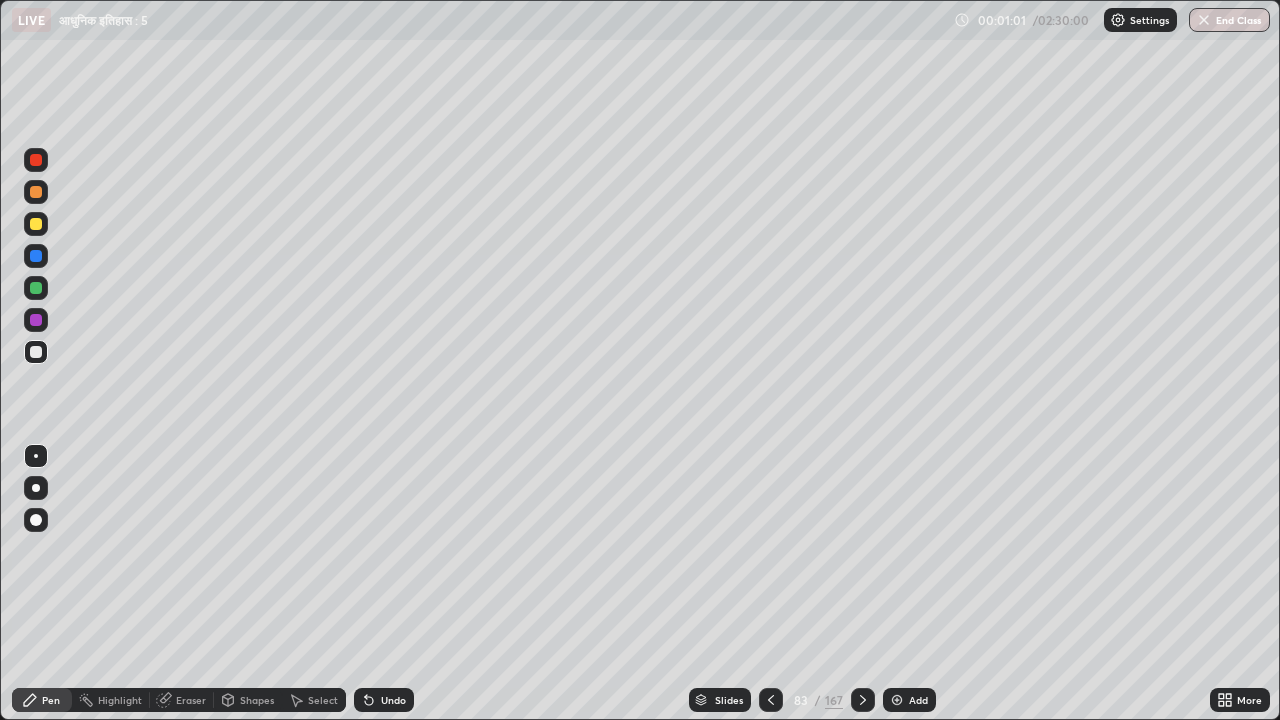 click at bounding box center [897, 700] 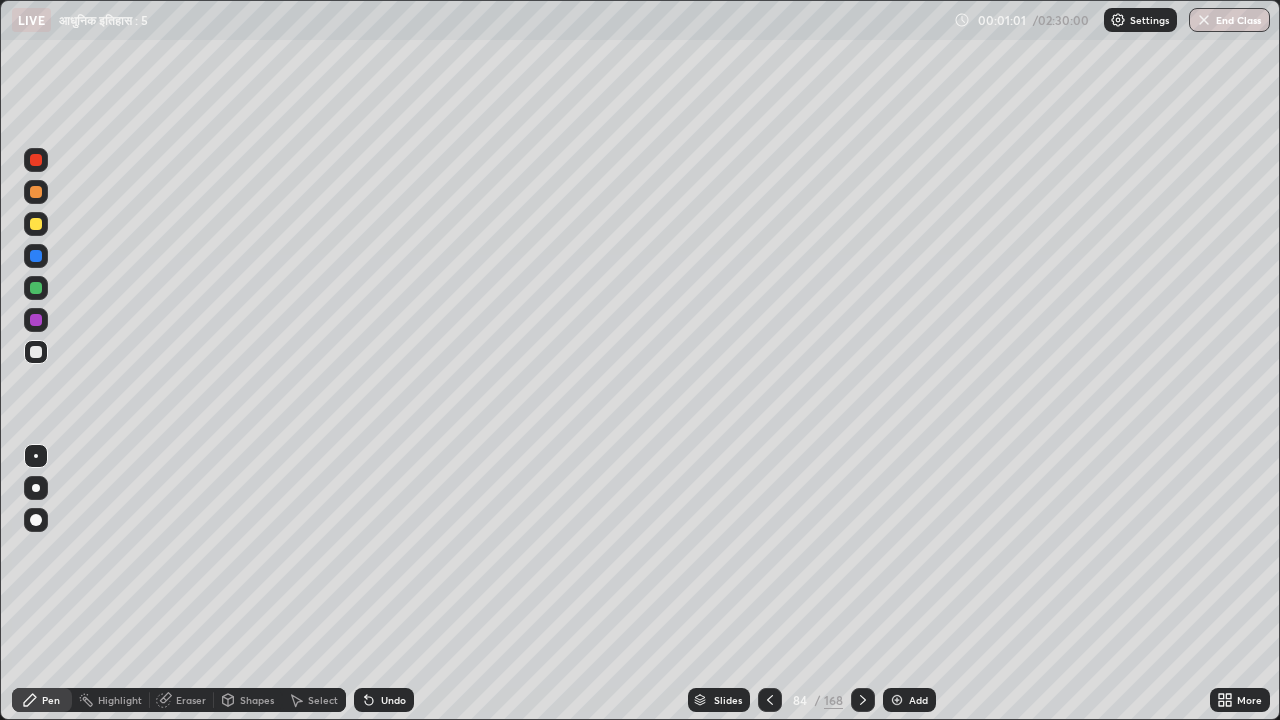 click on "Add" at bounding box center (909, 700) 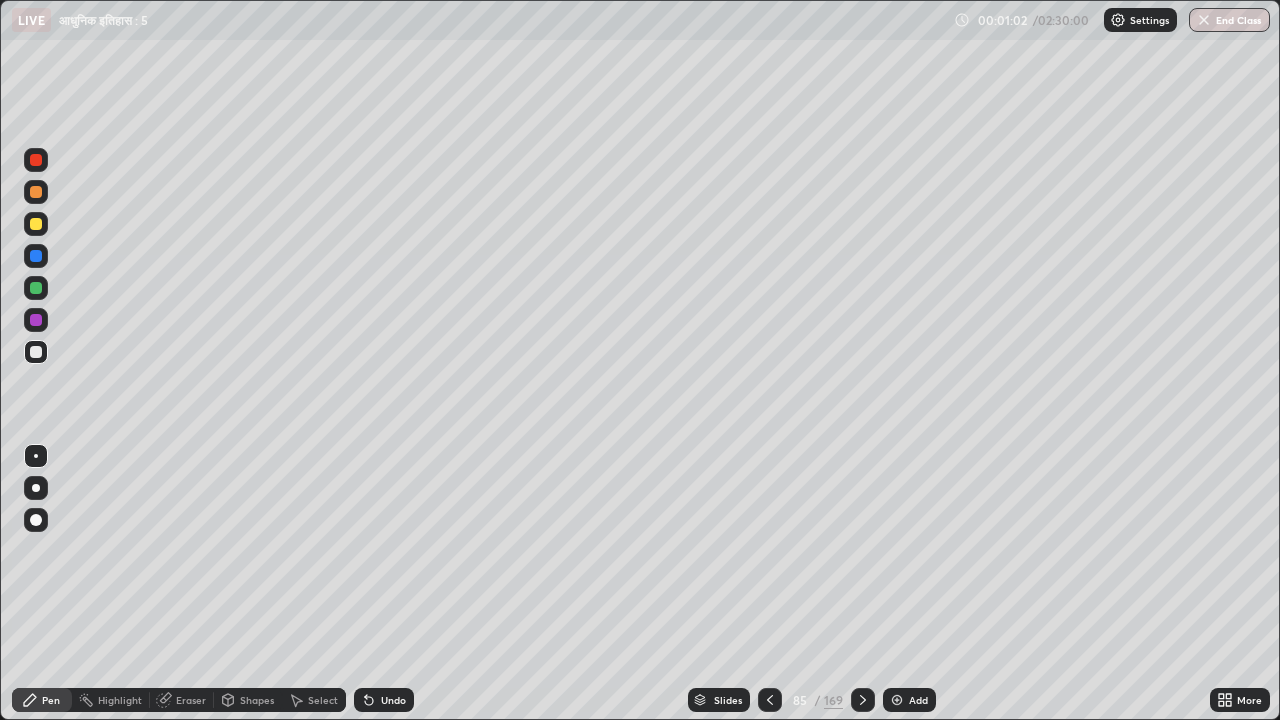 click 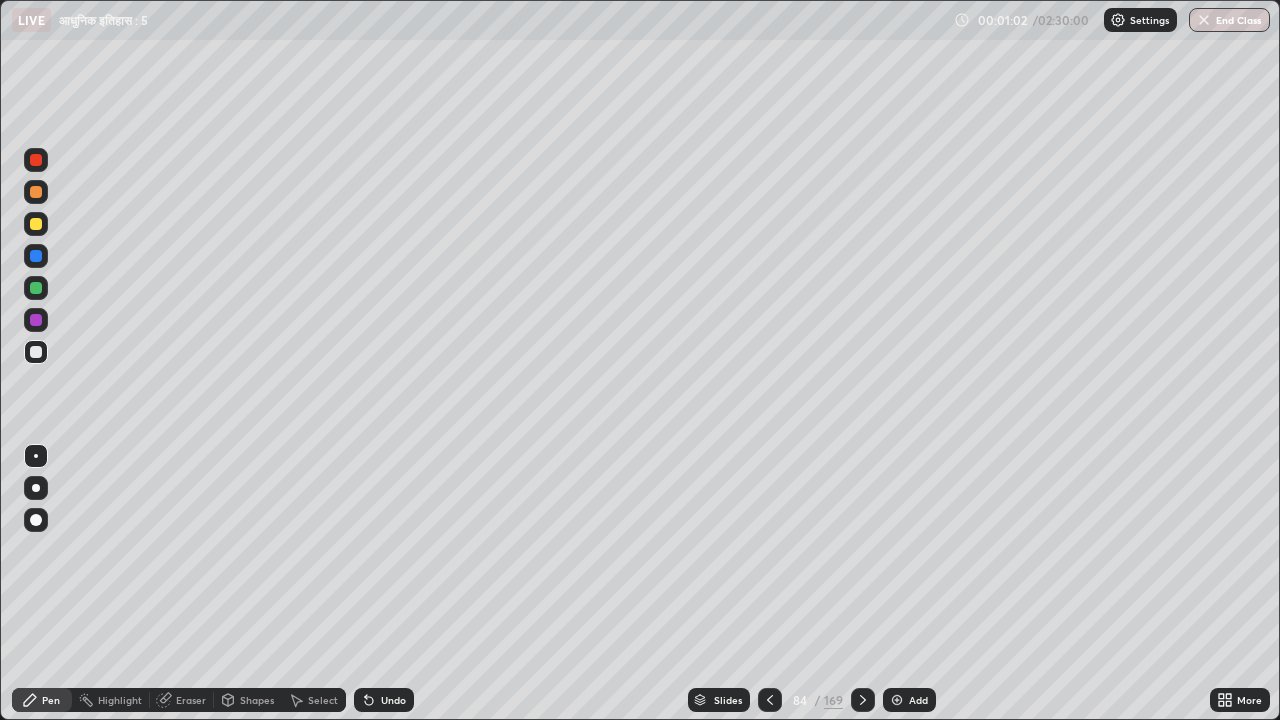 click 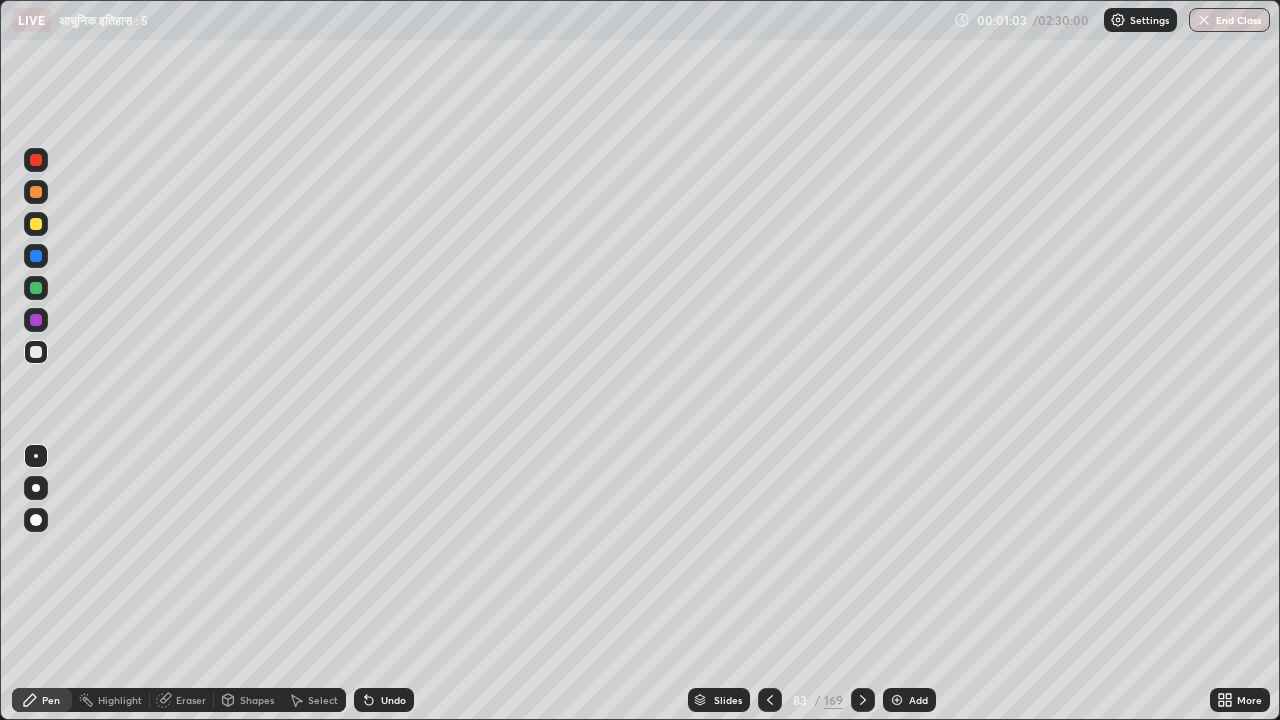 click 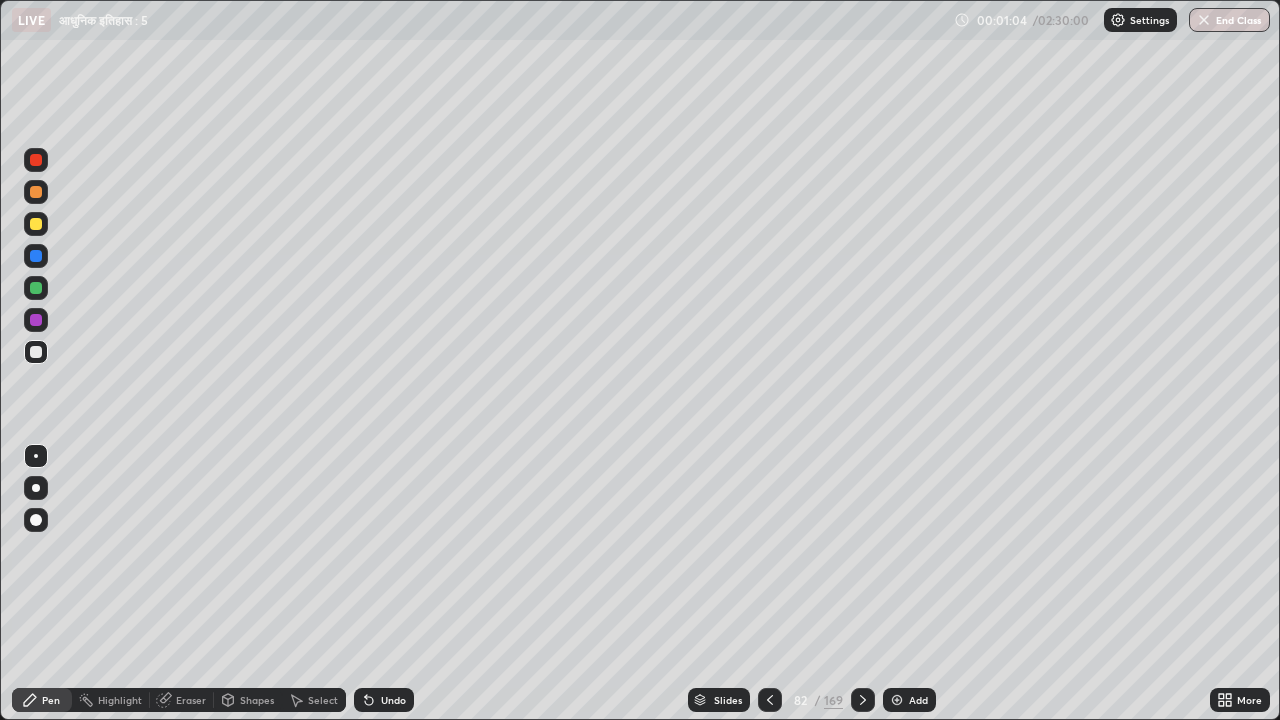 click 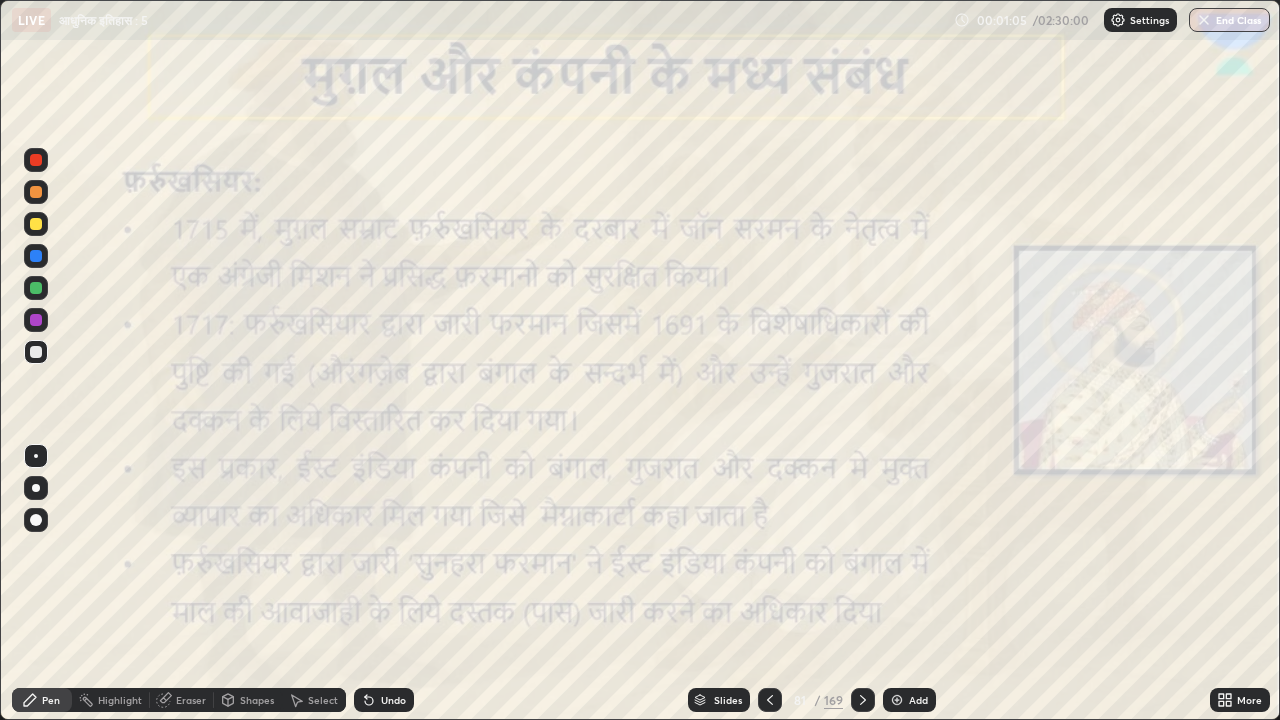 click 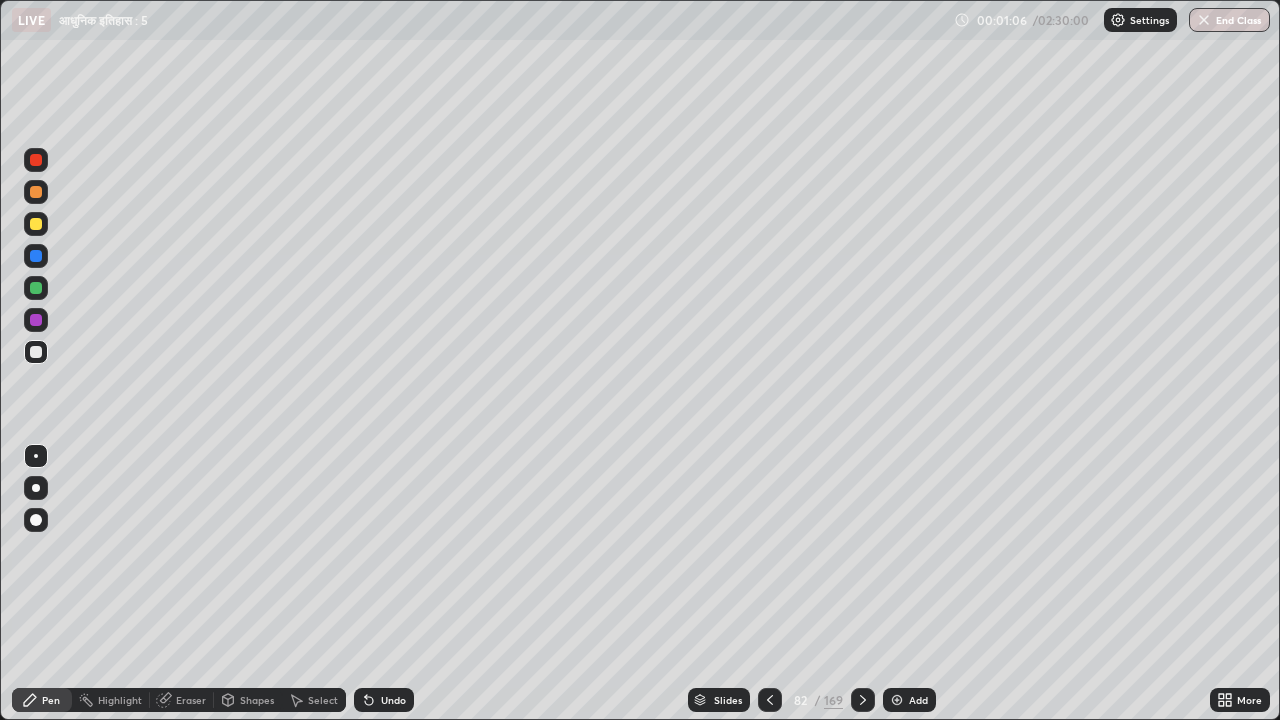 click at bounding box center (36, 352) 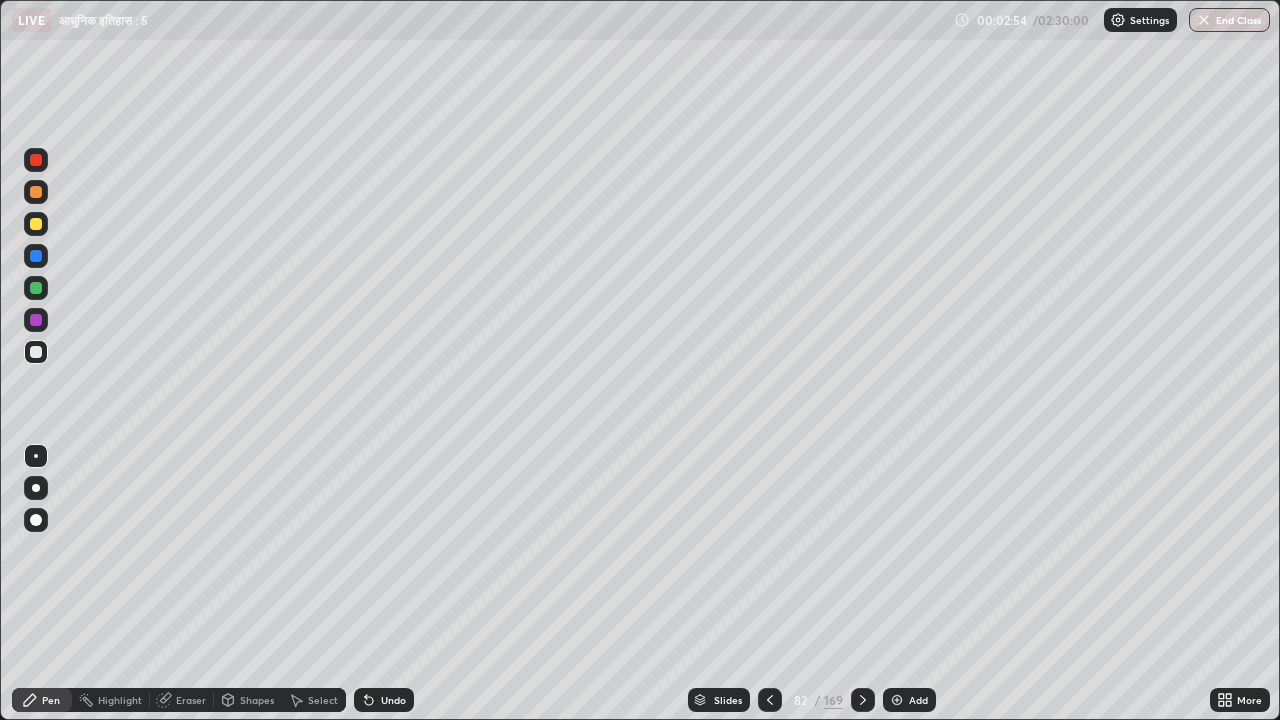 click at bounding box center [36, 320] 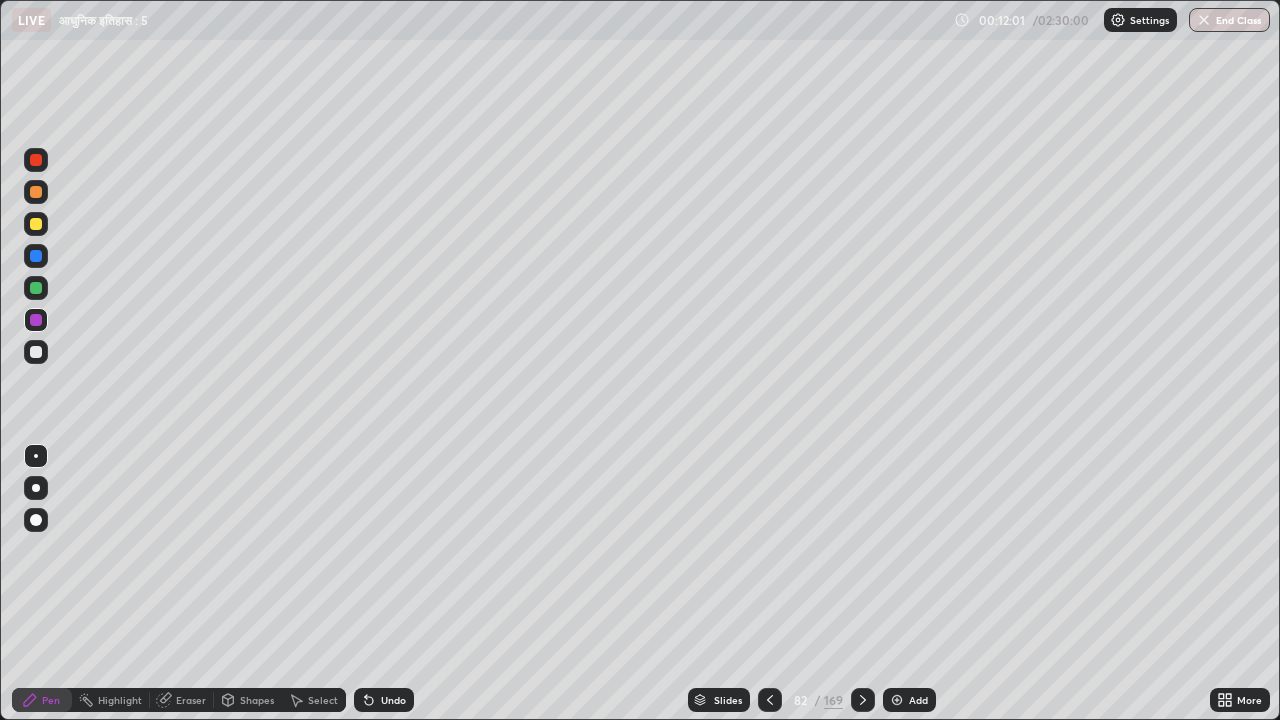 click 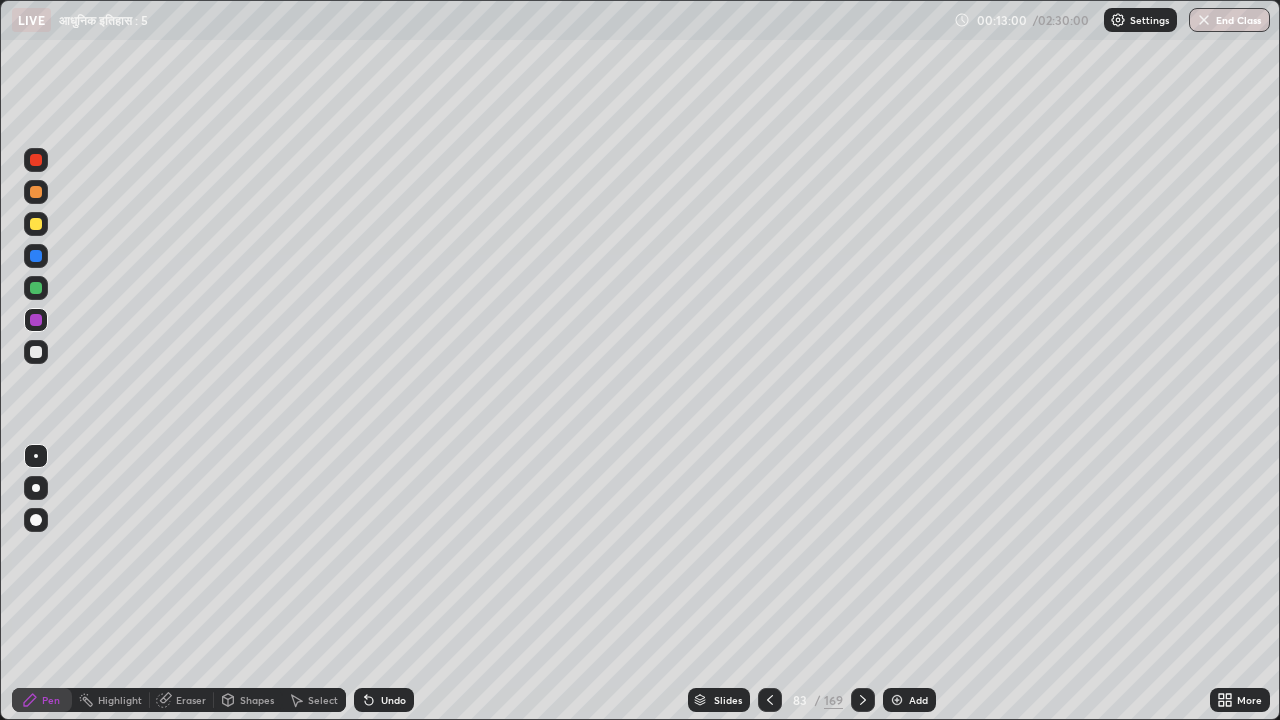 click at bounding box center [36, 352] 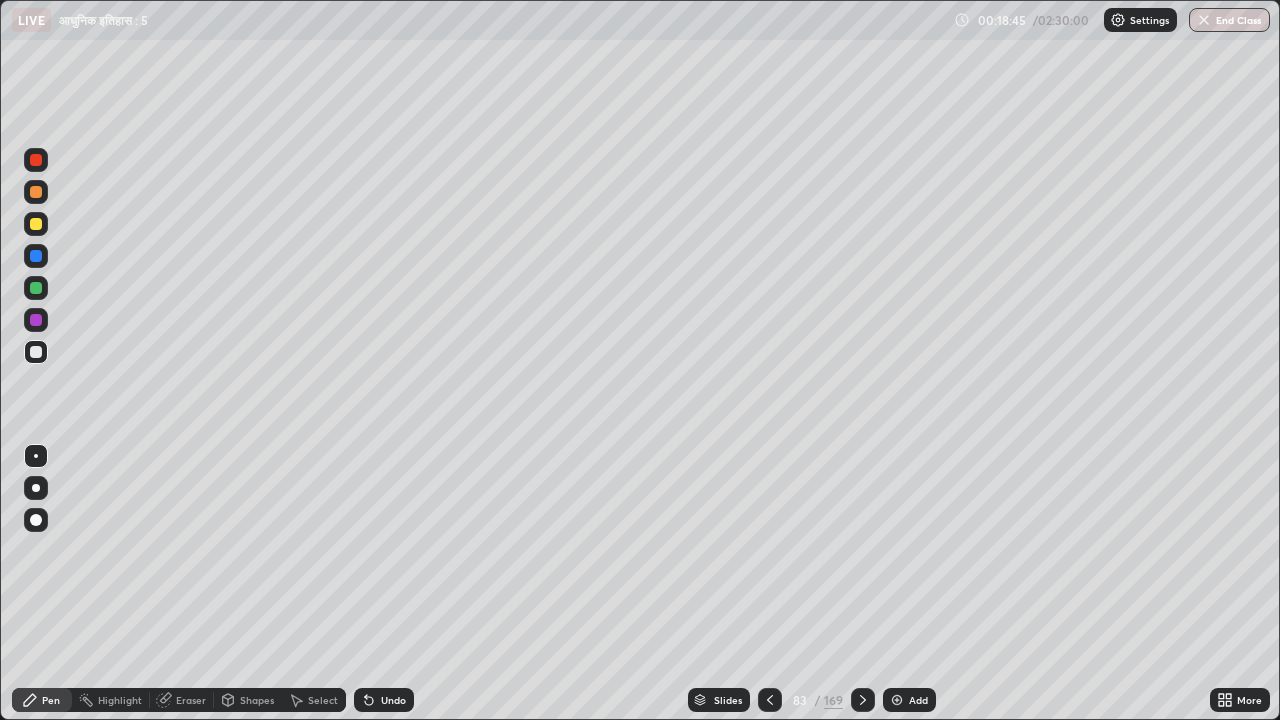 click on "Undo" at bounding box center [384, 700] 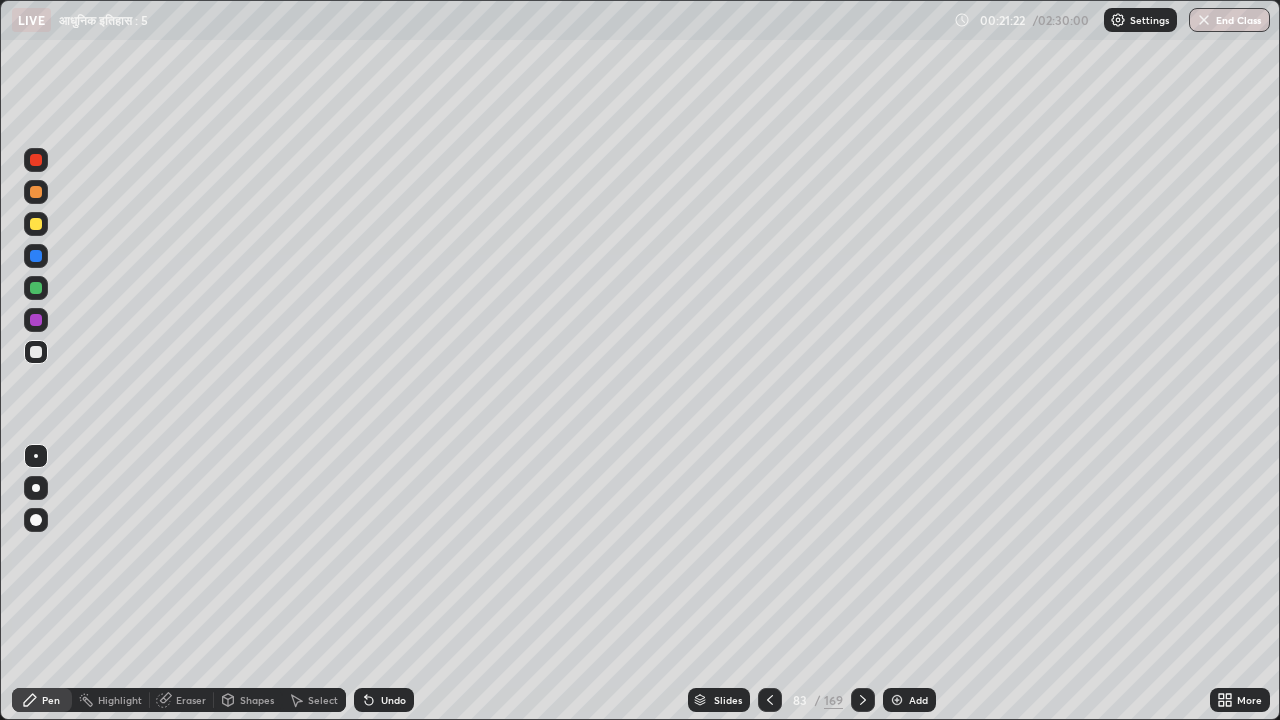 click 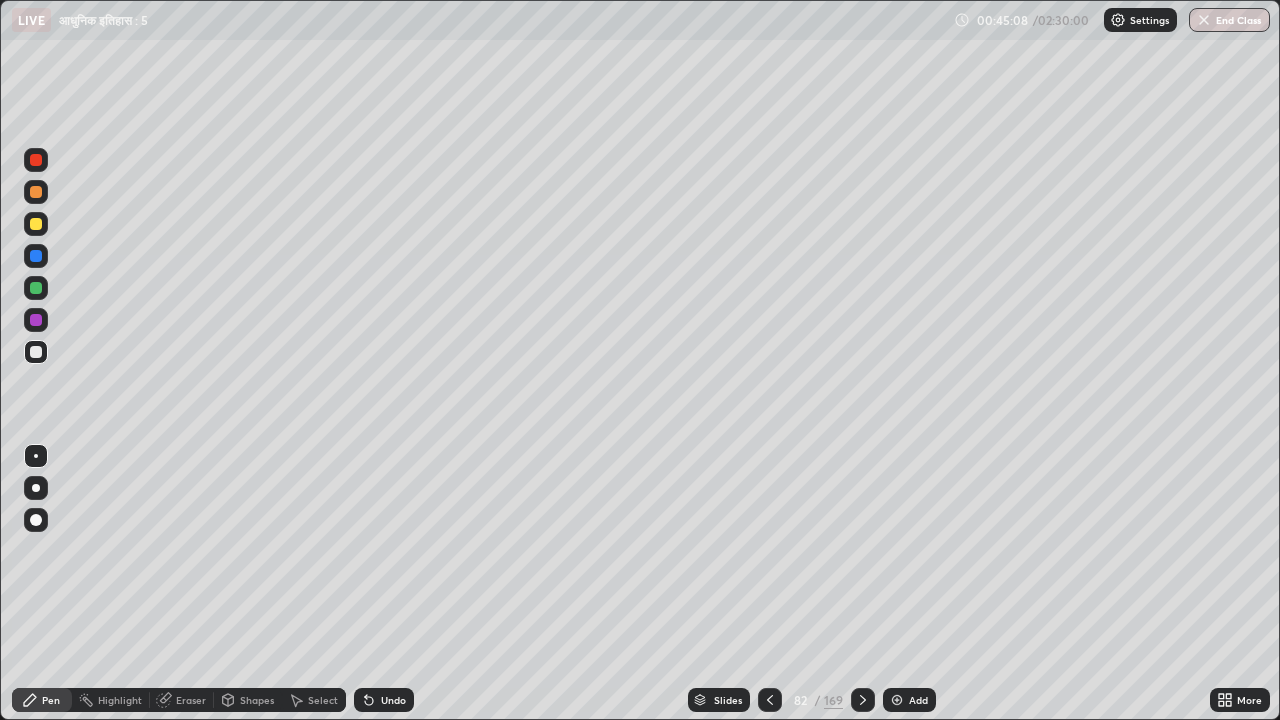 click at bounding box center [863, 700] 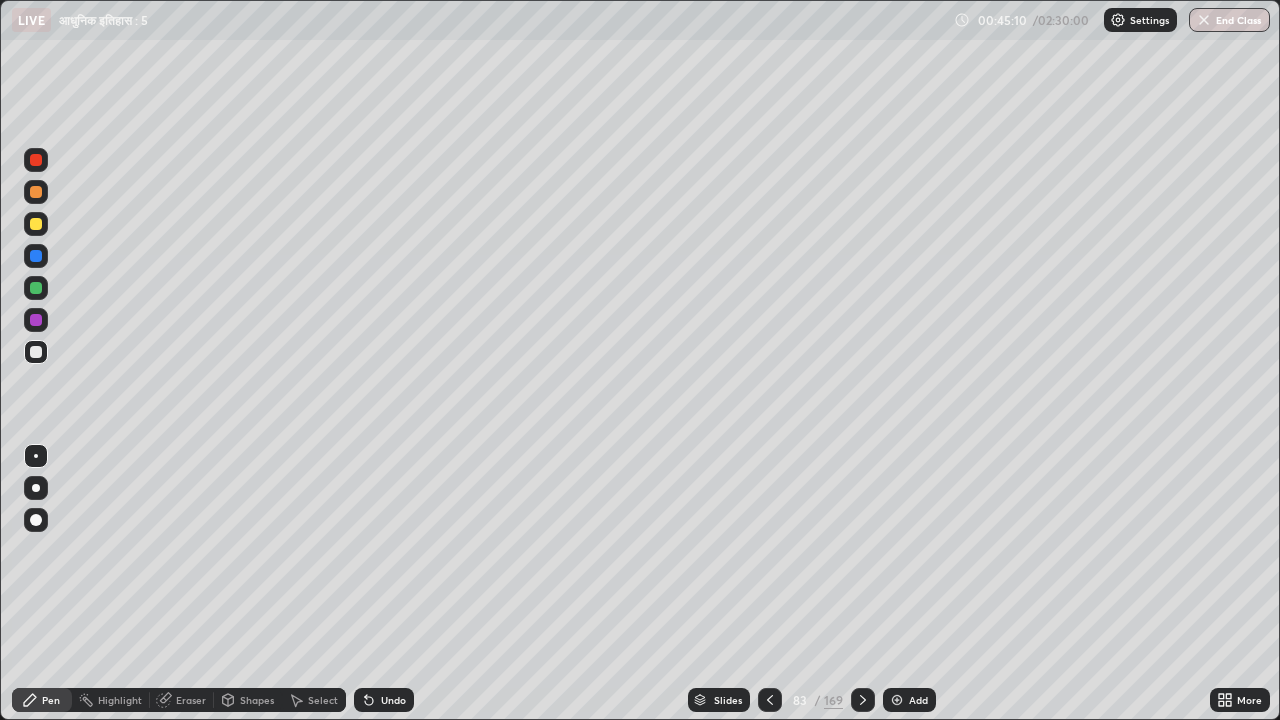 click 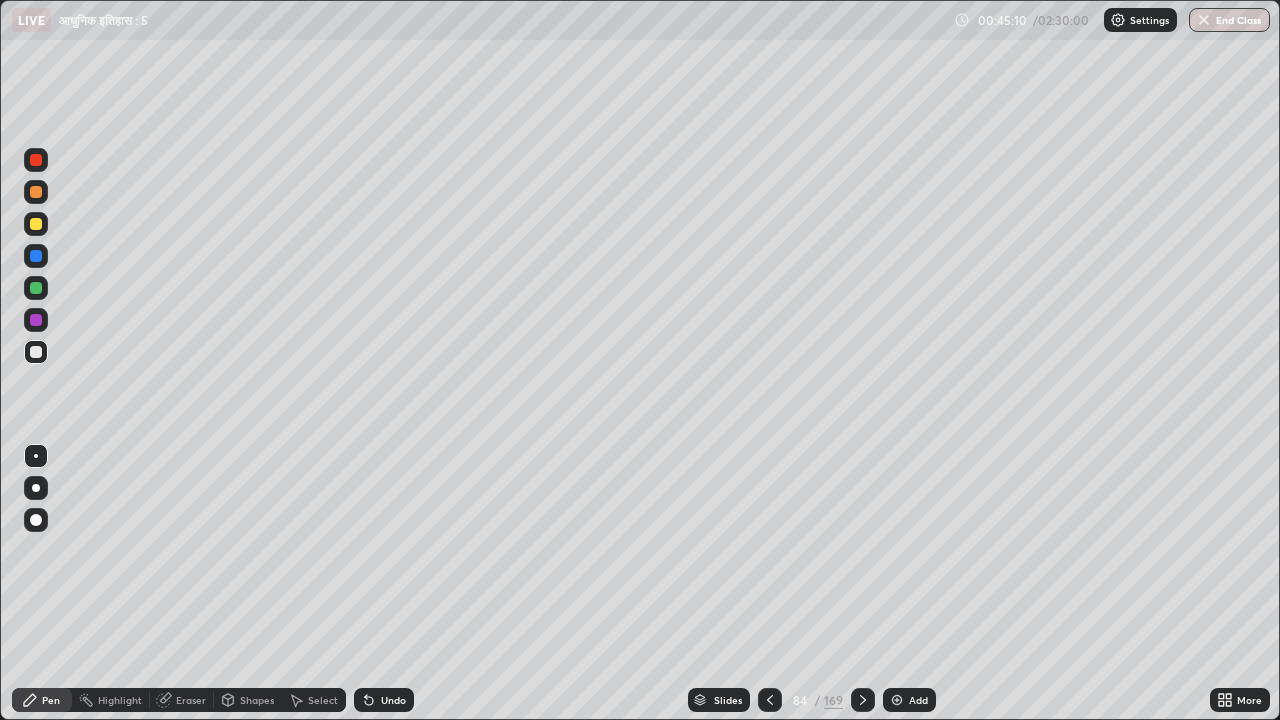click 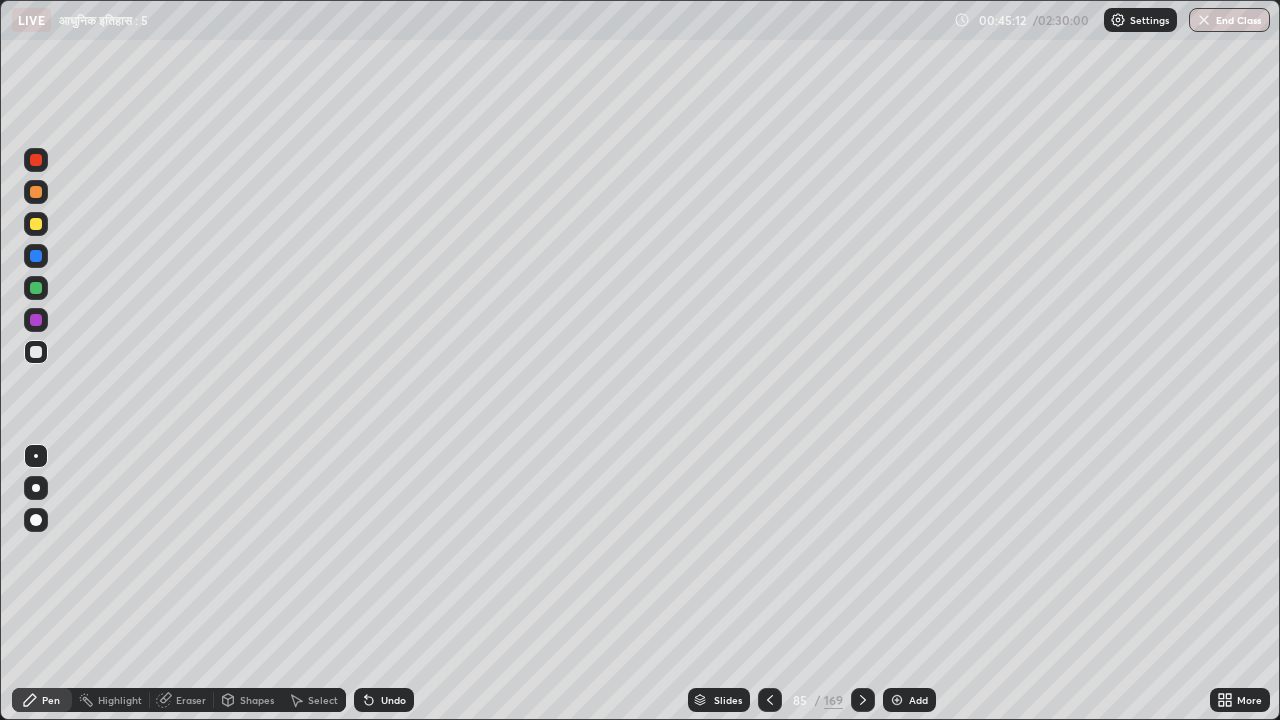 click 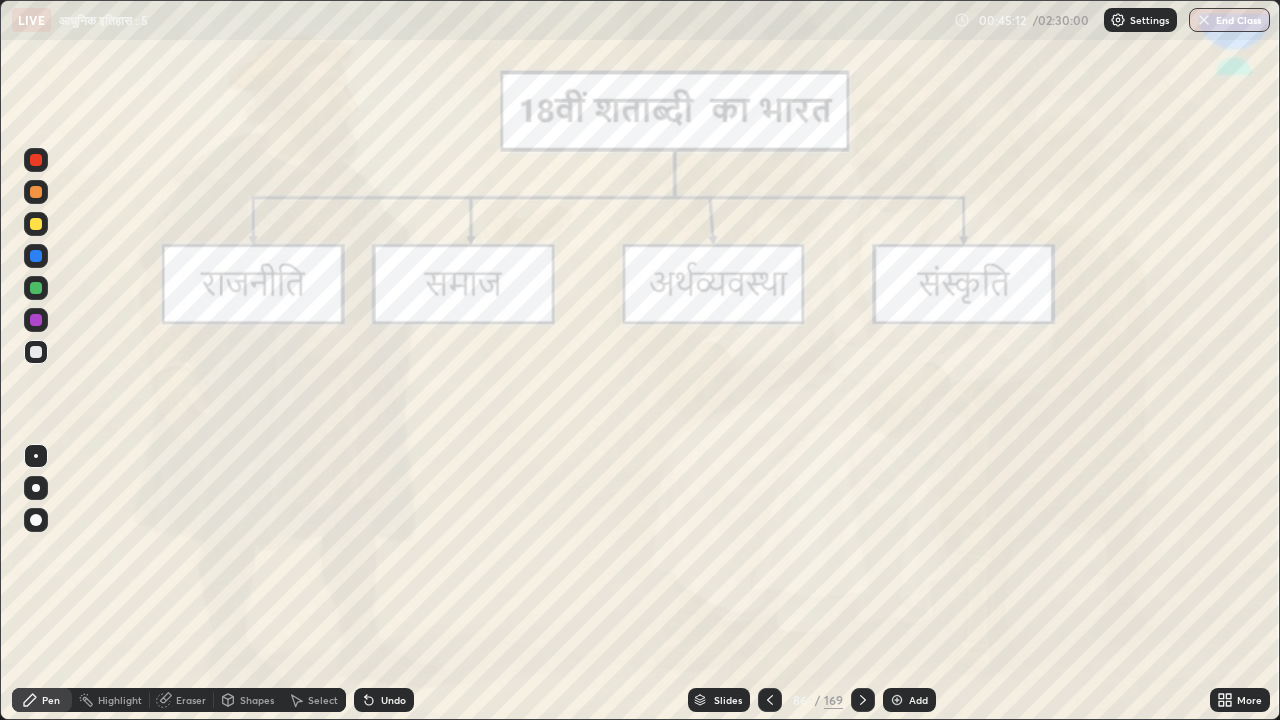 click 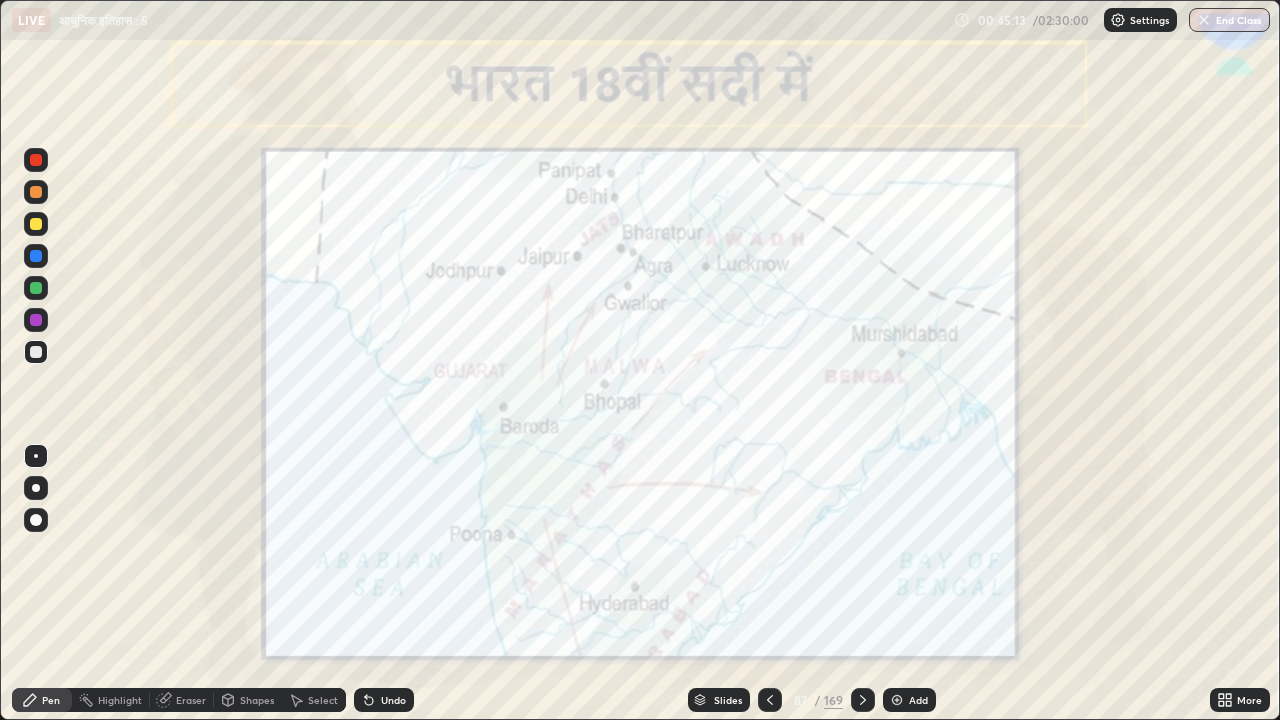 click at bounding box center (770, 700) 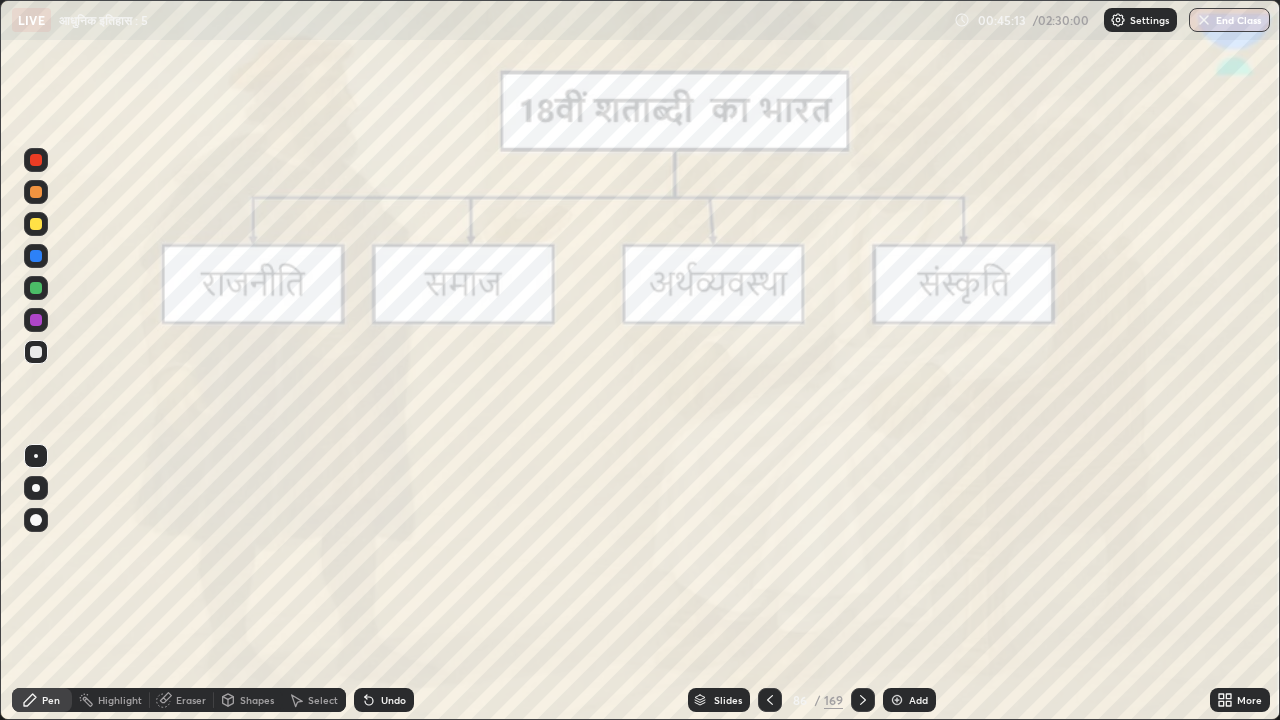 click 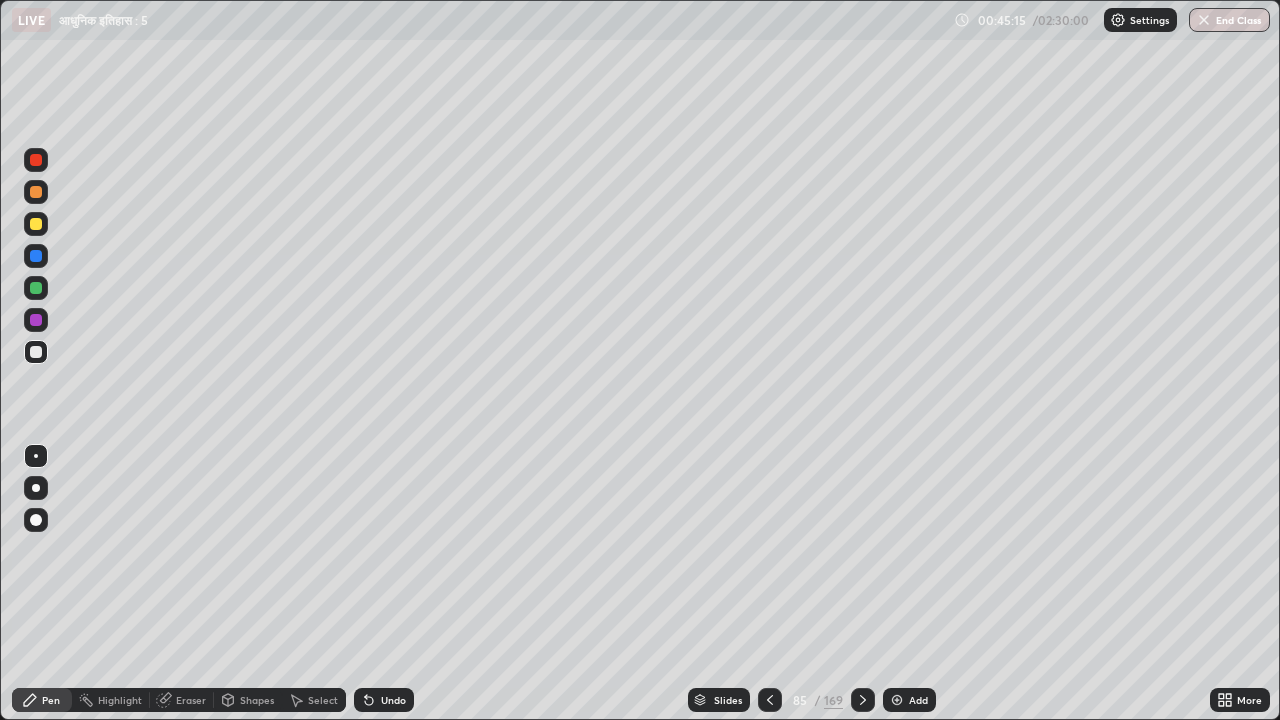 click 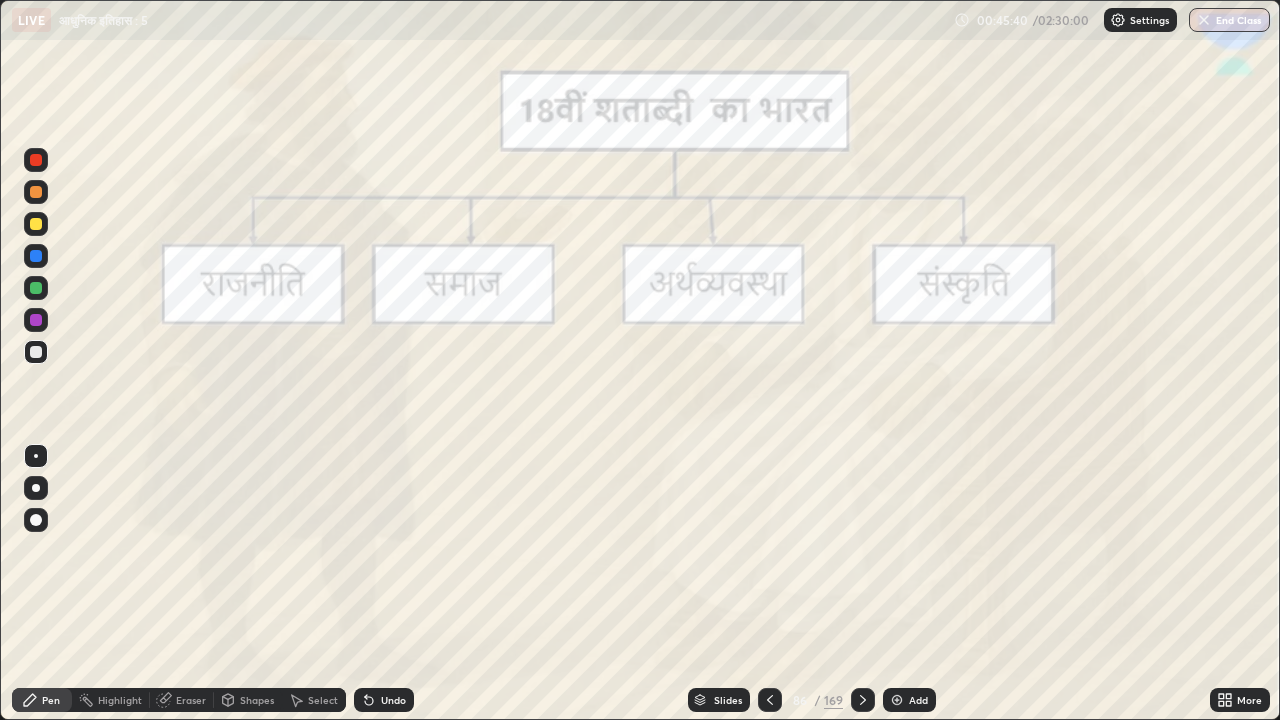 click at bounding box center [36, 320] 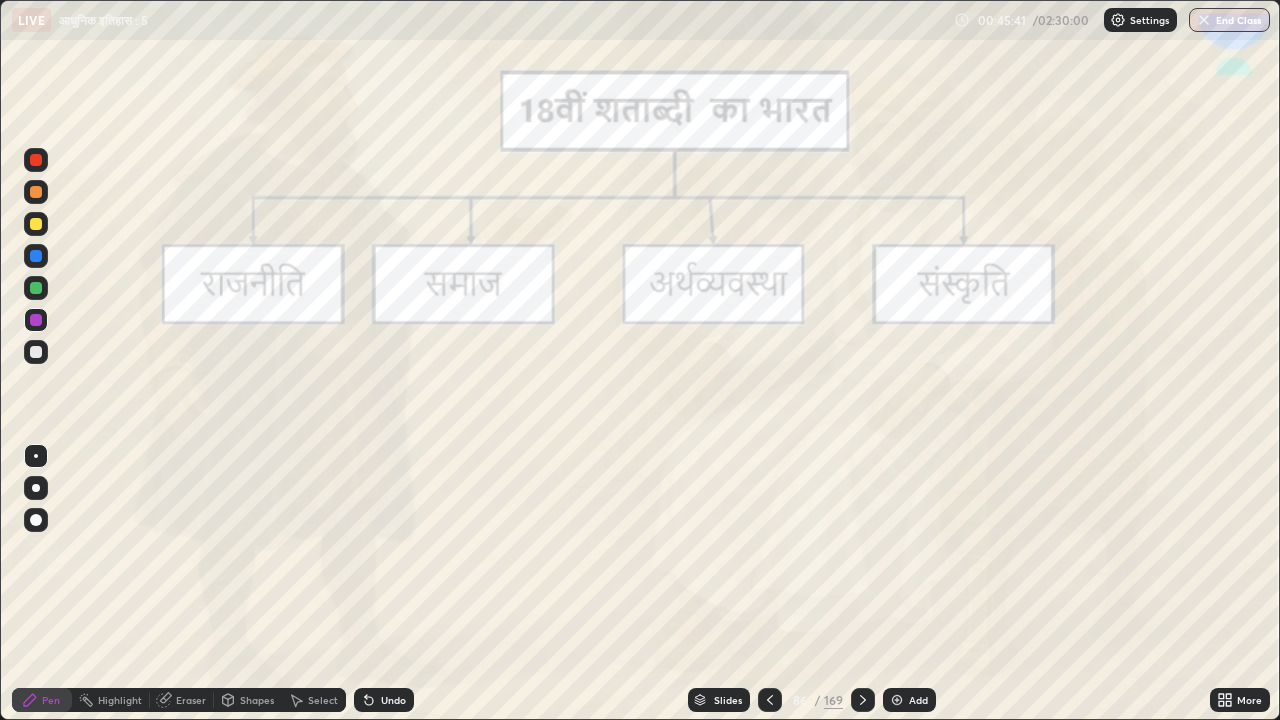 click at bounding box center (36, 320) 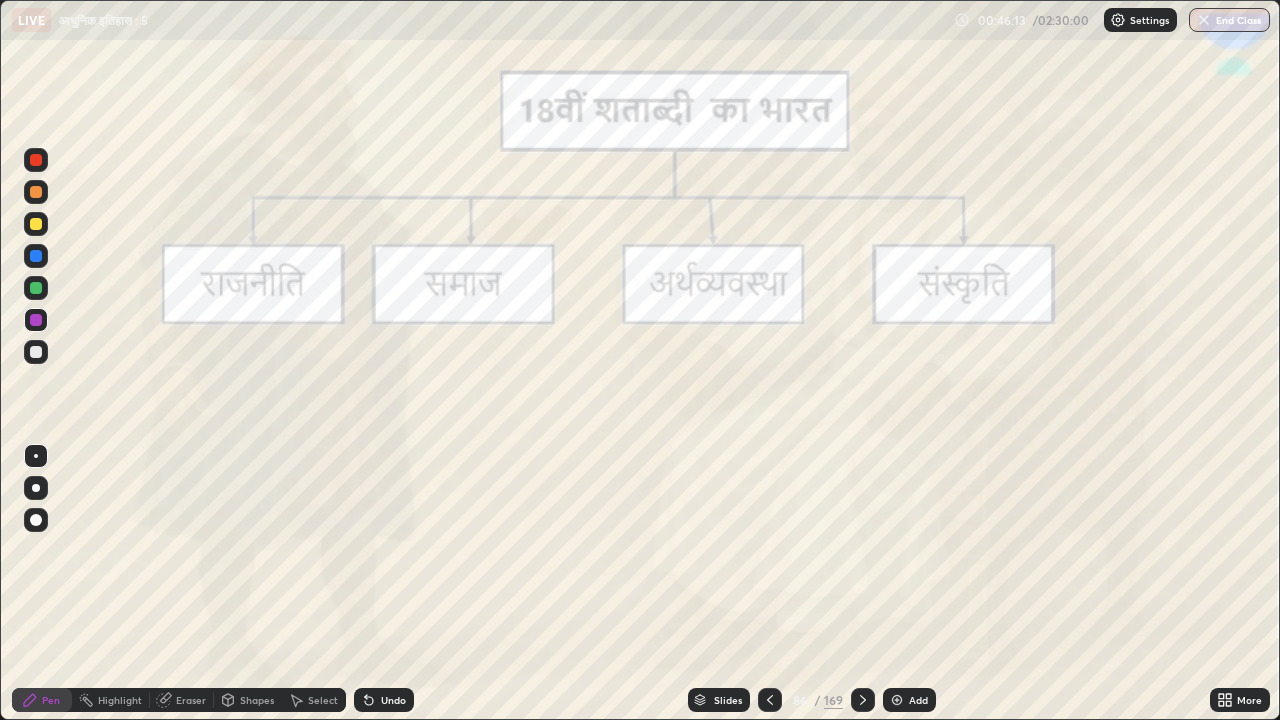 click 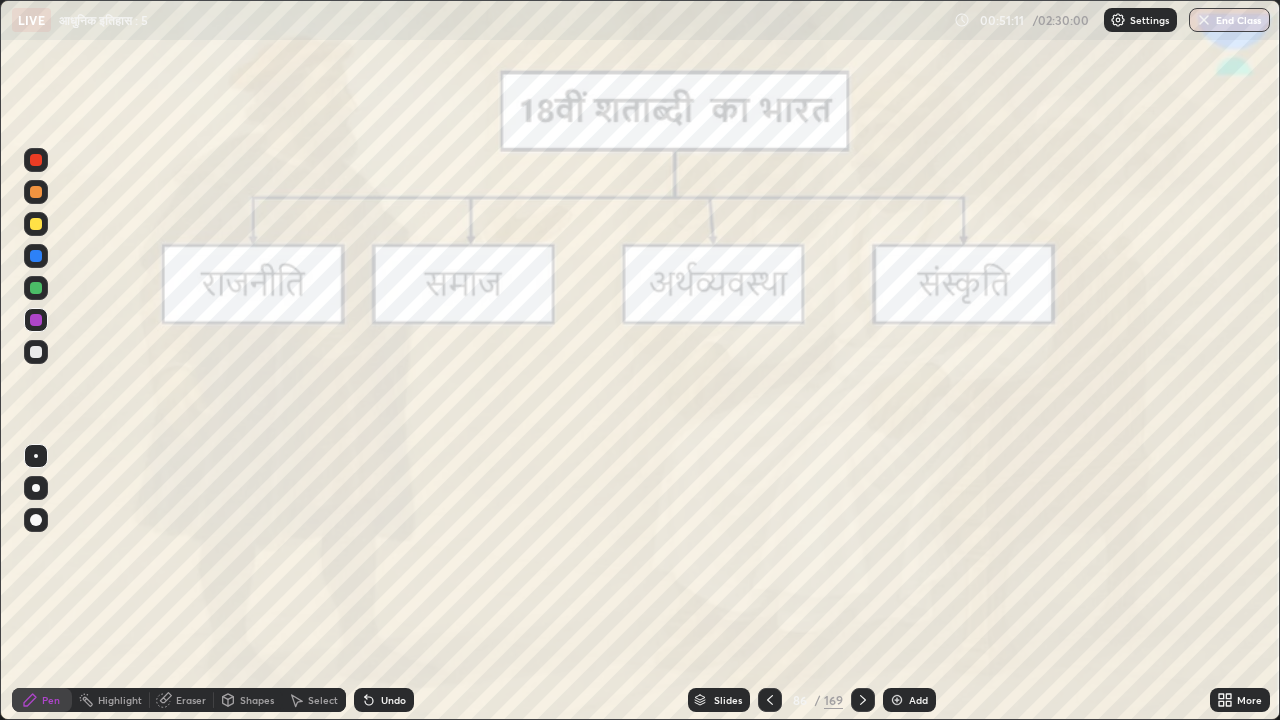 click at bounding box center [36, 224] 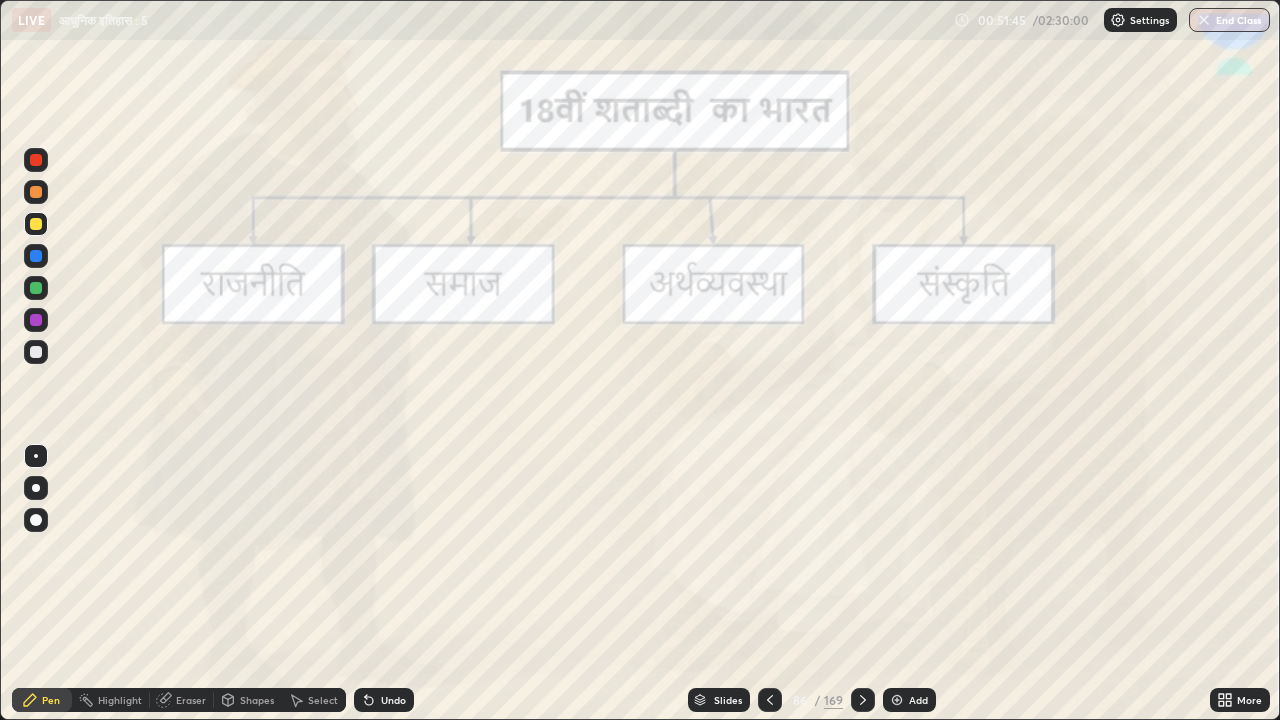 click at bounding box center [36, 352] 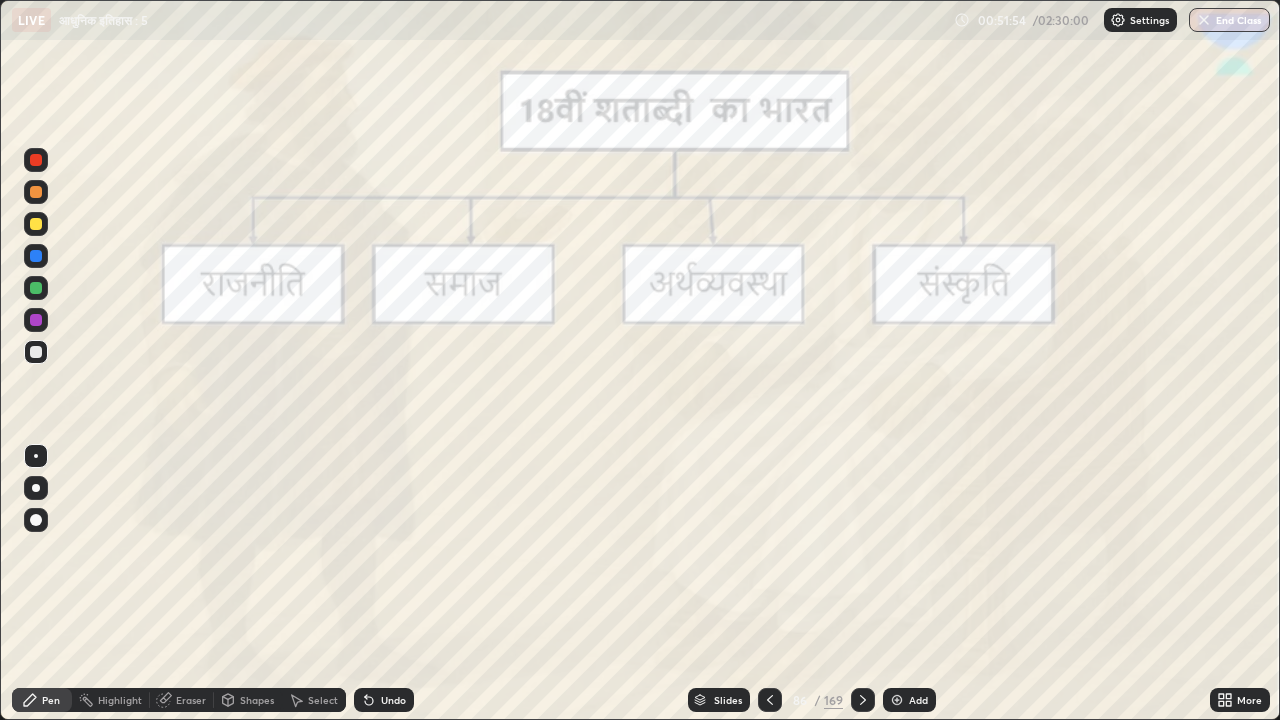 click at bounding box center [36, 160] 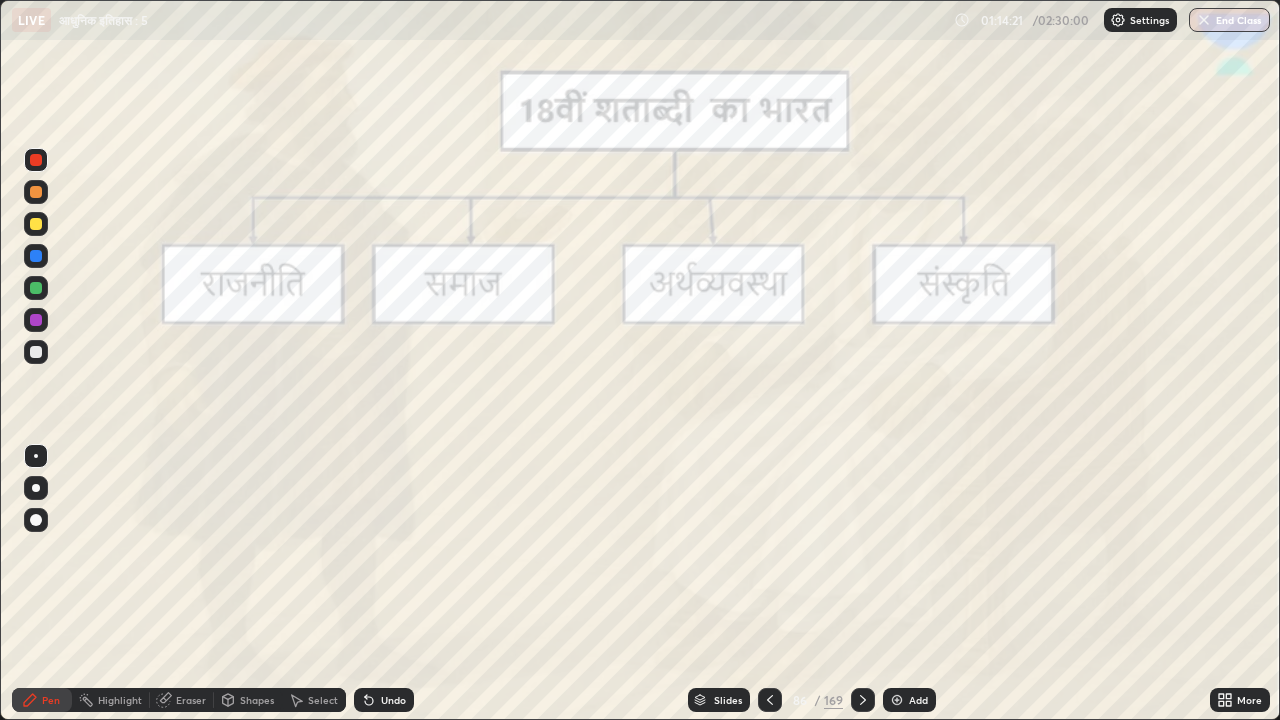 click on "Slides" at bounding box center [728, 700] 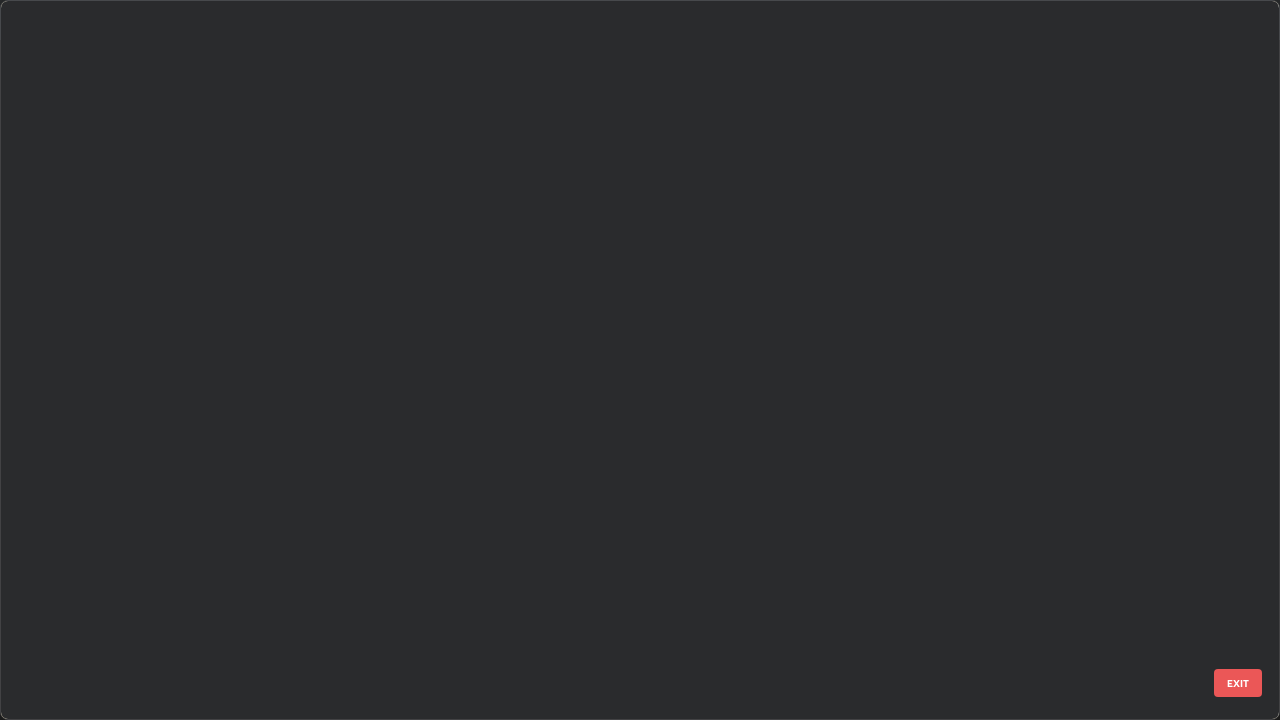 scroll, scrollTop: 5796, scrollLeft: 0, axis: vertical 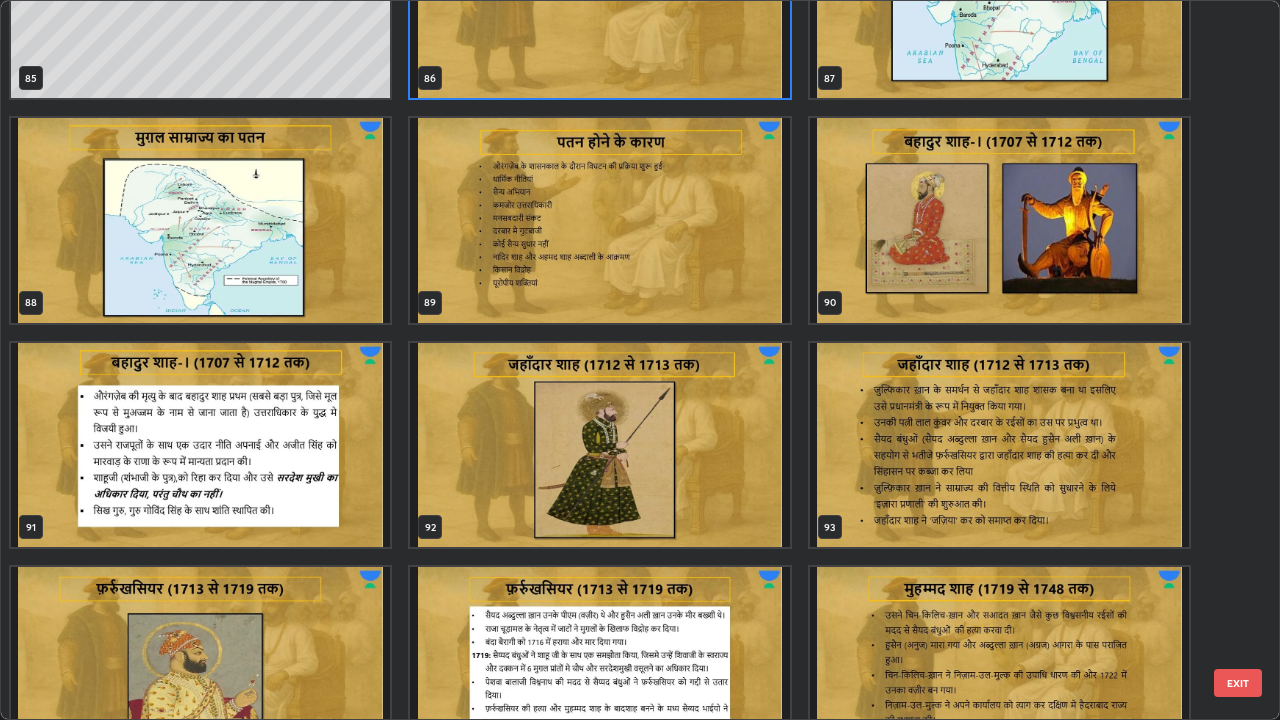 click at bounding box center (599, 220) 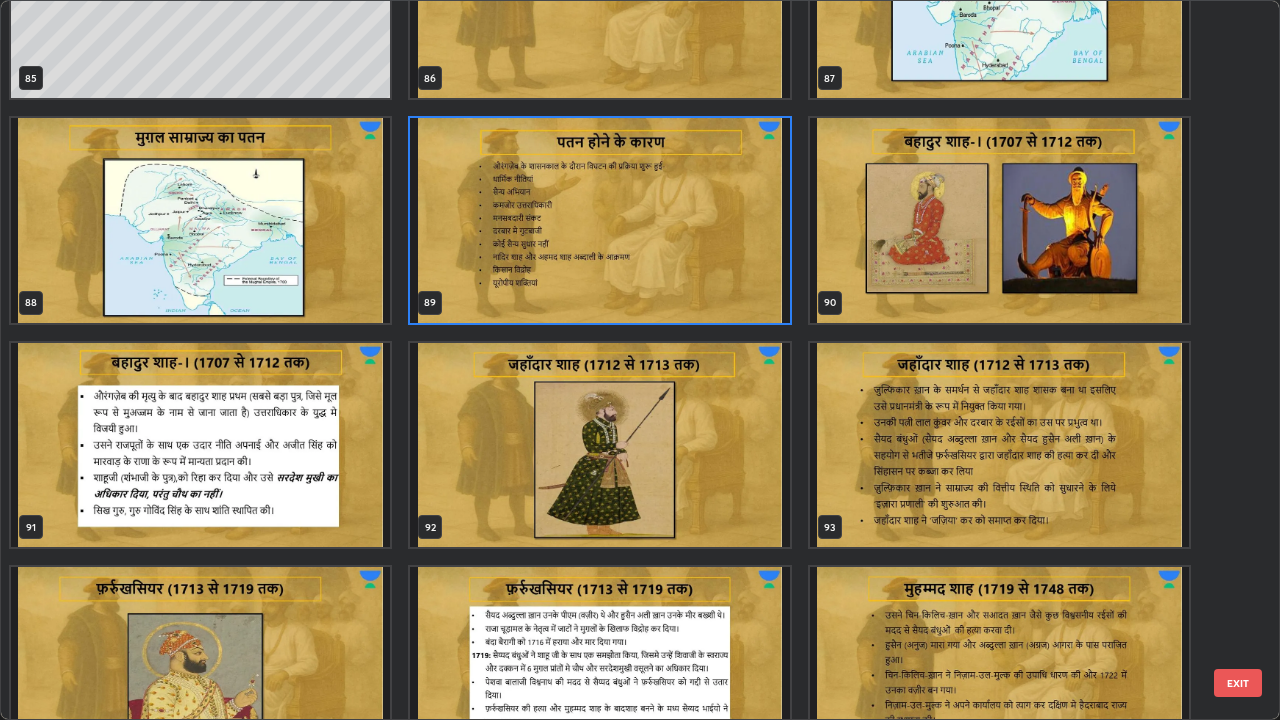 click at bounding box center (599, 220) 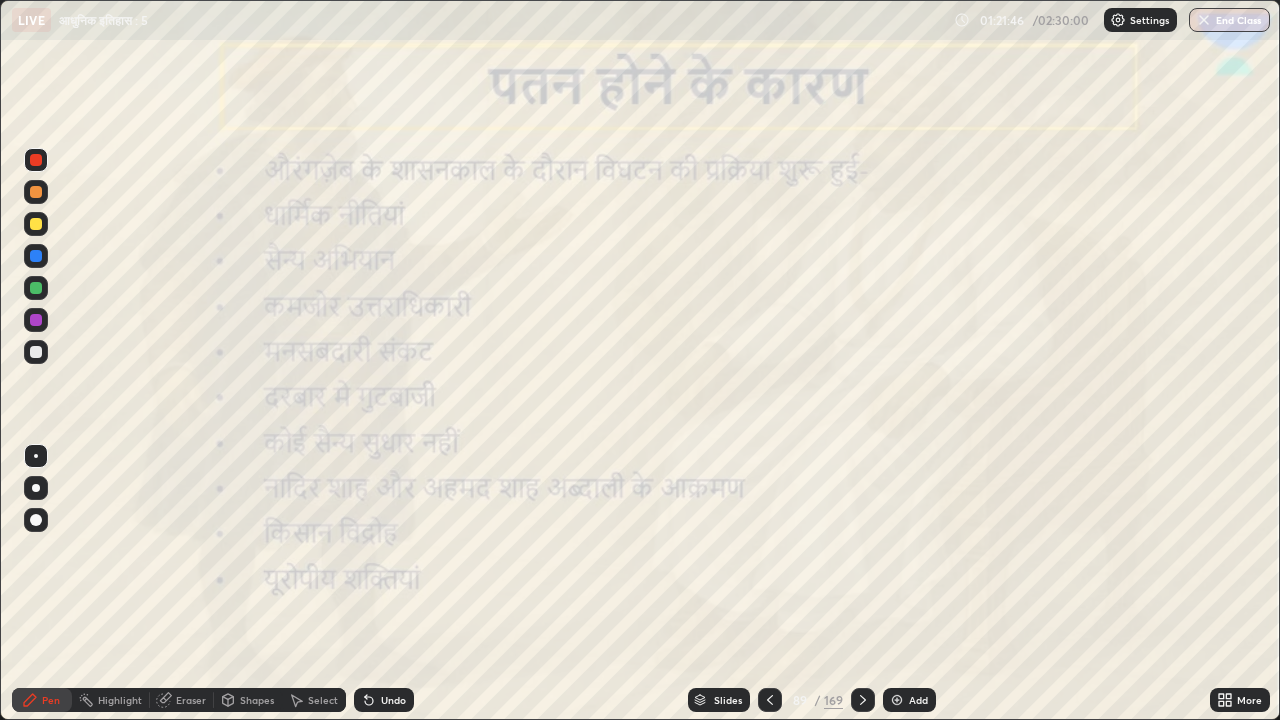 click on "Add" at bounding box center (918, 700) 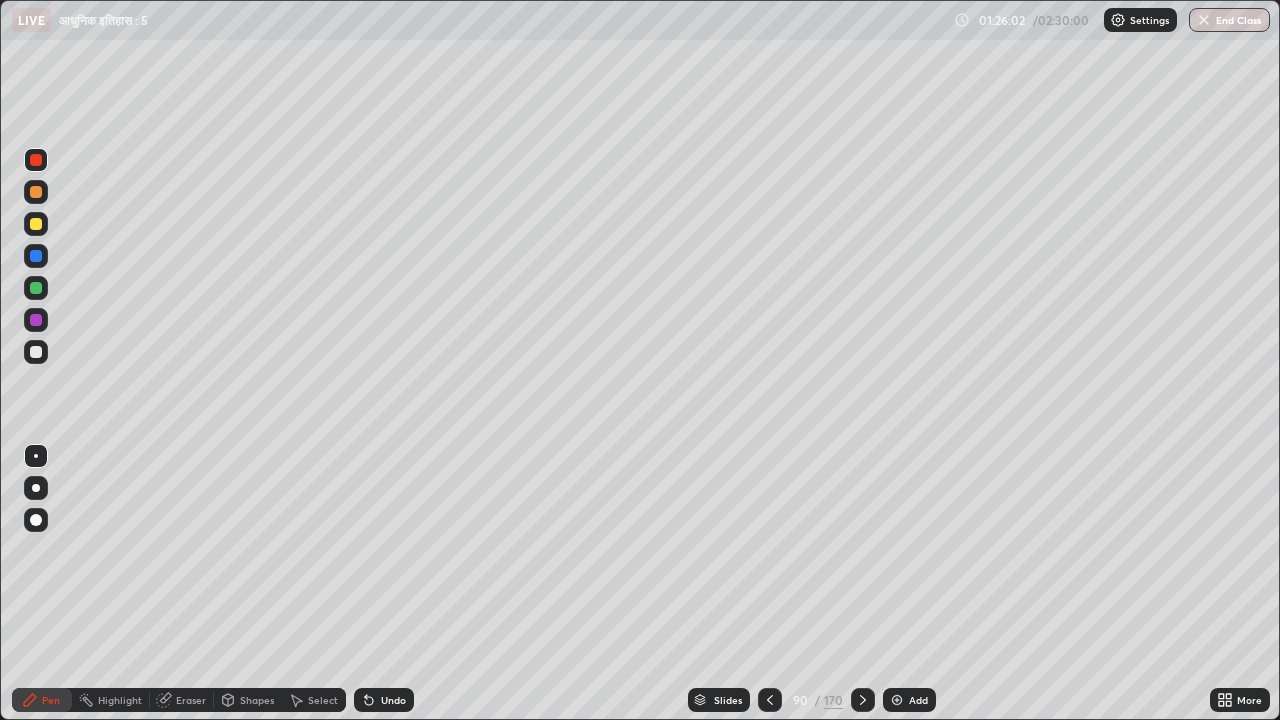 click at bounding box center (770, 700) 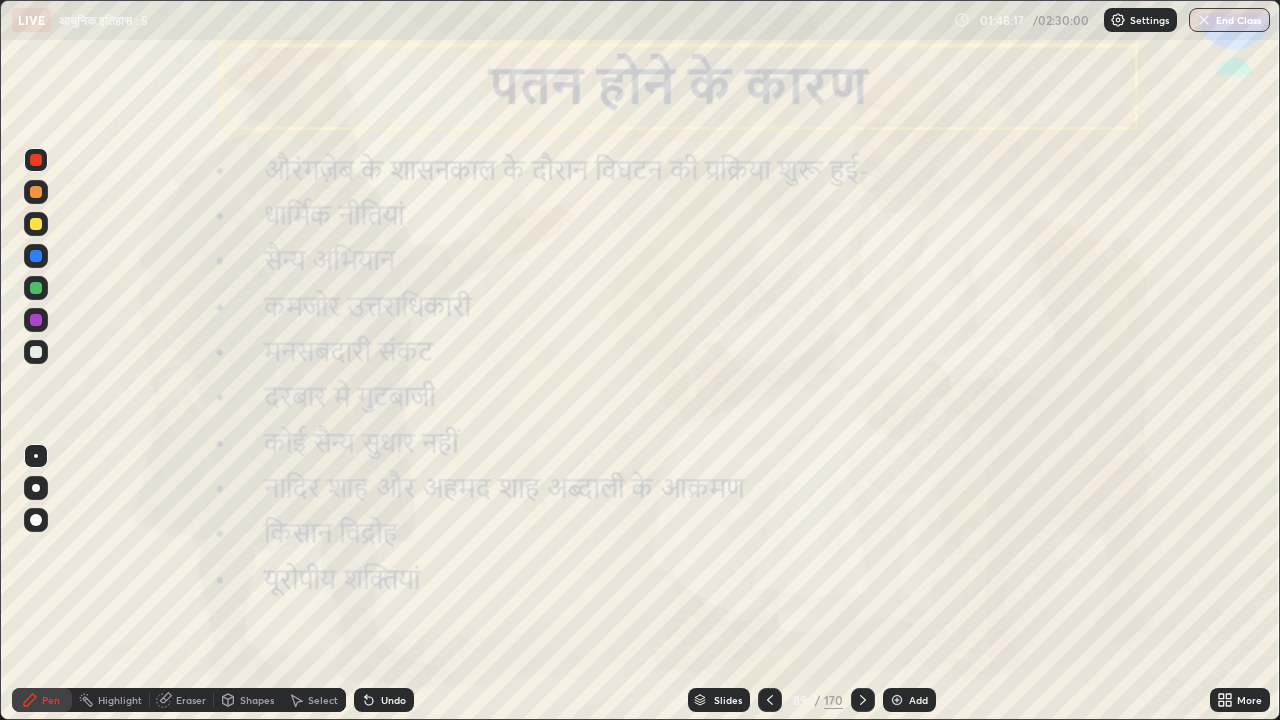 click at bounding box center [863, 700] 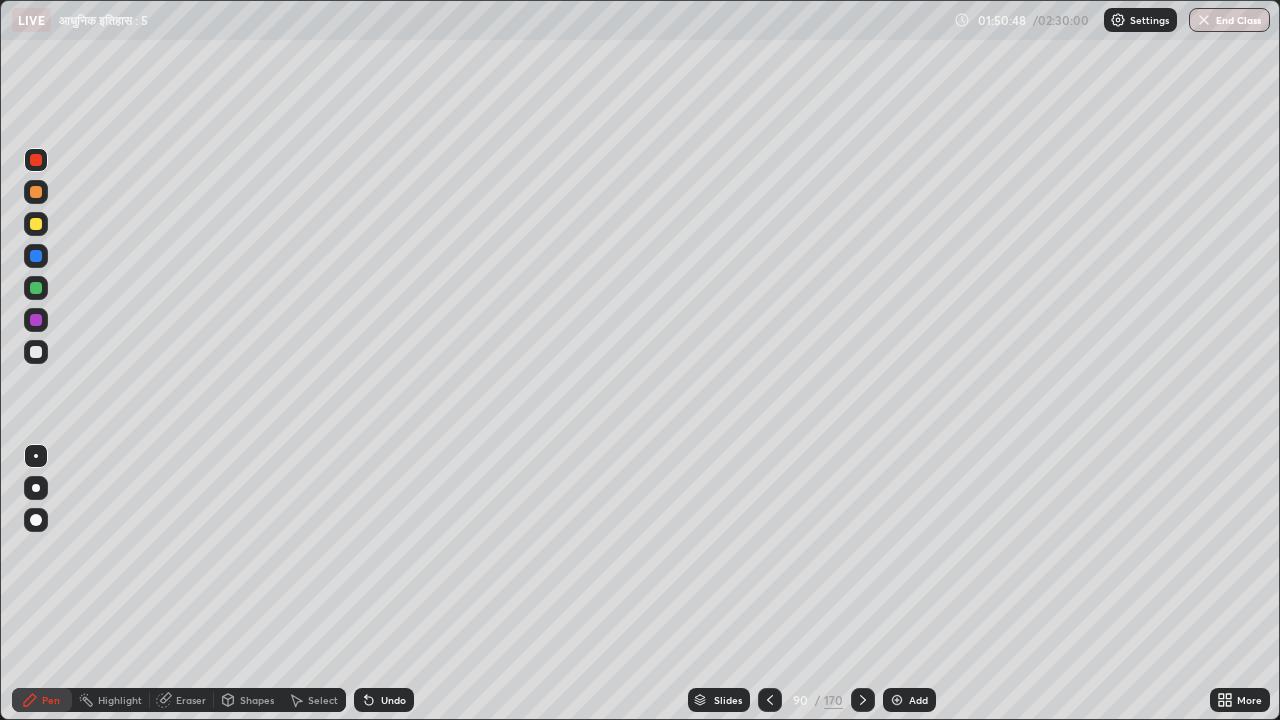 click at bounding box center (36, 352) 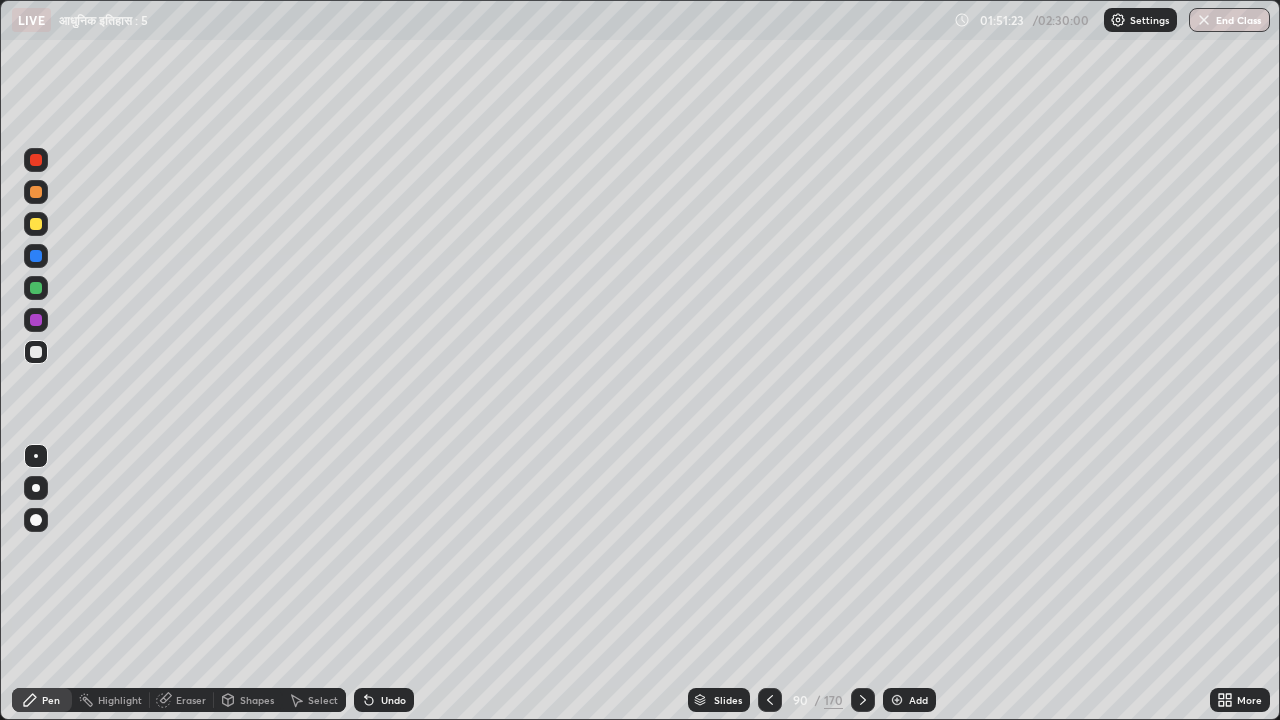 click 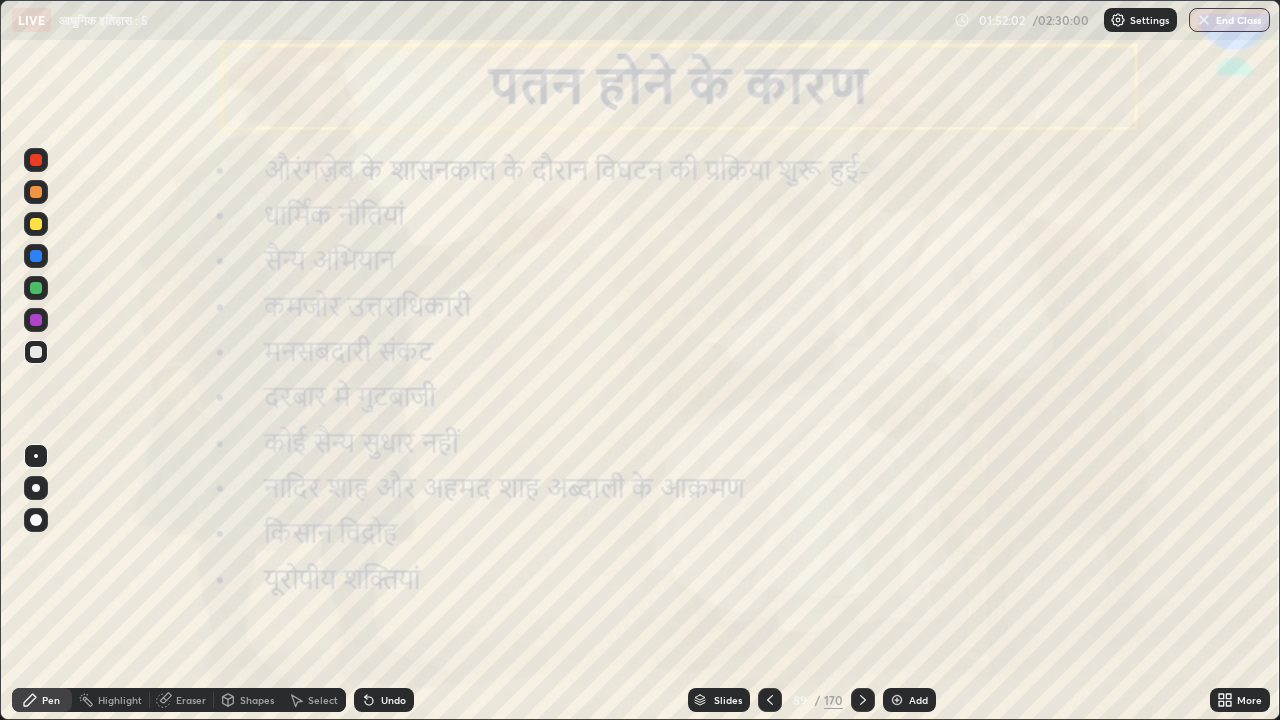 click 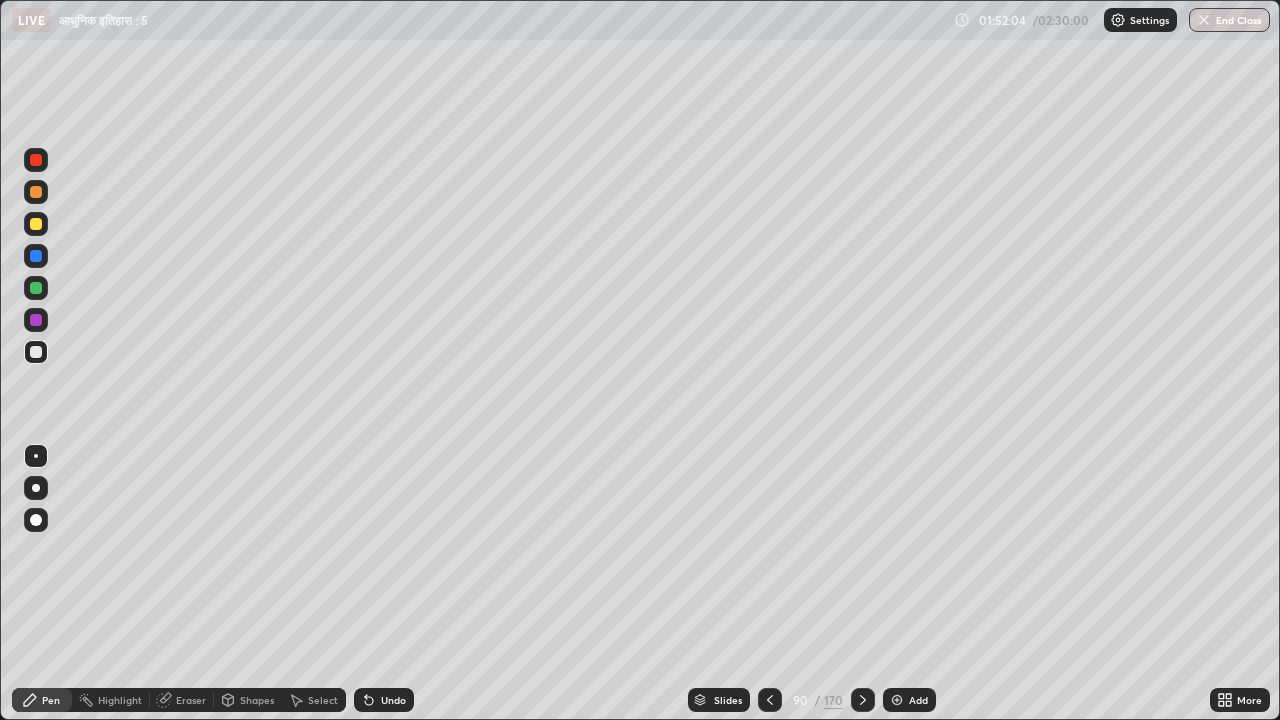 click on "Eraser" at bounding box center (191, 700) 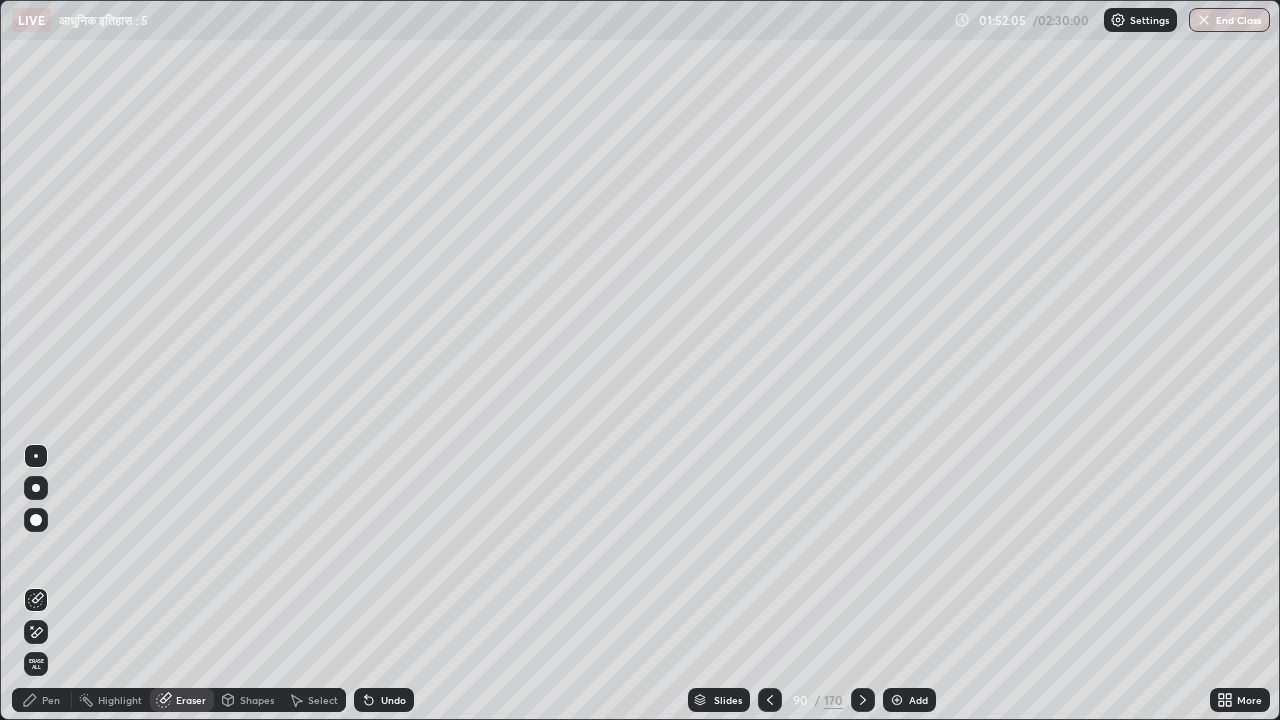 click on "Erase all" at bounding box center [36, 664] 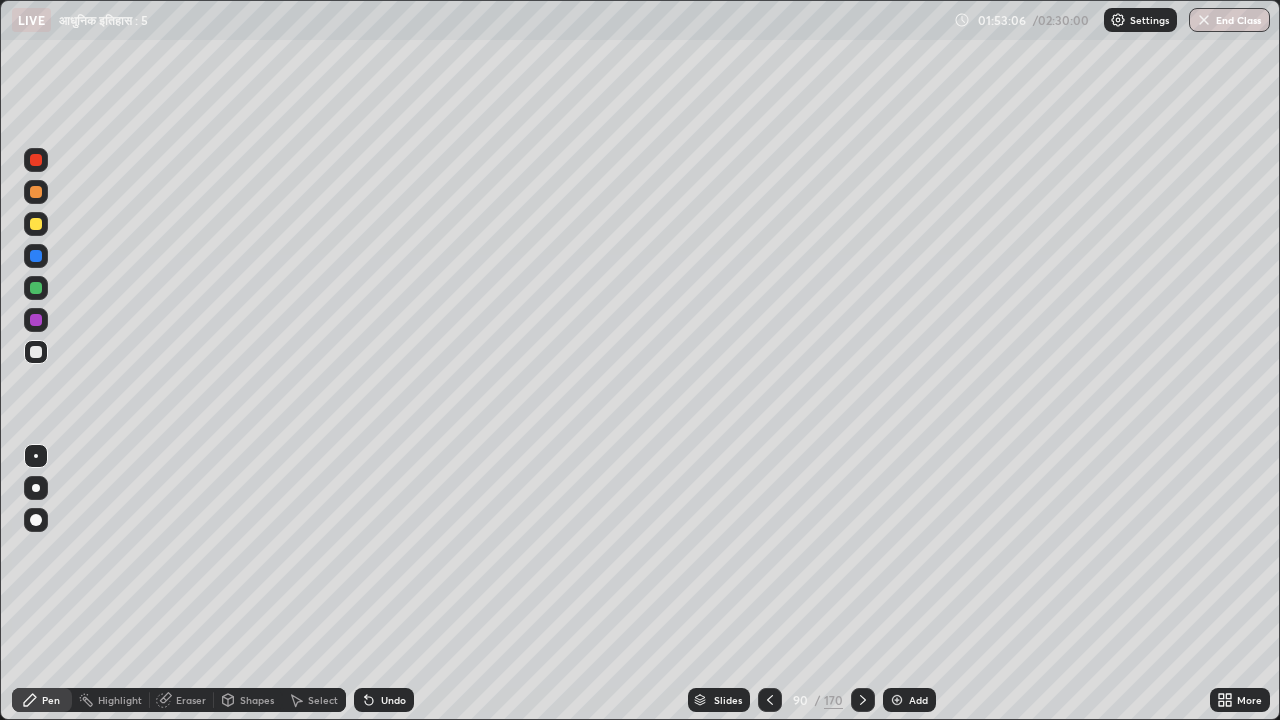 click 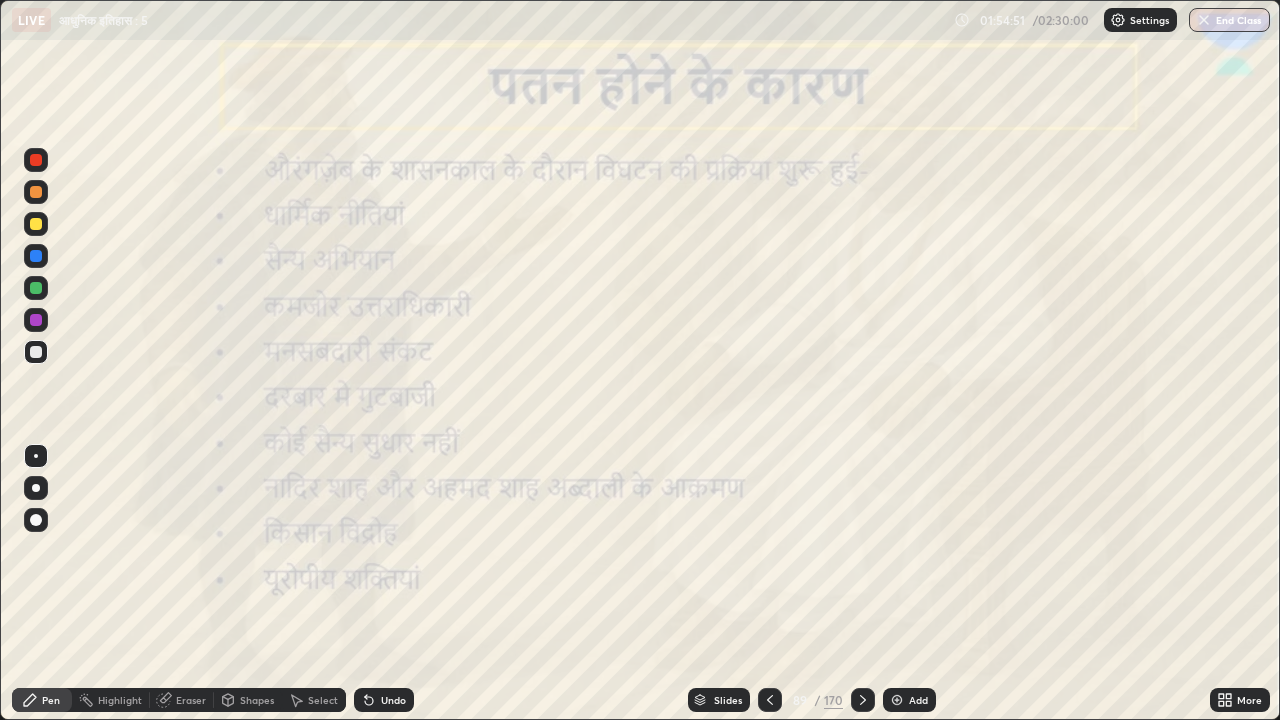 click 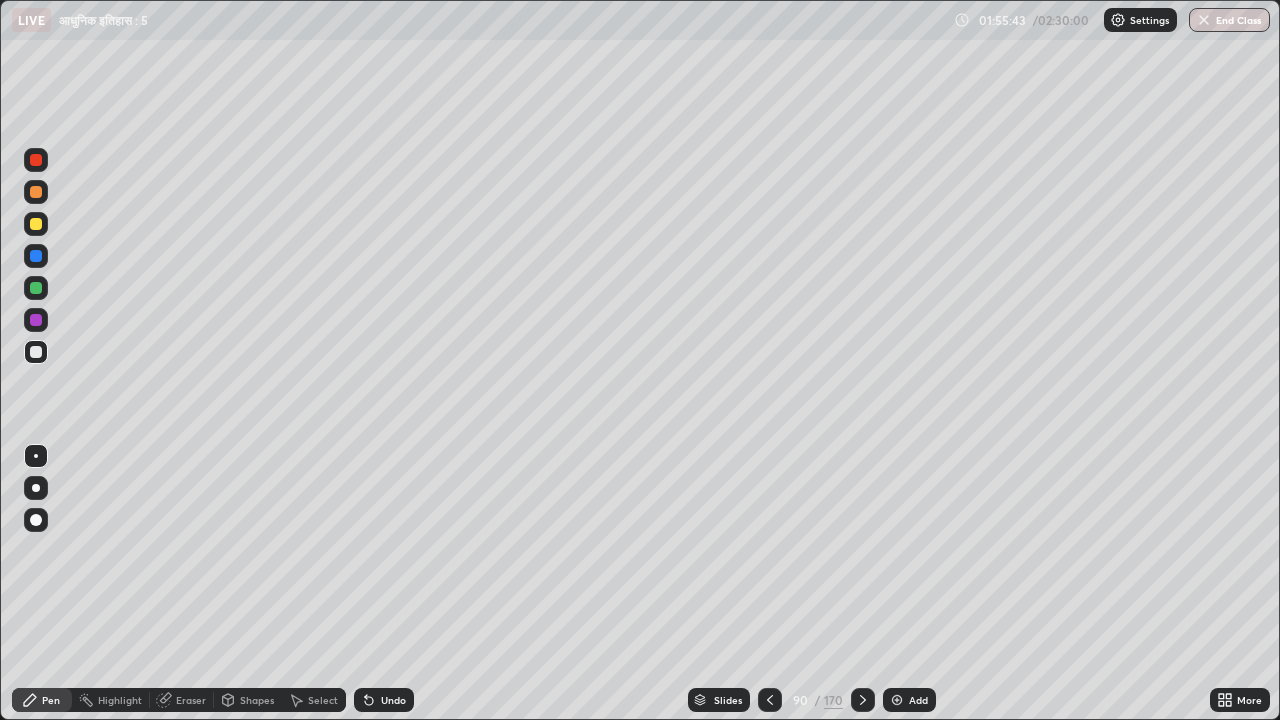 click at bounding box center (770, 700) 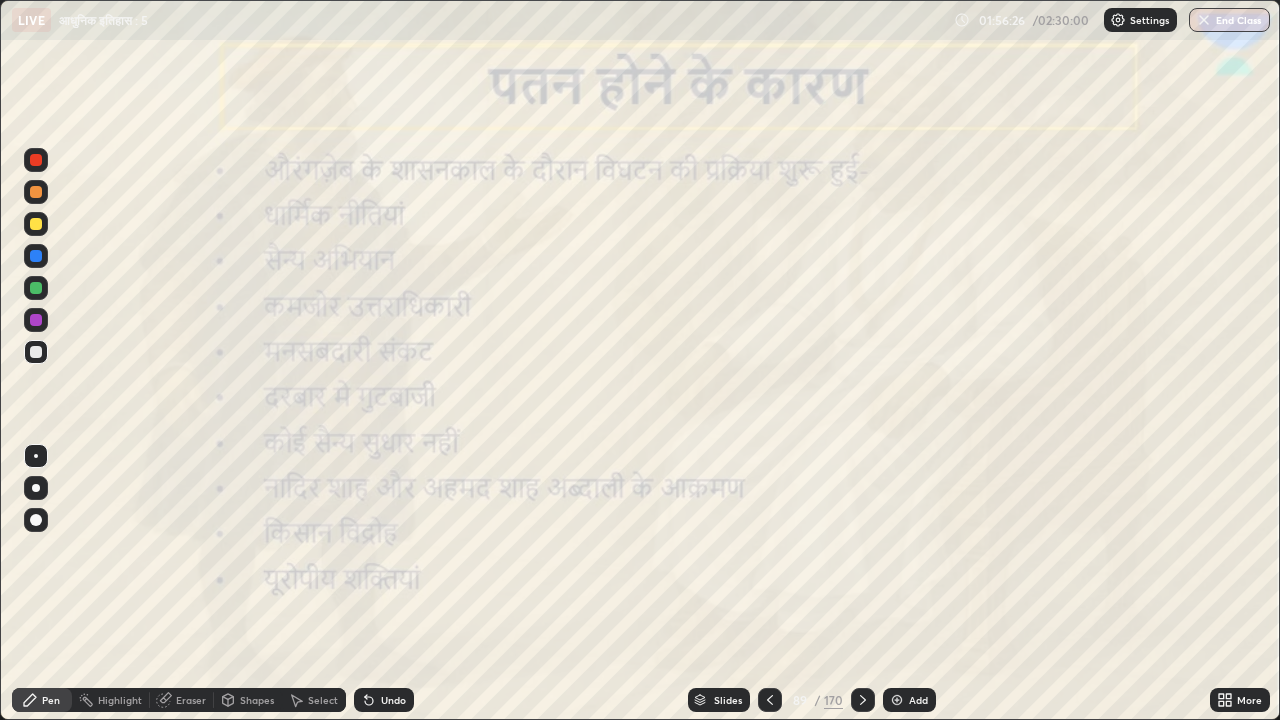 click 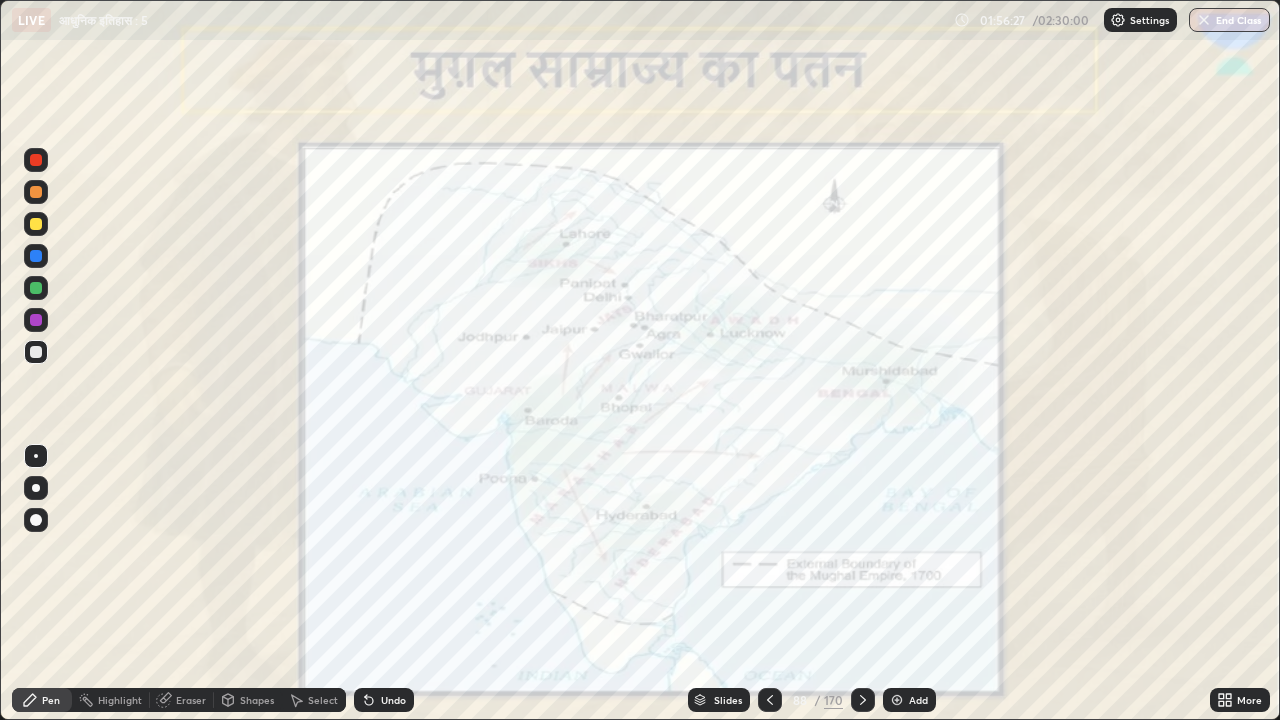 click 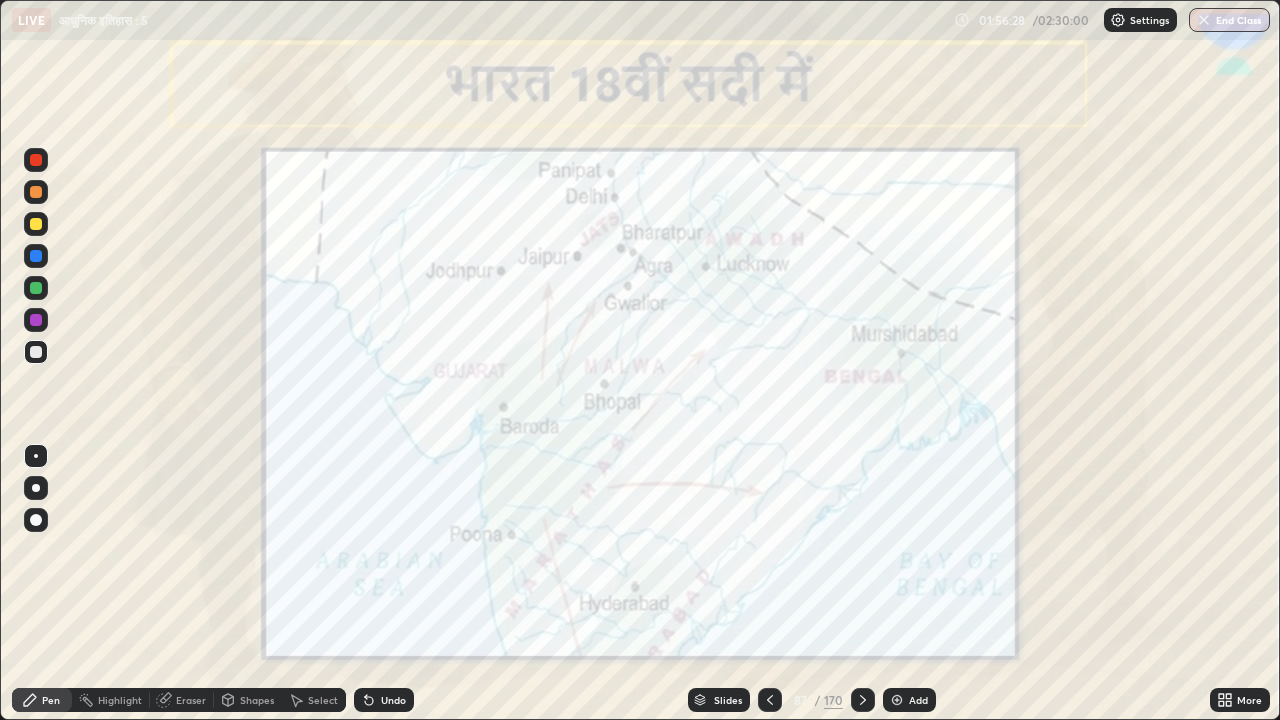 click 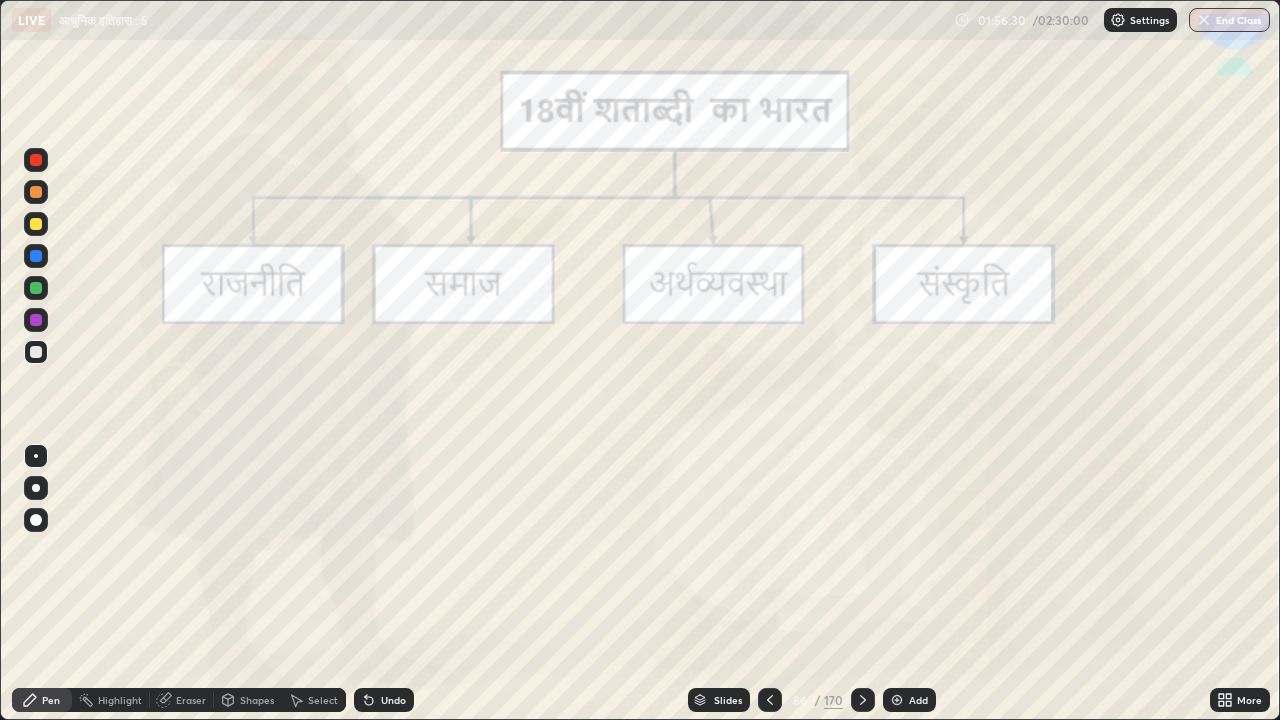 click 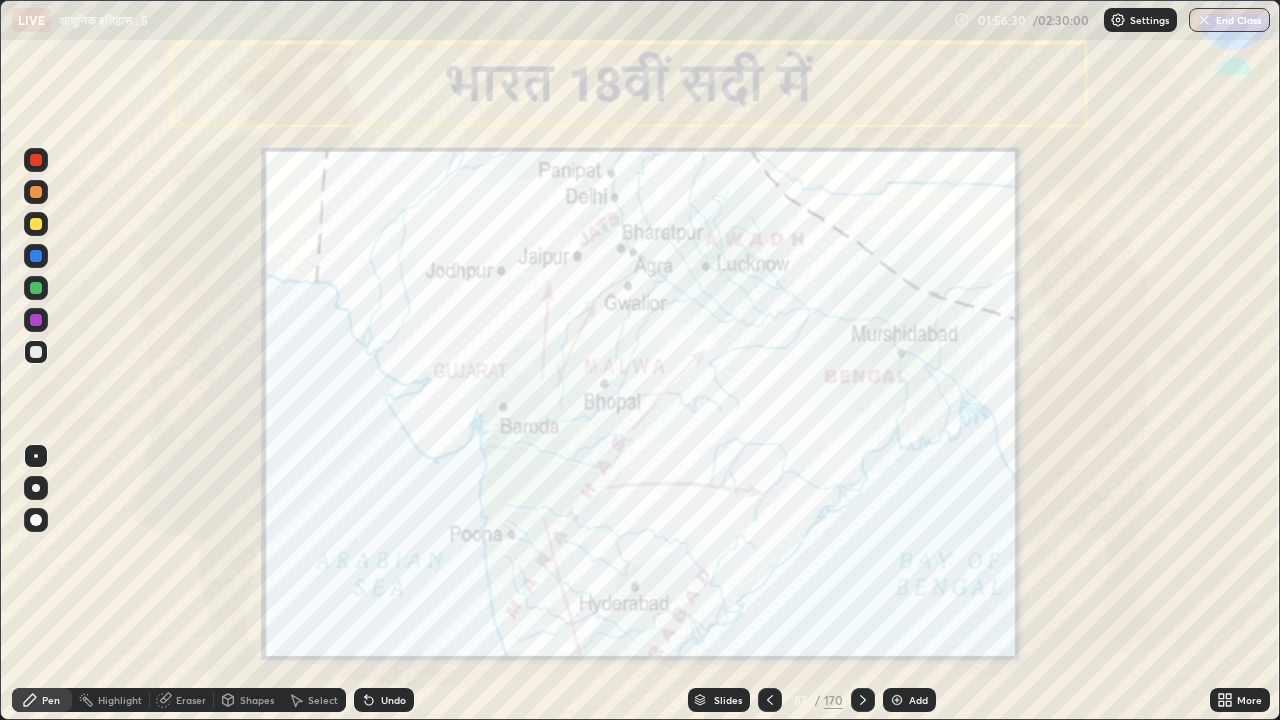 click 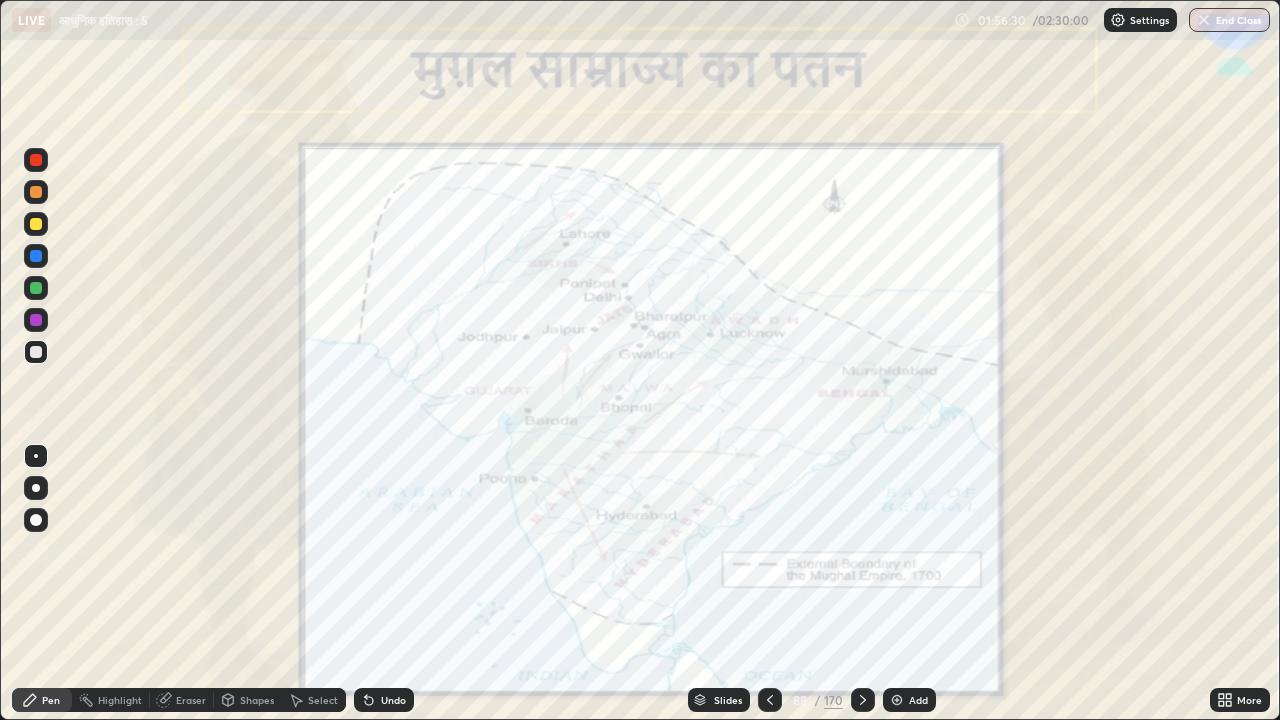 click 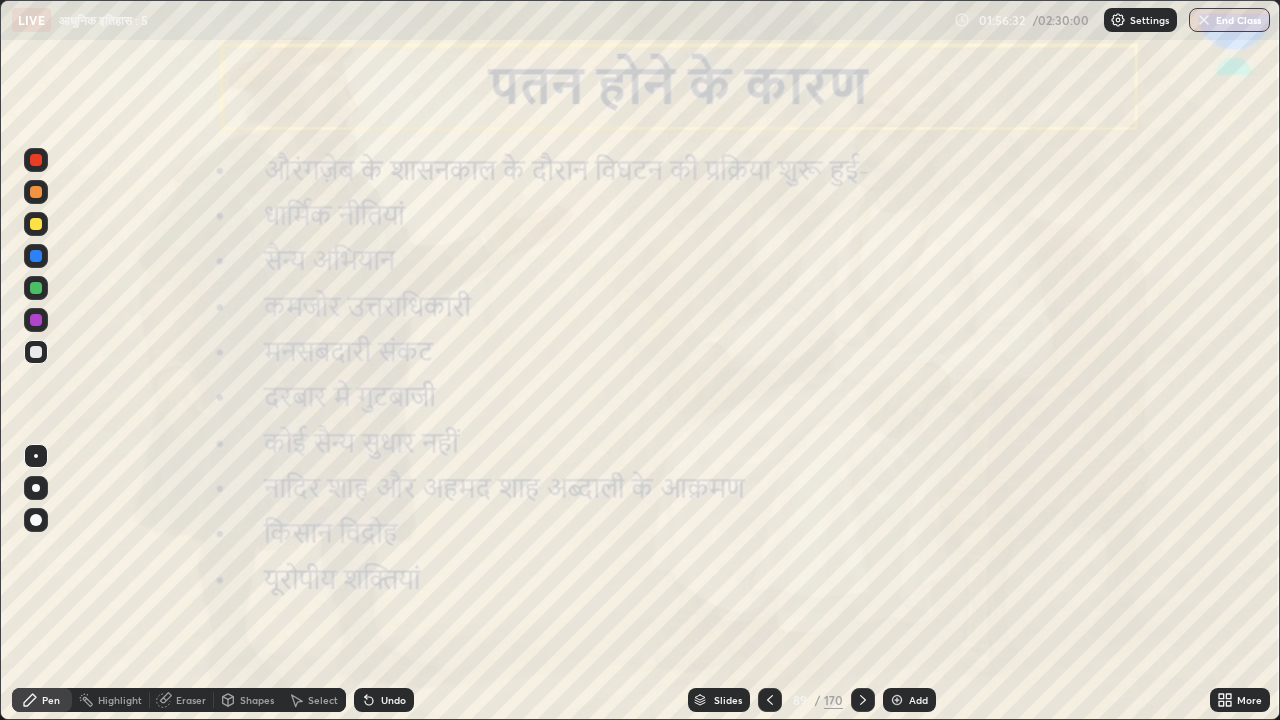 click at bounding box center [863, 700] 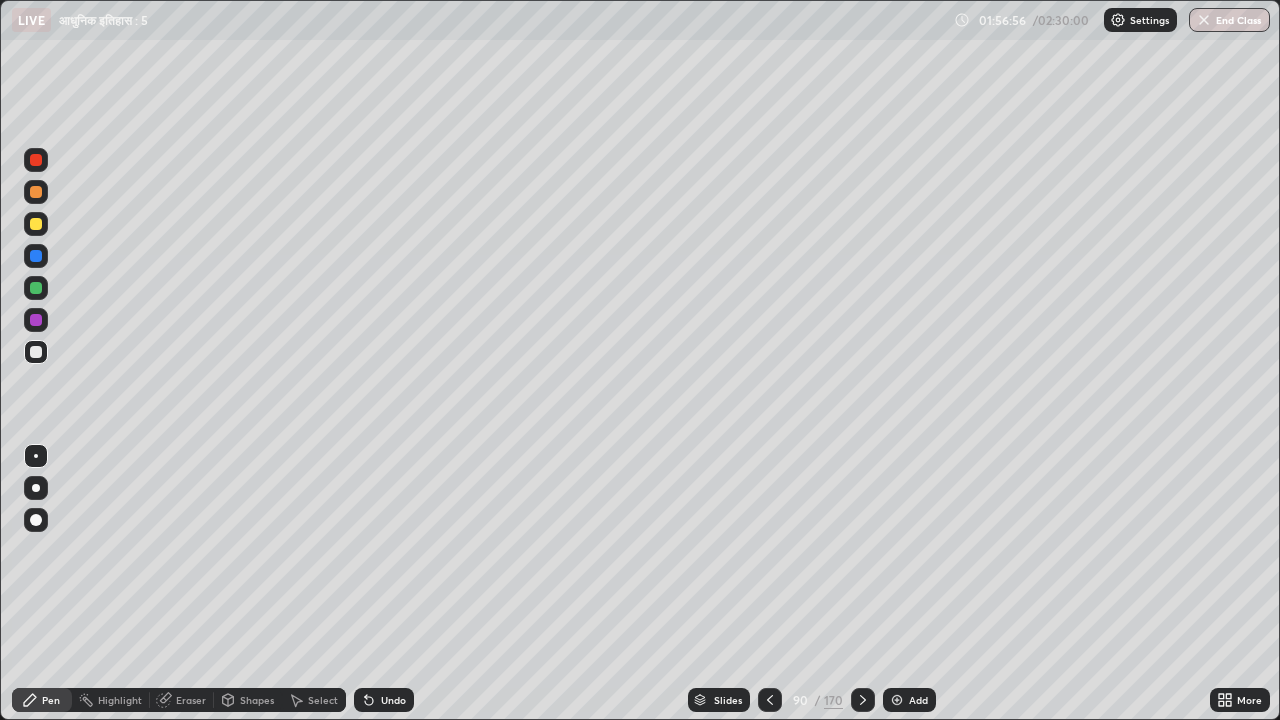 click 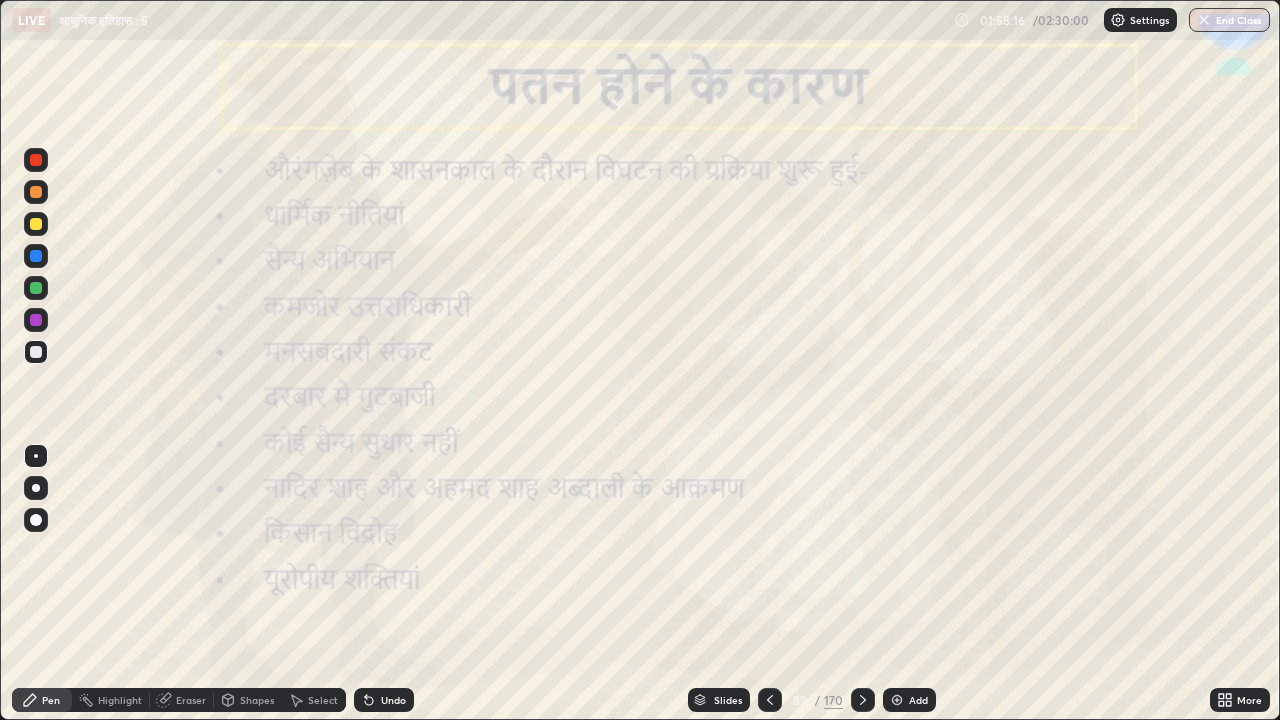 click at bounding box center (863, 700) 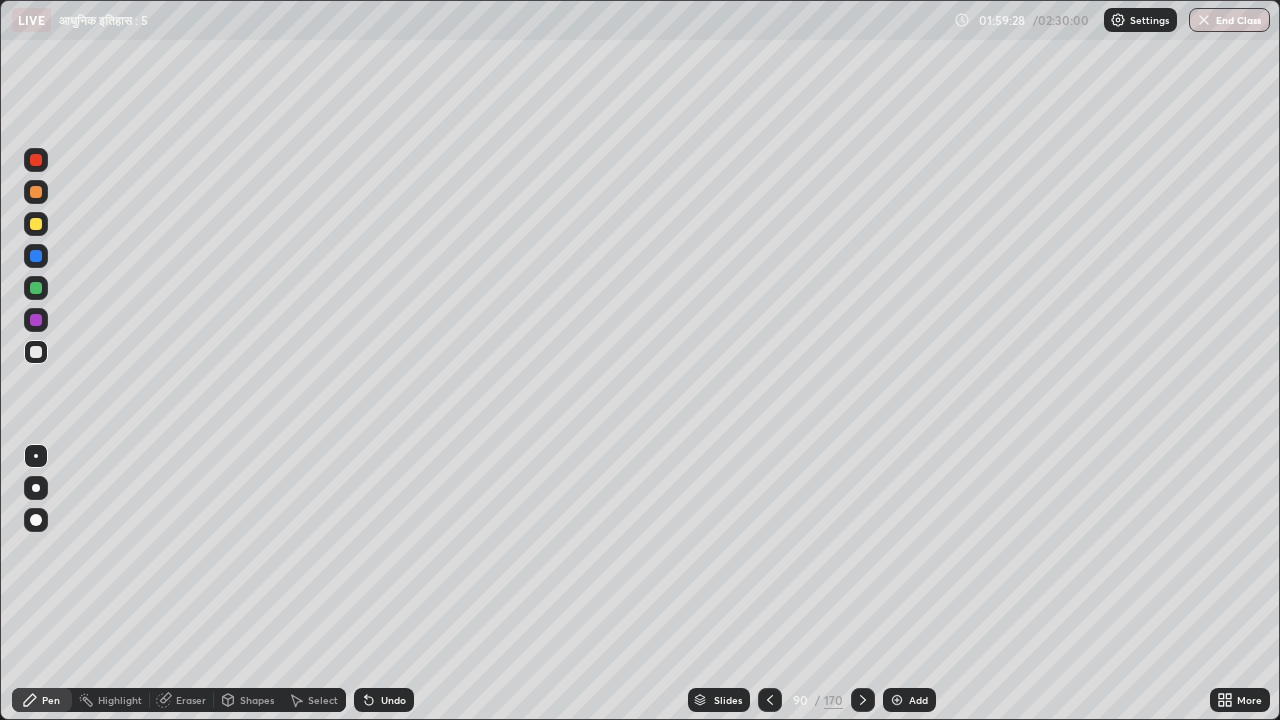 click 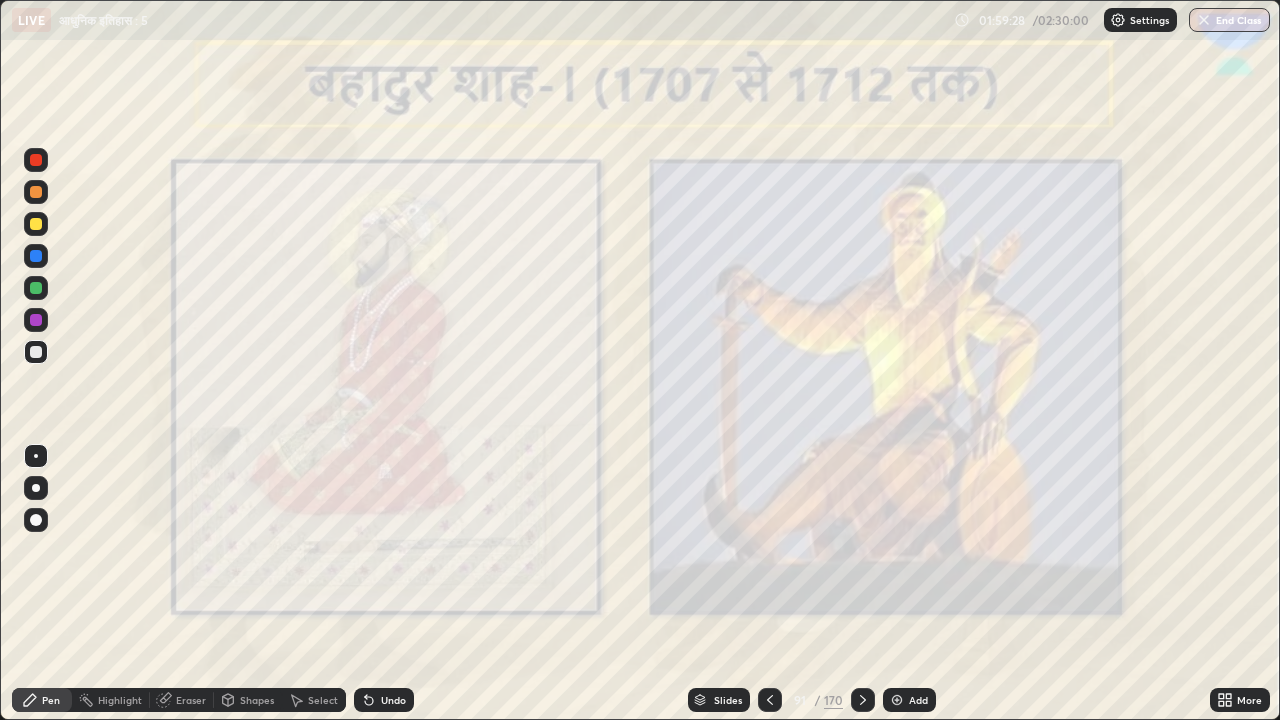 click 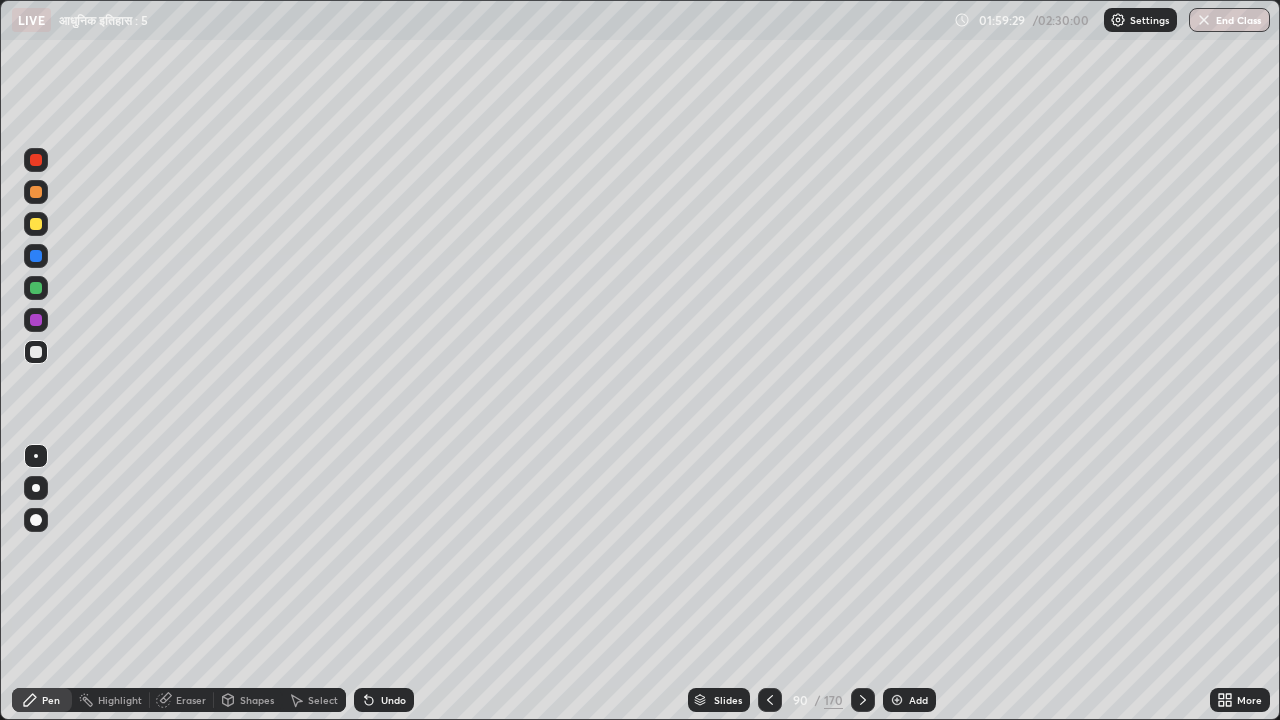 click at bounding box center (897, 700) 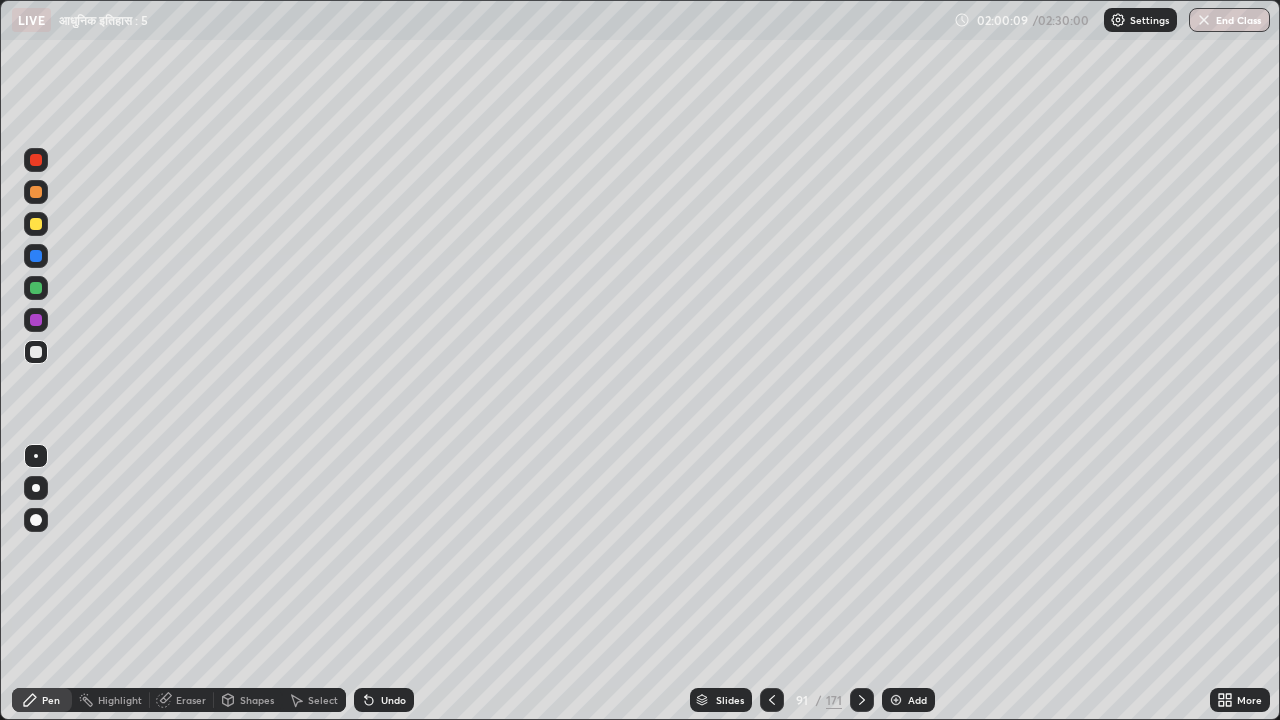 click on "Undo" at bounding box center [393, 700] 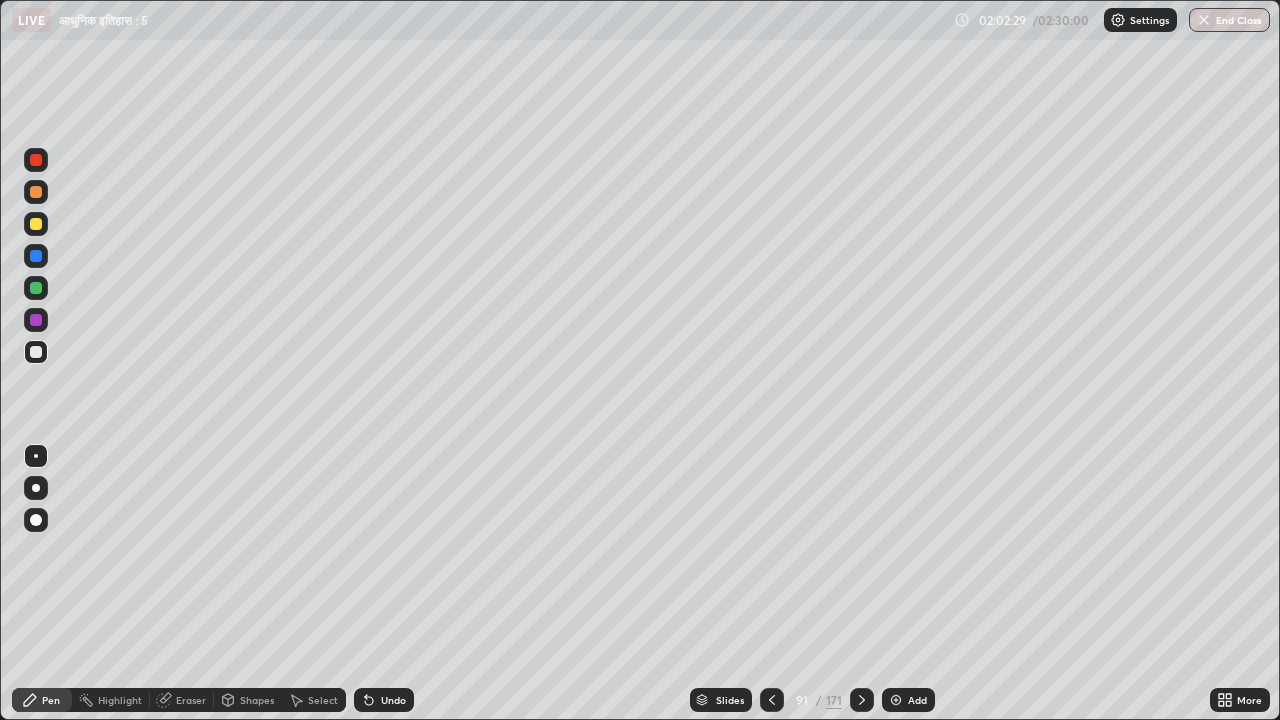 click 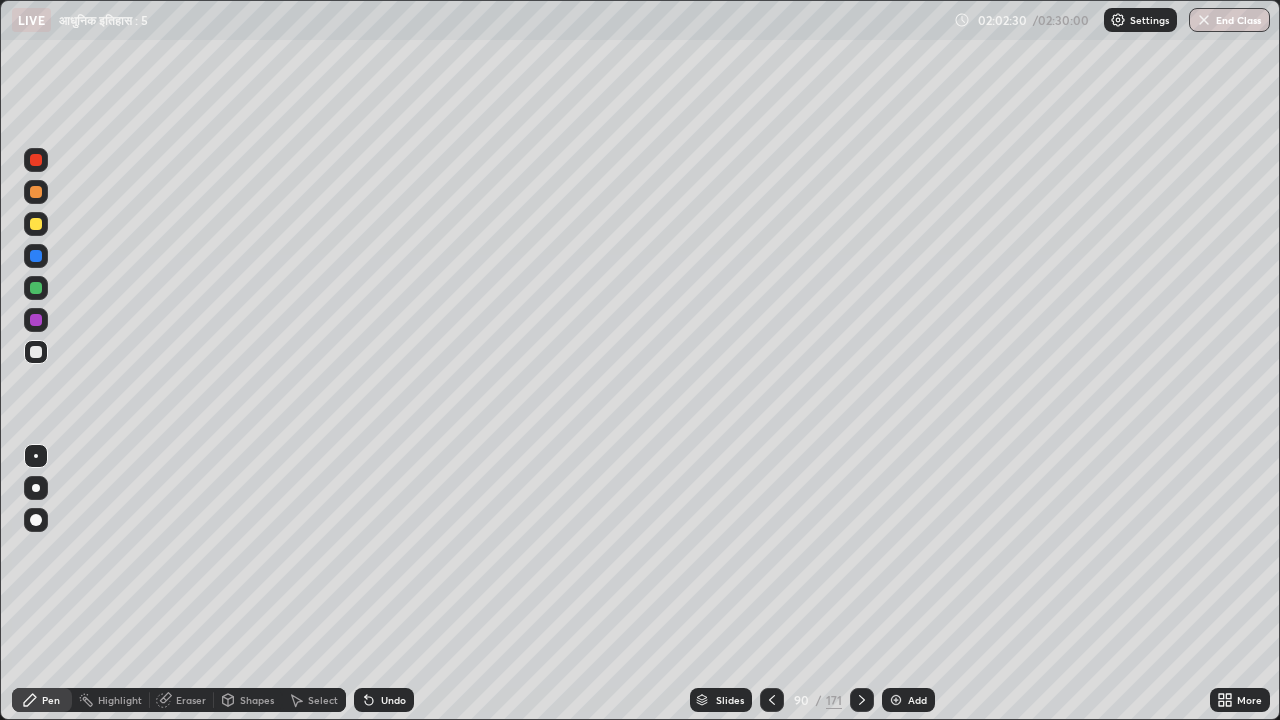 click 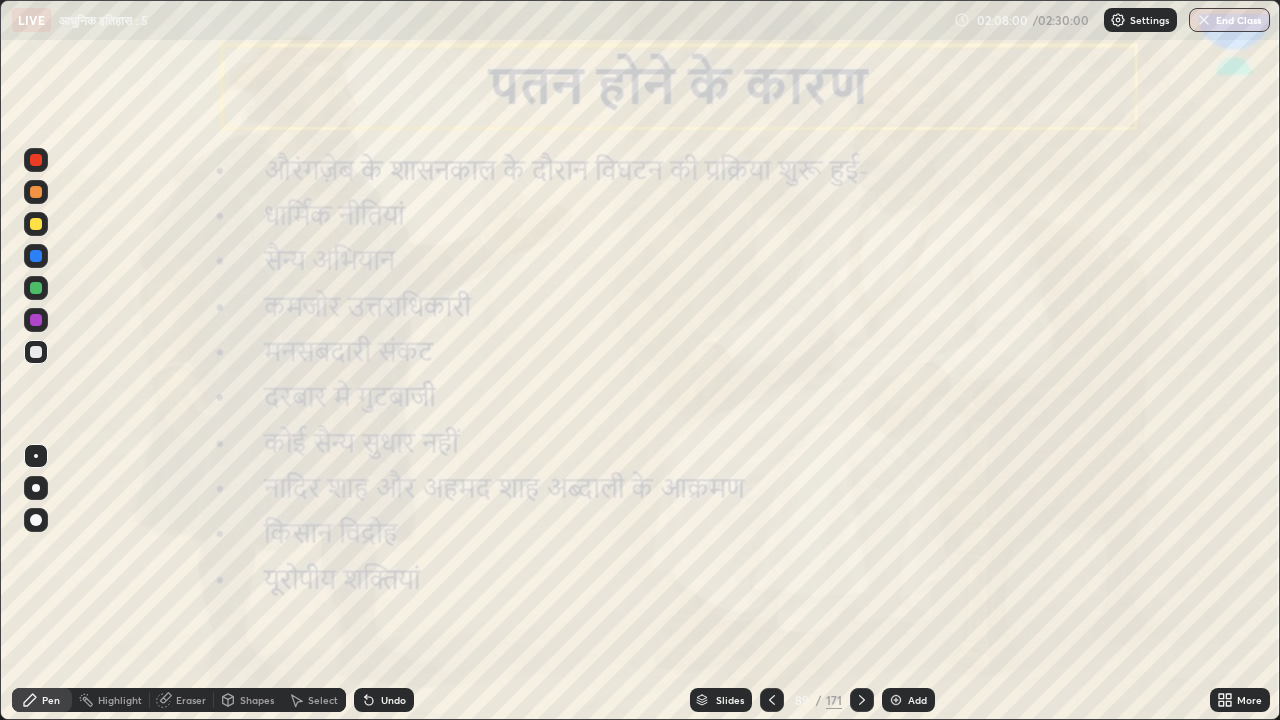 click 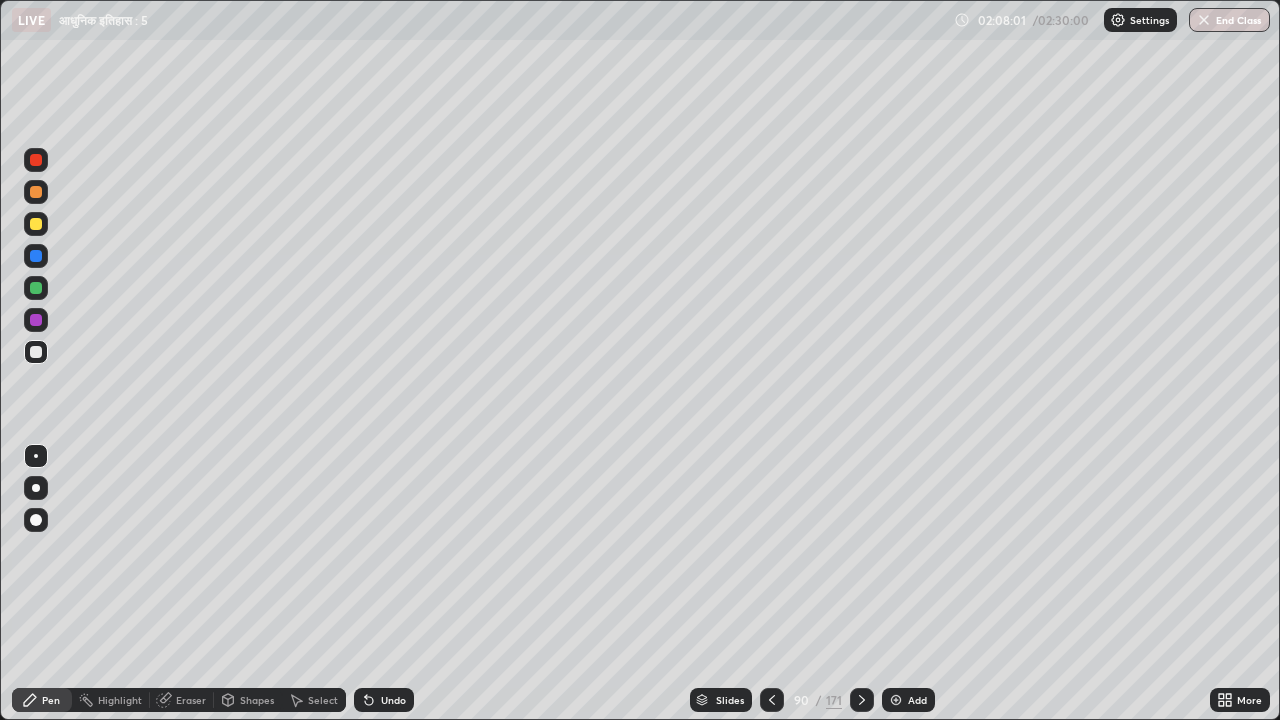 click 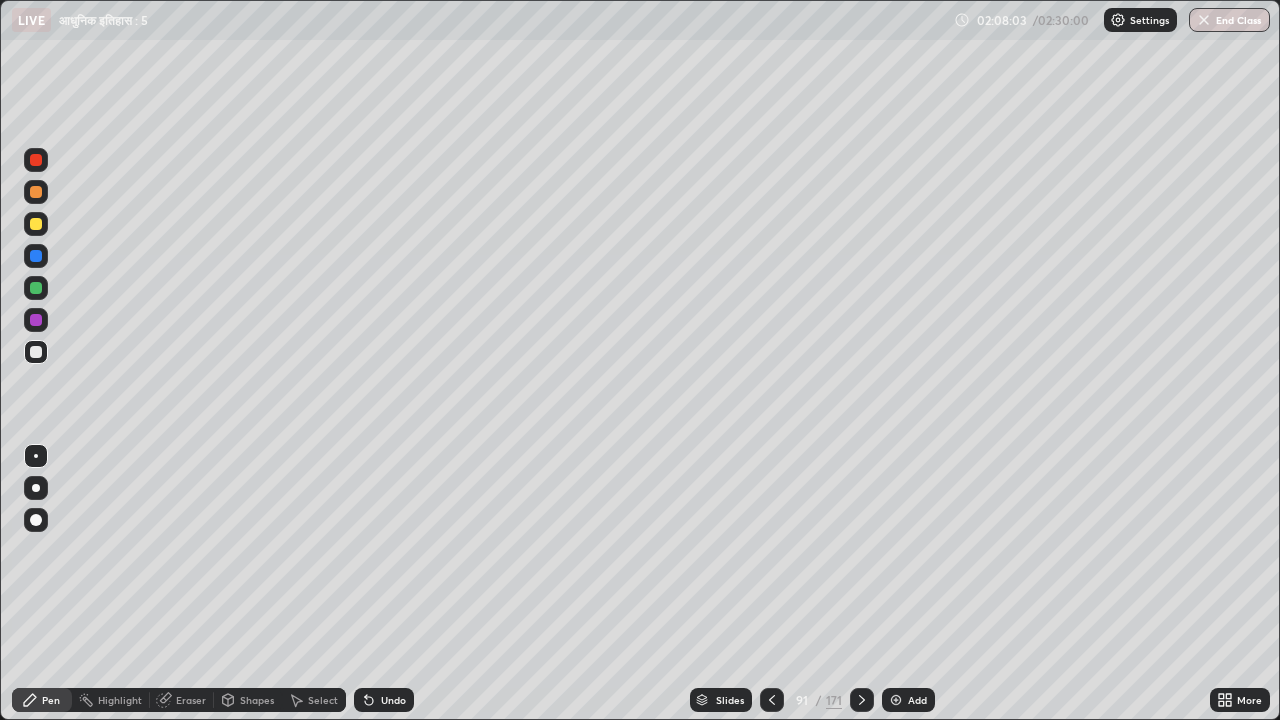 click 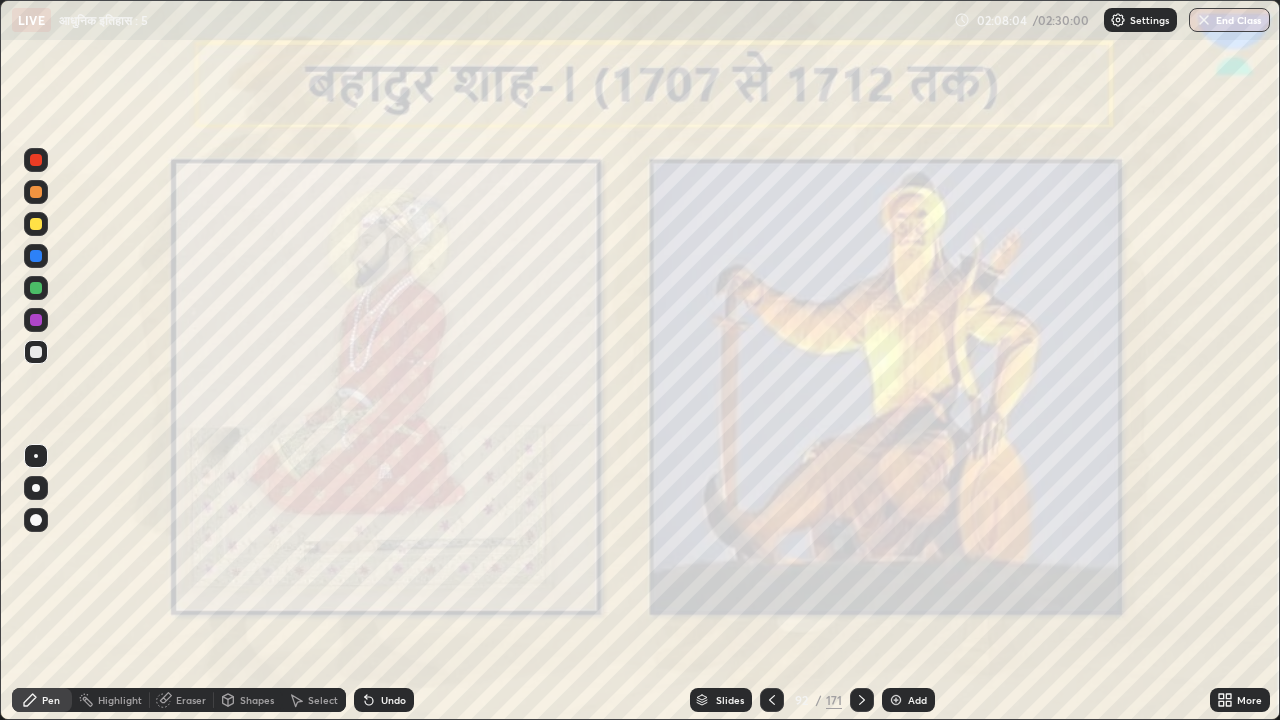 click 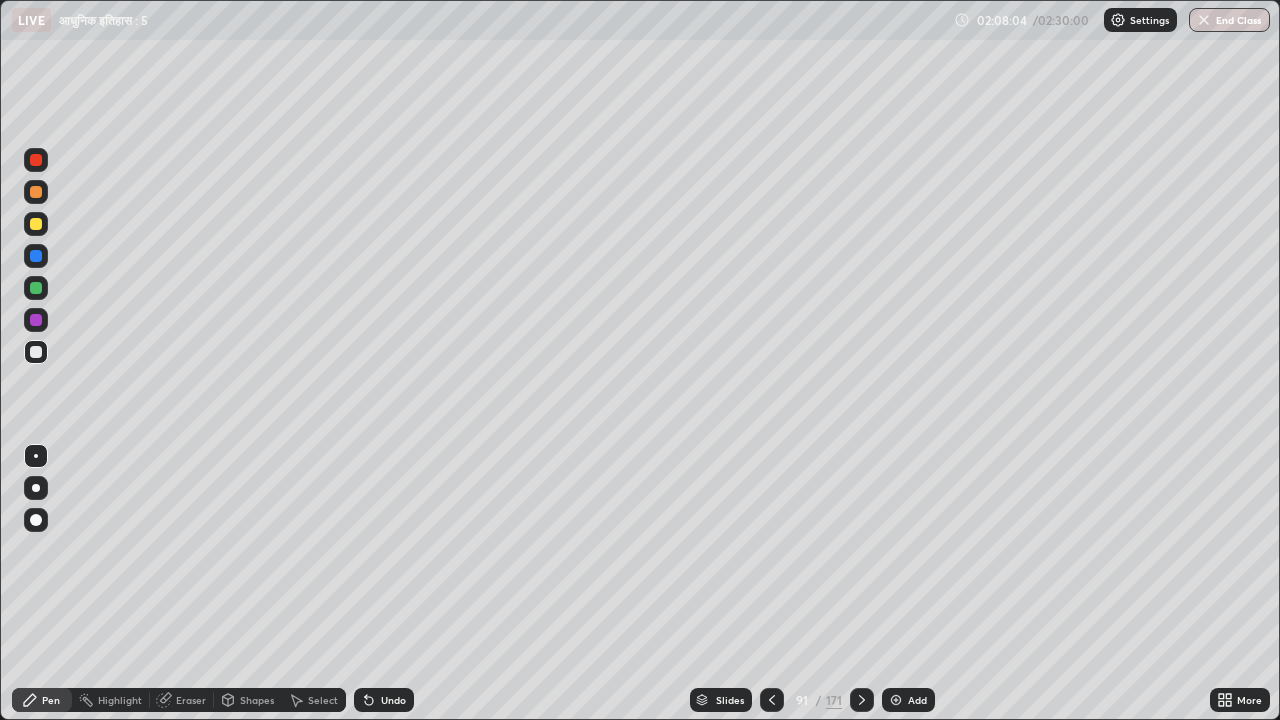 click on "Add" at bounding box center [908, 700] 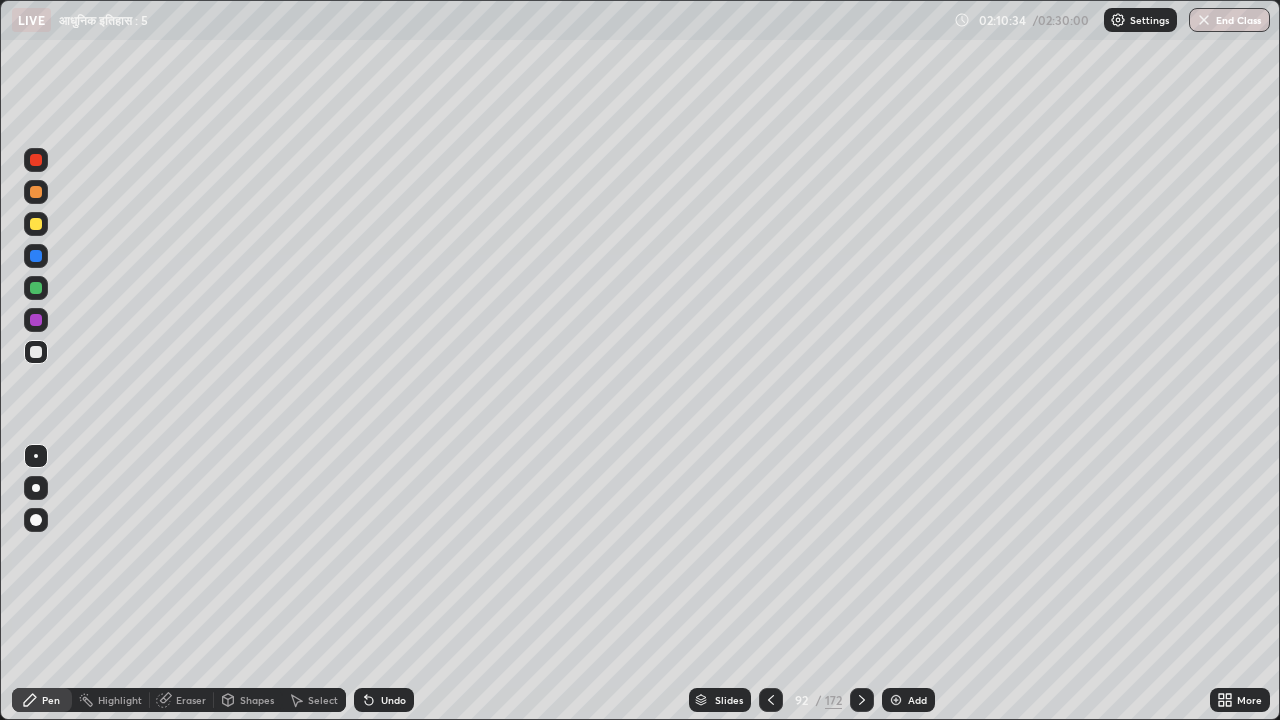 click on "Undo" at bounding box center (384, 700) 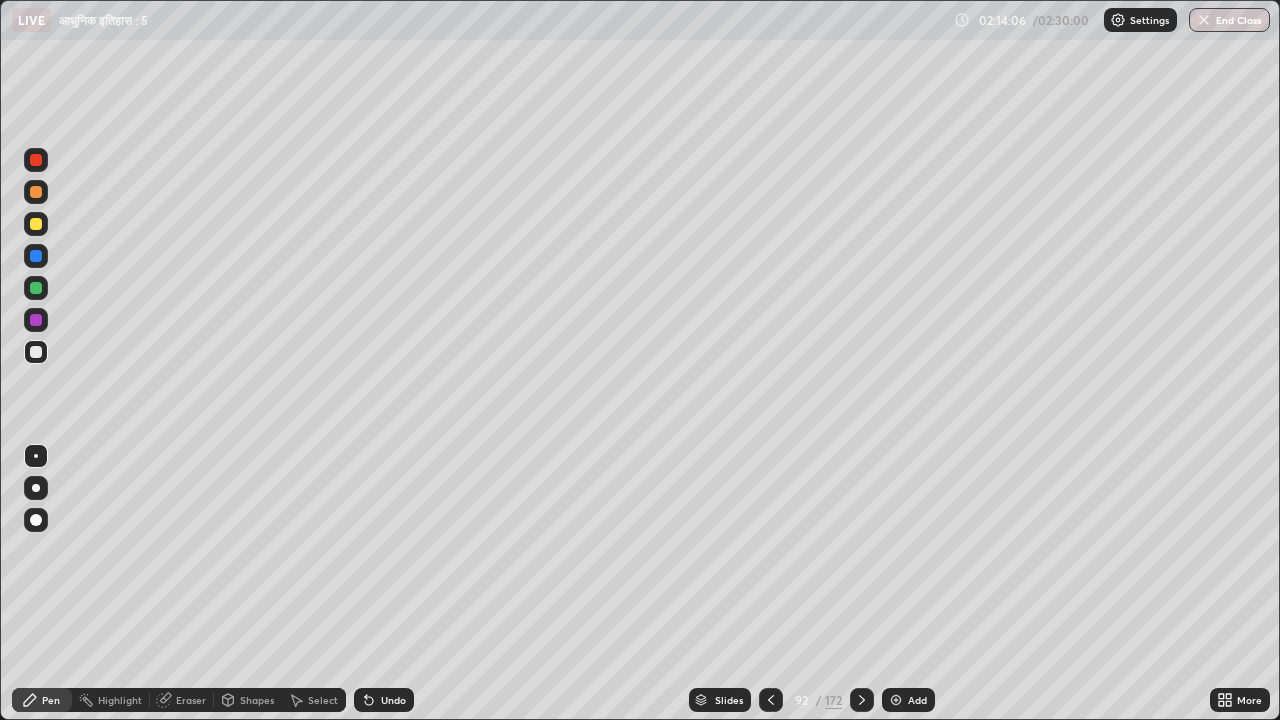click 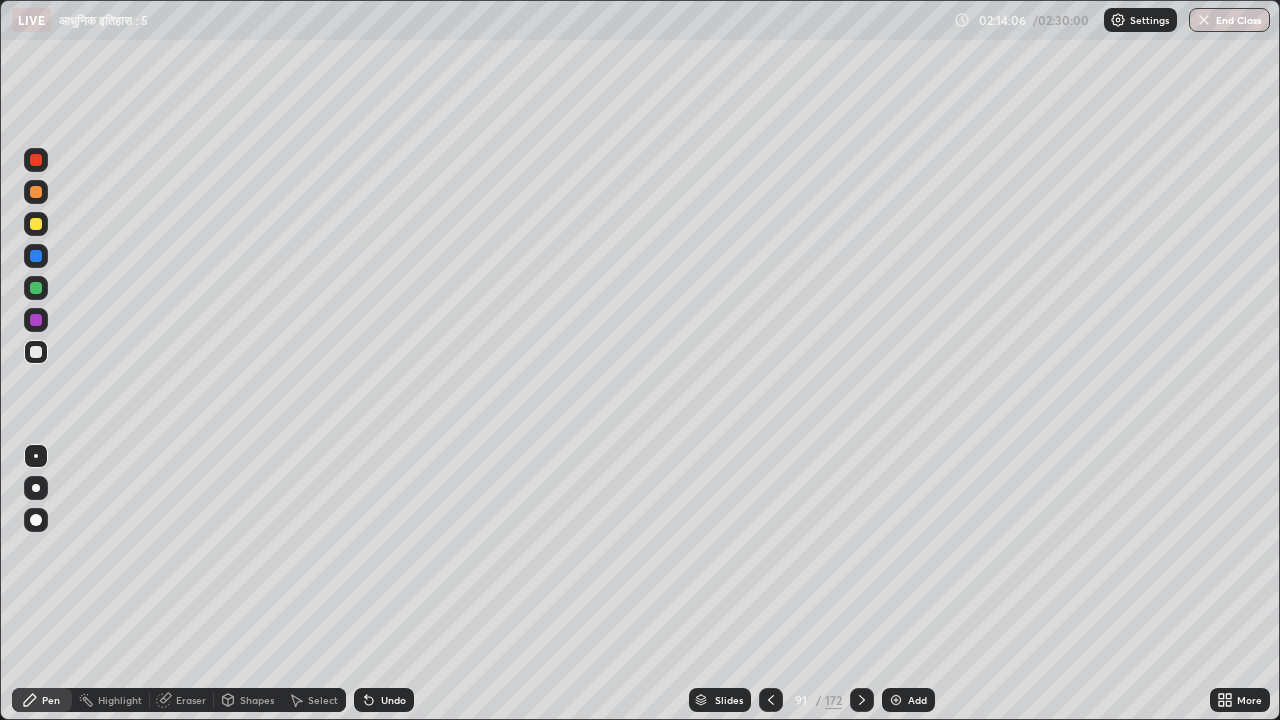 click 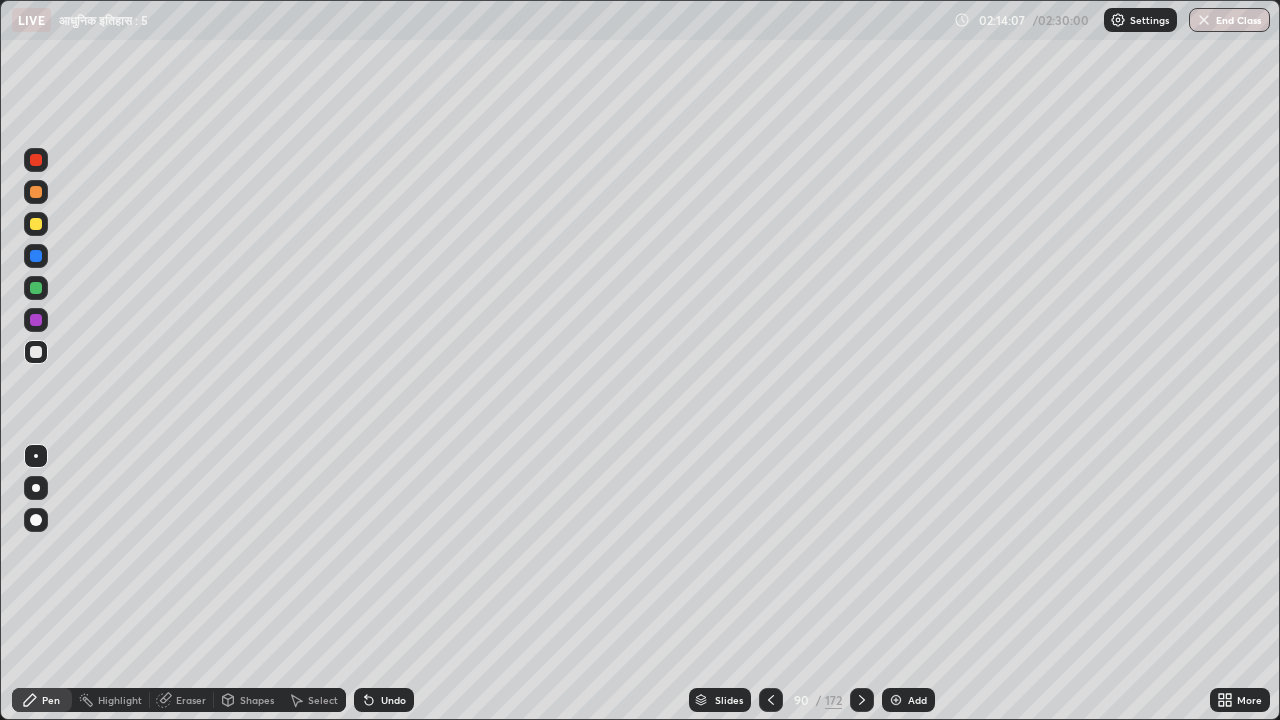 click 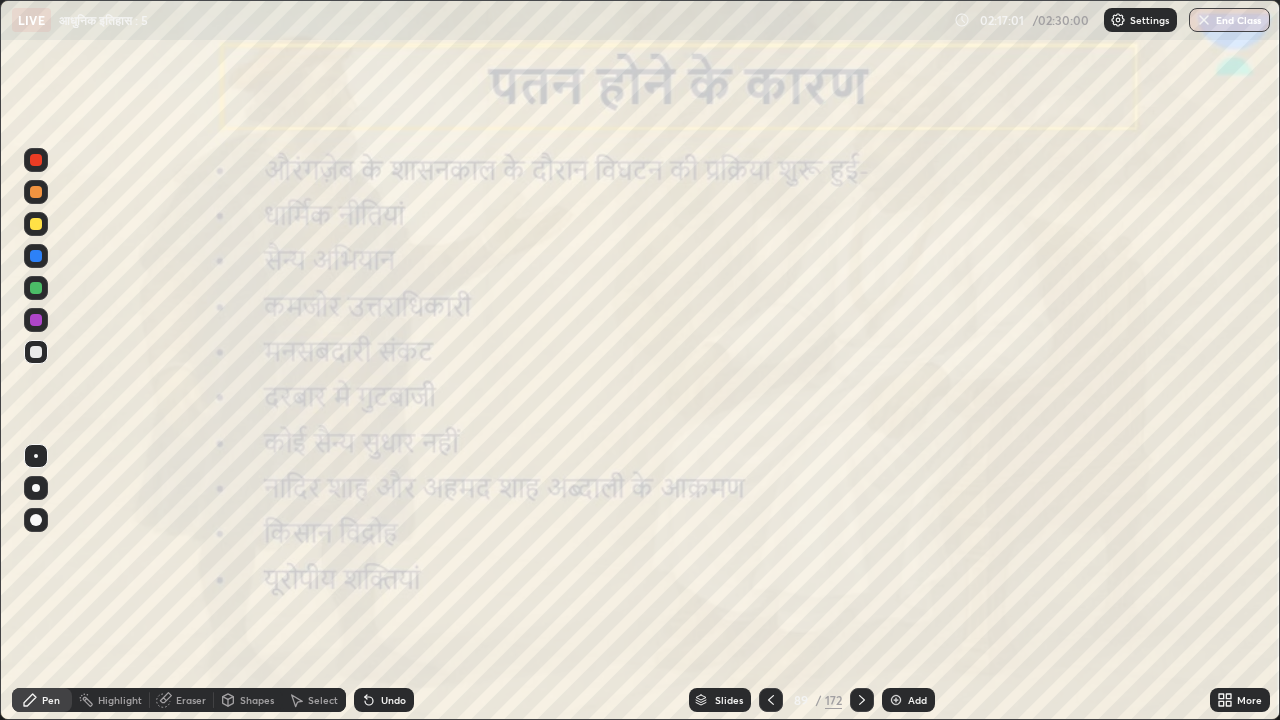 click 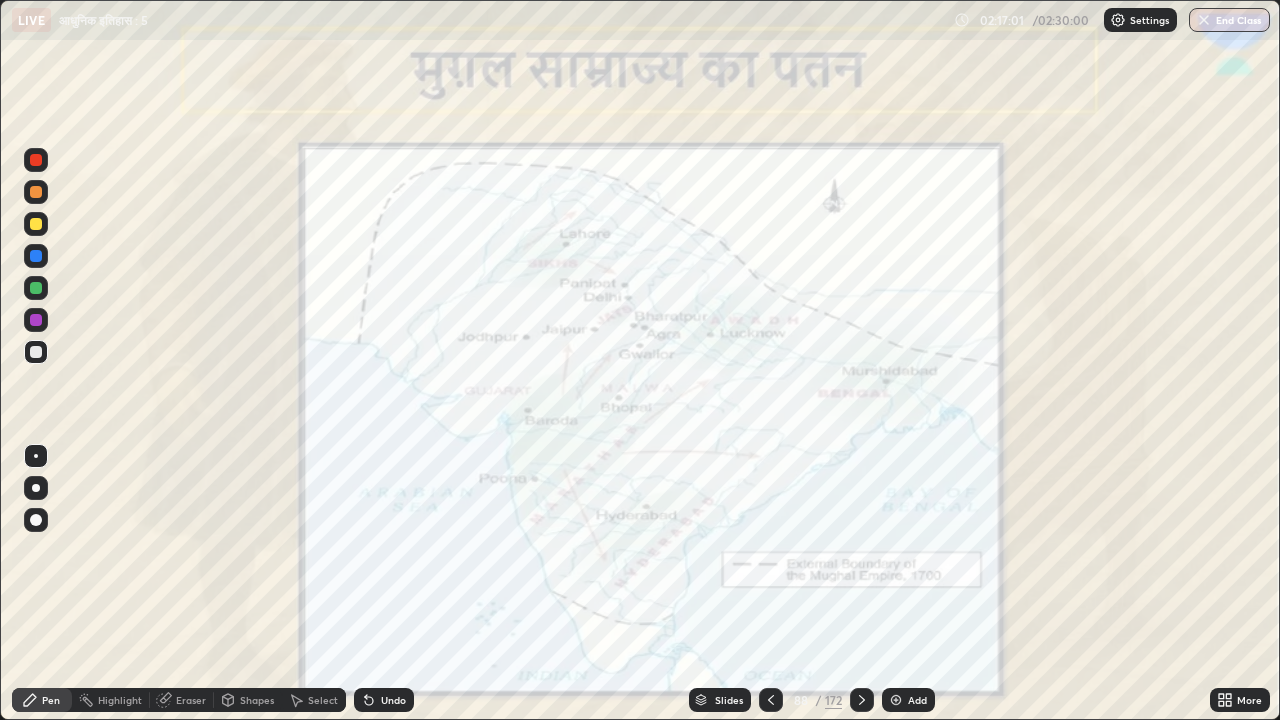 click 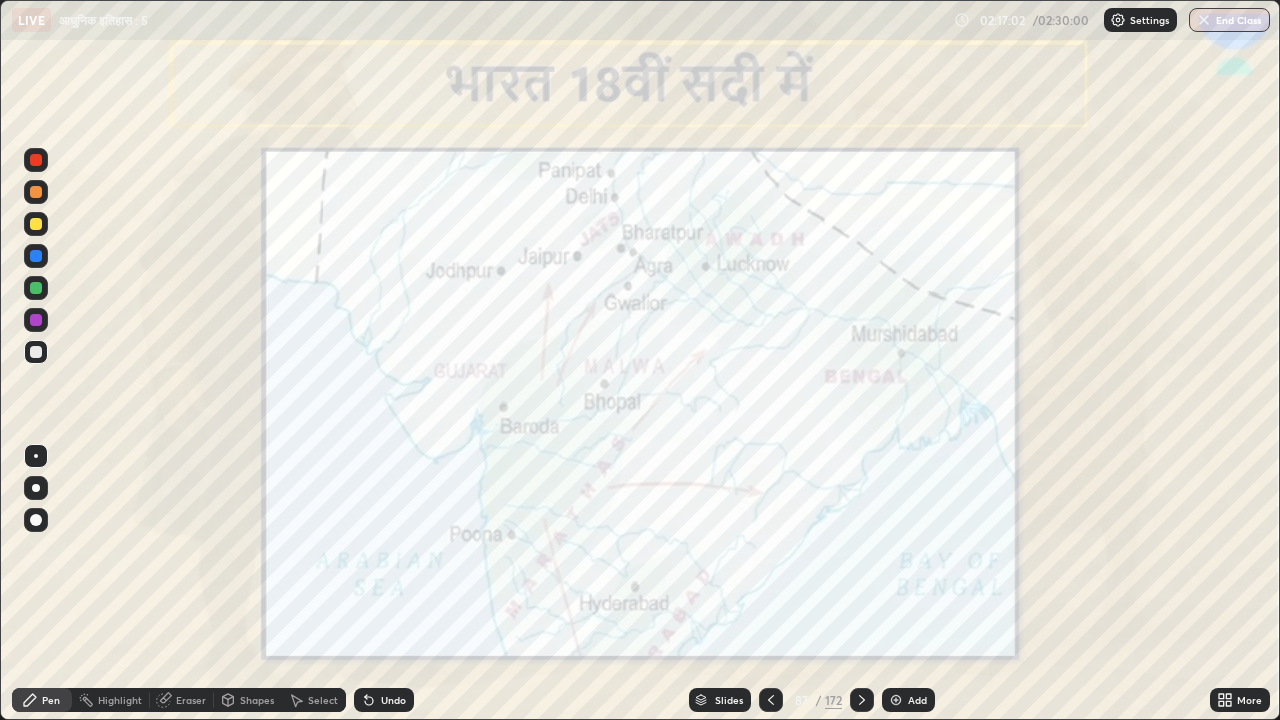 click at bounding box center [771, 700] 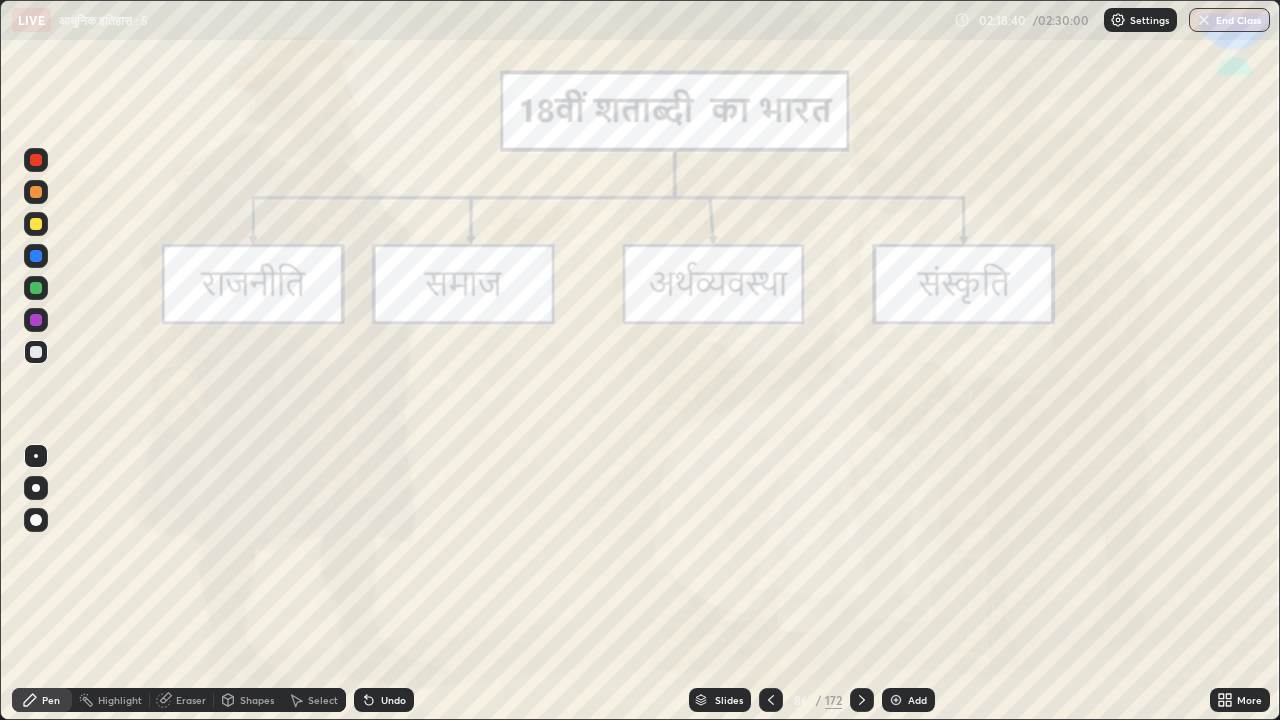 click at bounding box center [36, 320] 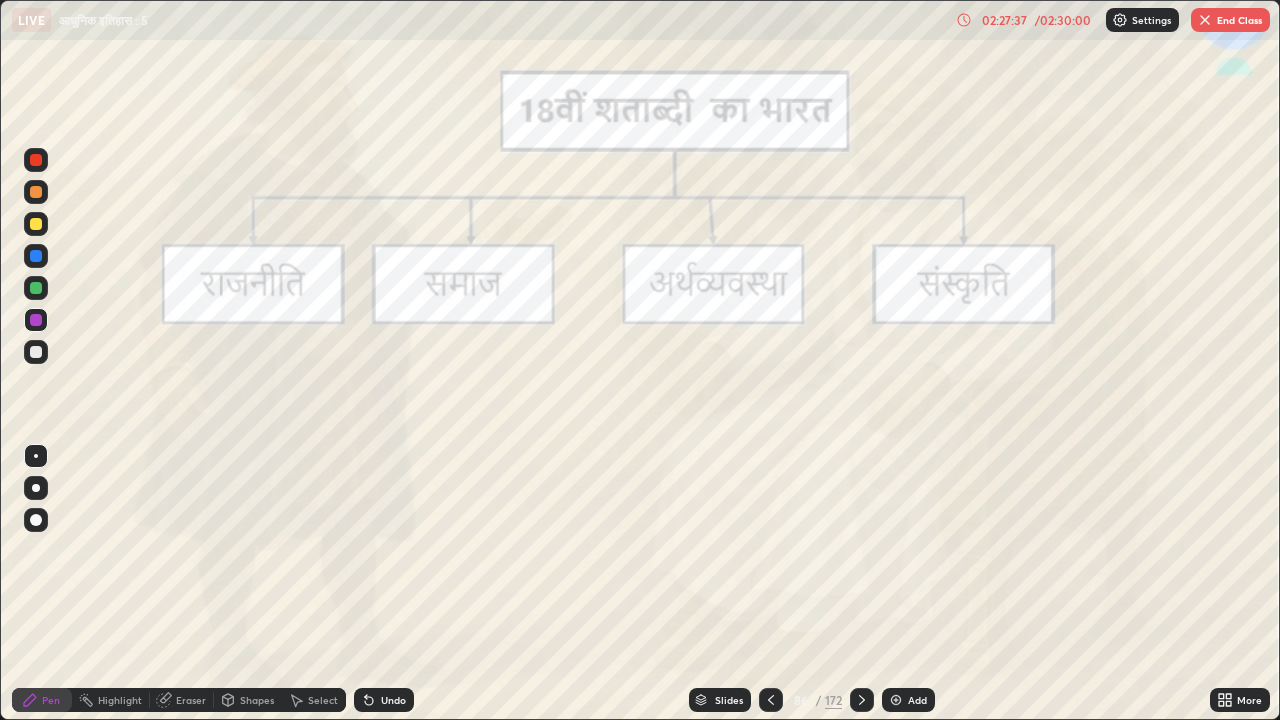 click on "02:27:37" at bounding box center (1004, 20) 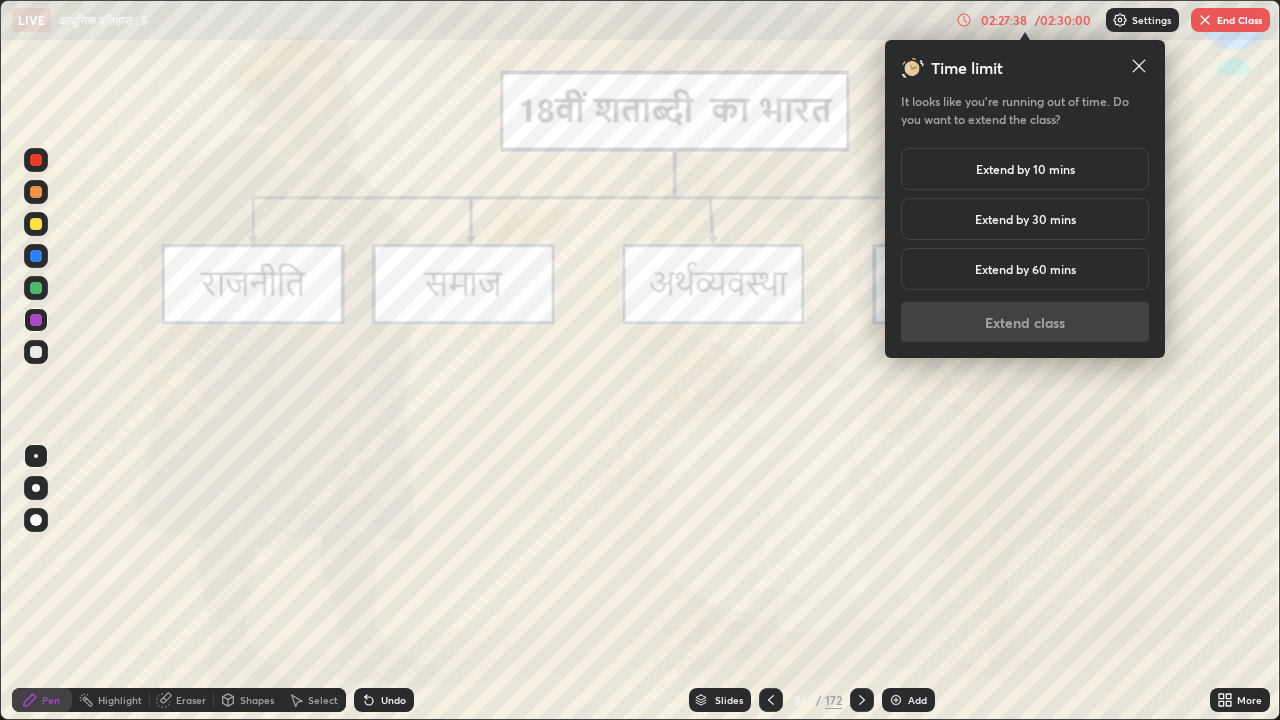 click on "Extend by 10 mins" at bounding box center (1025, 169) 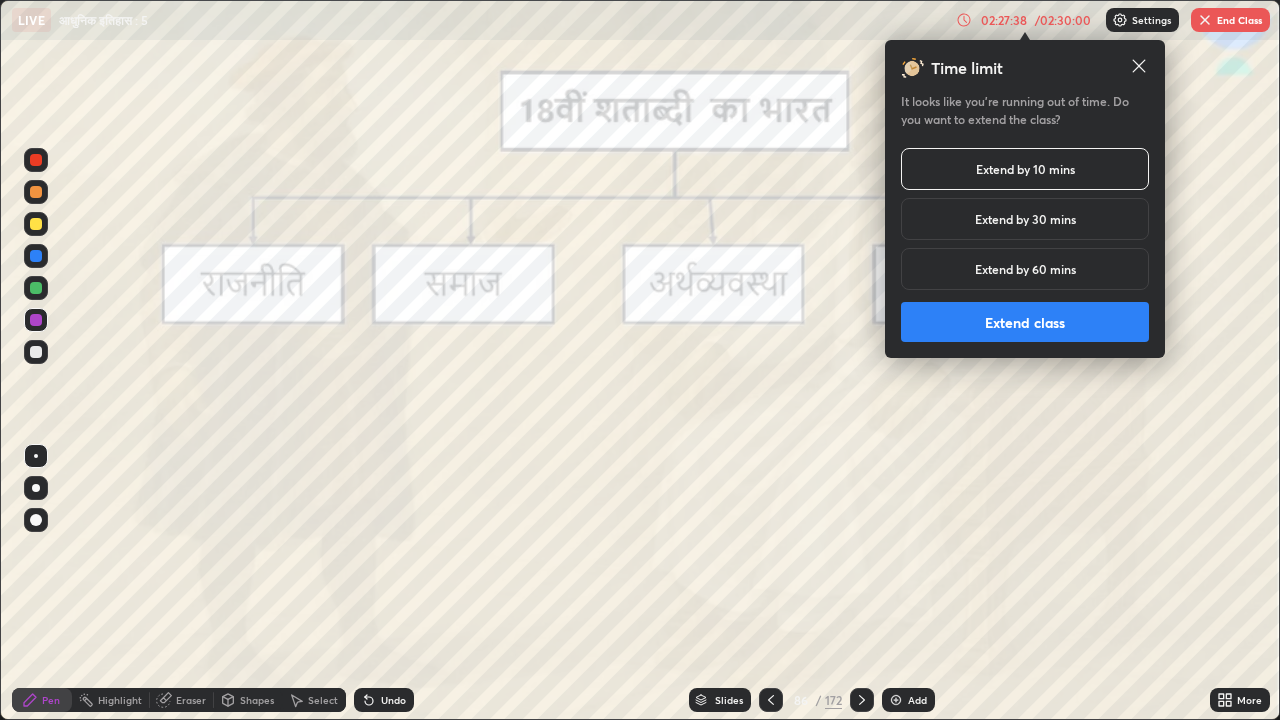 click on "Extend class" at bounding box center (1025, 322) 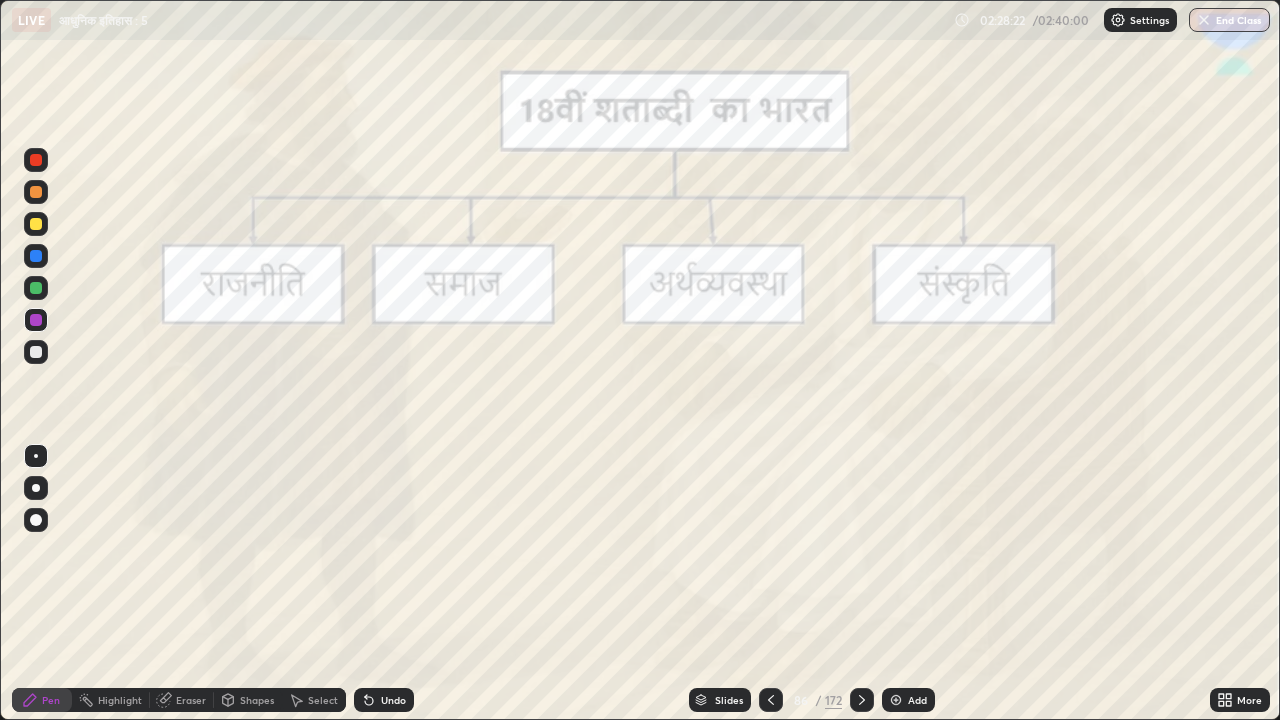 click on "Slides" at bounding box center (729, 700) 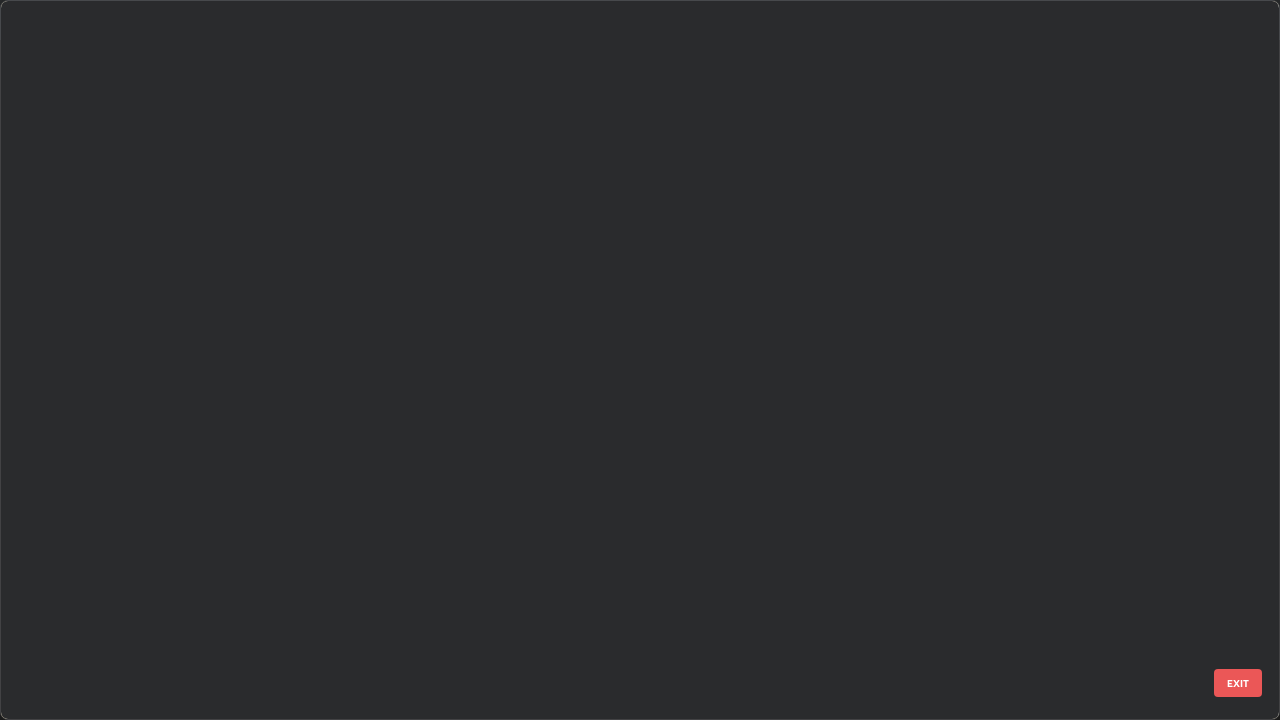 scroll, scrollTop: 5796, scrollLeft: 0, axis: vertical 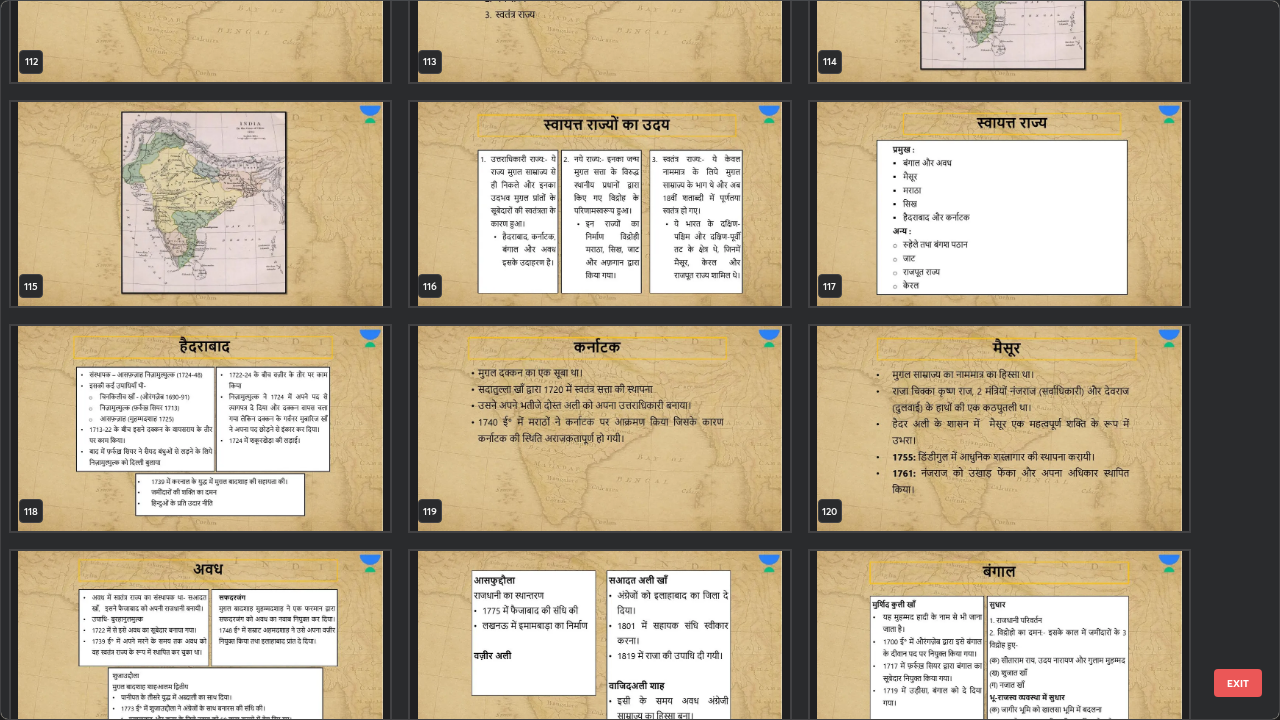 click on "EXIT" at bounding box center (1238, 683) 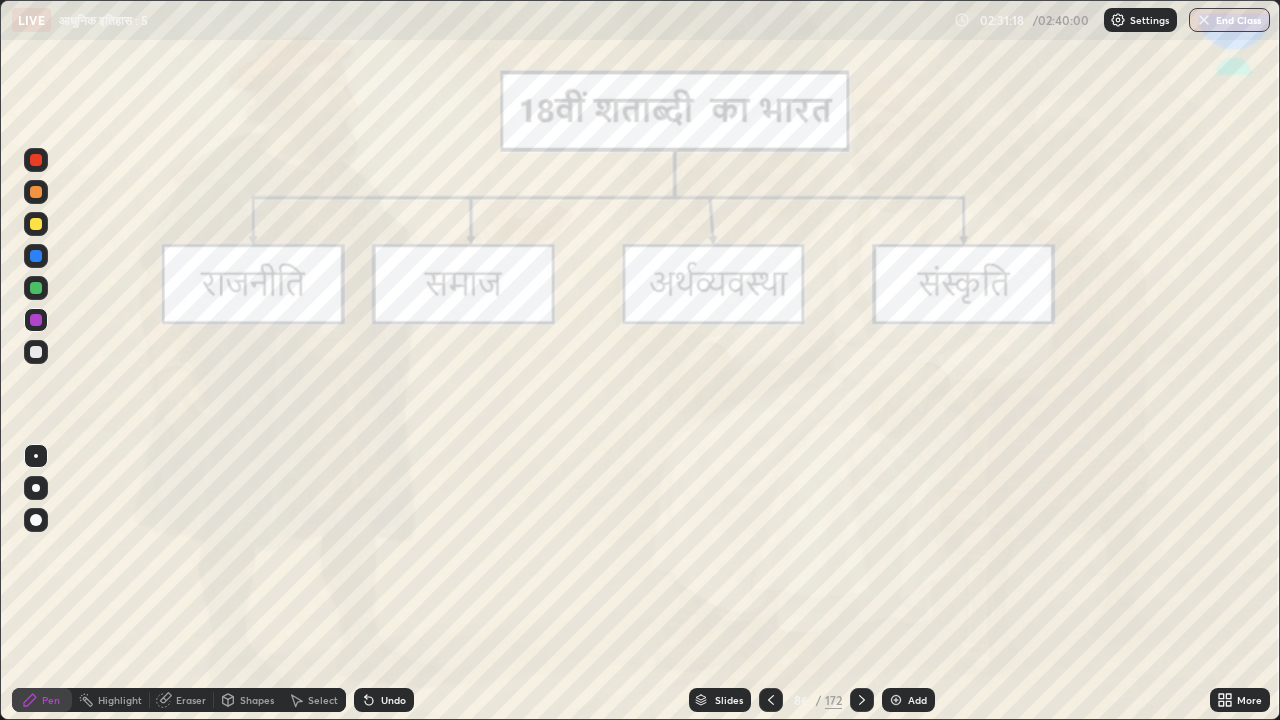 click on "End Class" at bounding box center (1229, 20) 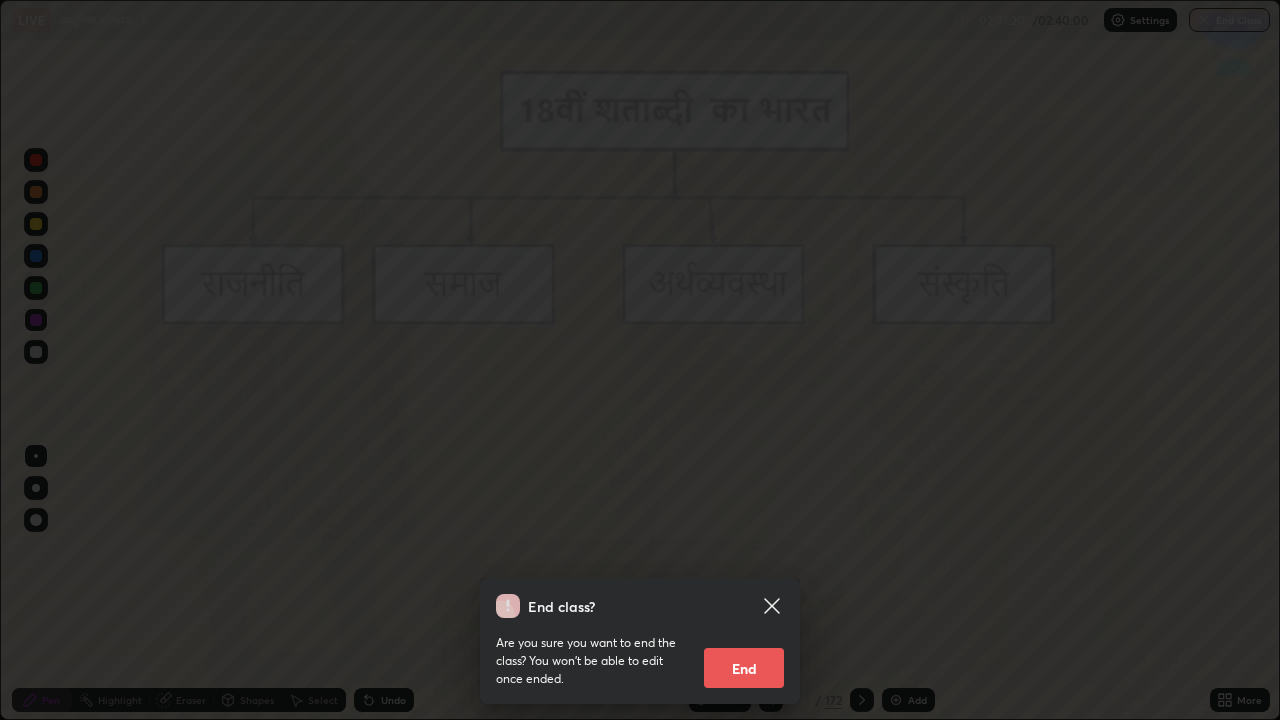 click on "End" at bounding box center (744, 668) 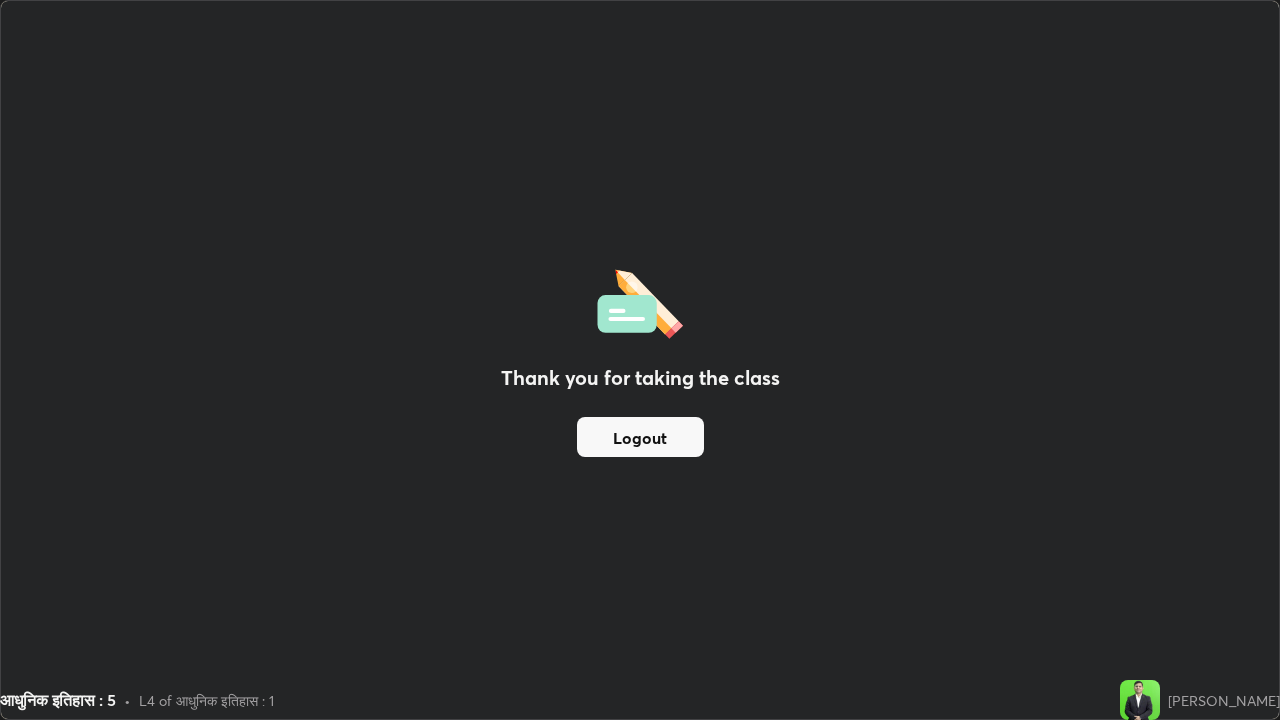 click on "Thank you for taking the class Logout" at bounding box center [640, 360] 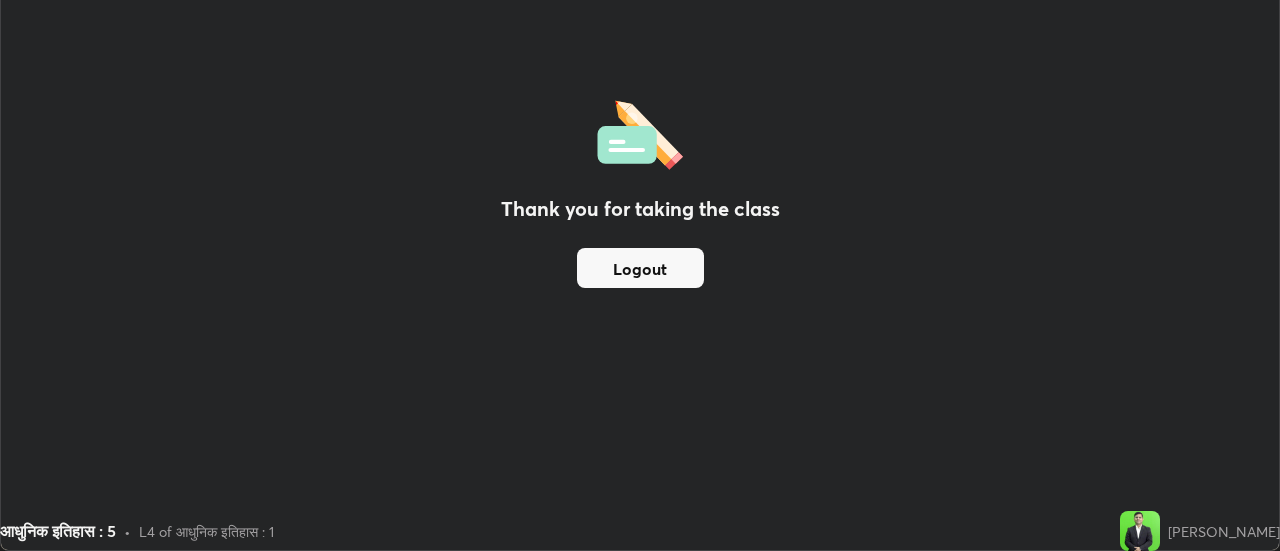 scroll, scrollTop: 551, scrollLeft: 1280, axis: both 